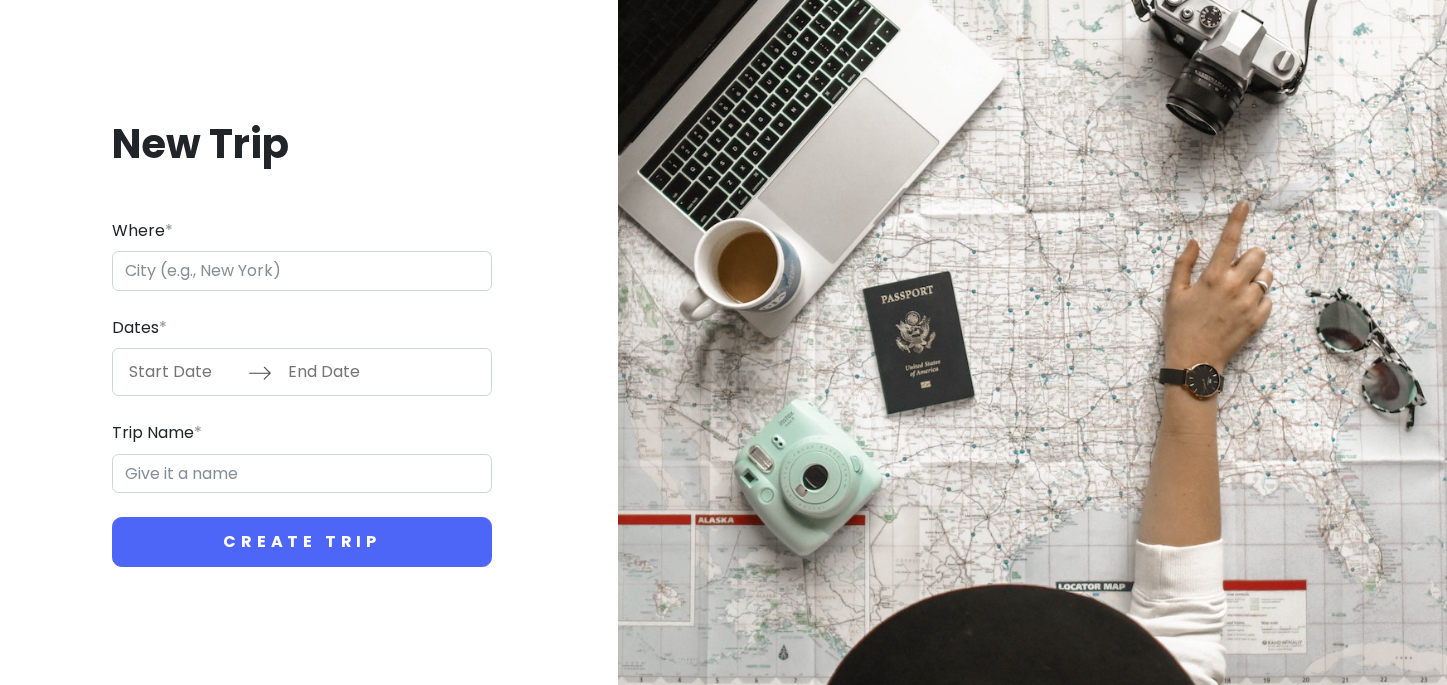 scroll, scrollTop: 0, scrollLeft: 0, axis: both 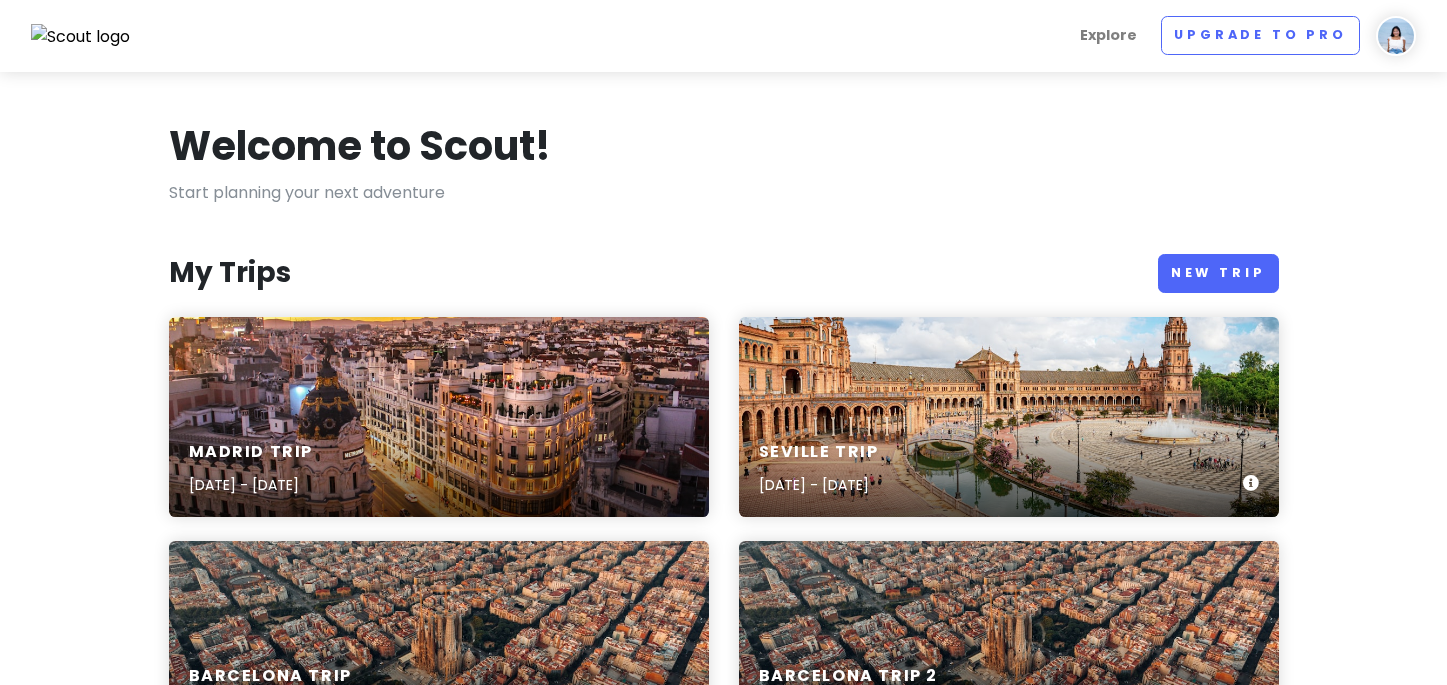 click on "Seville Trip [DATE] - [DATE]" at bounding box center [1009, 417] 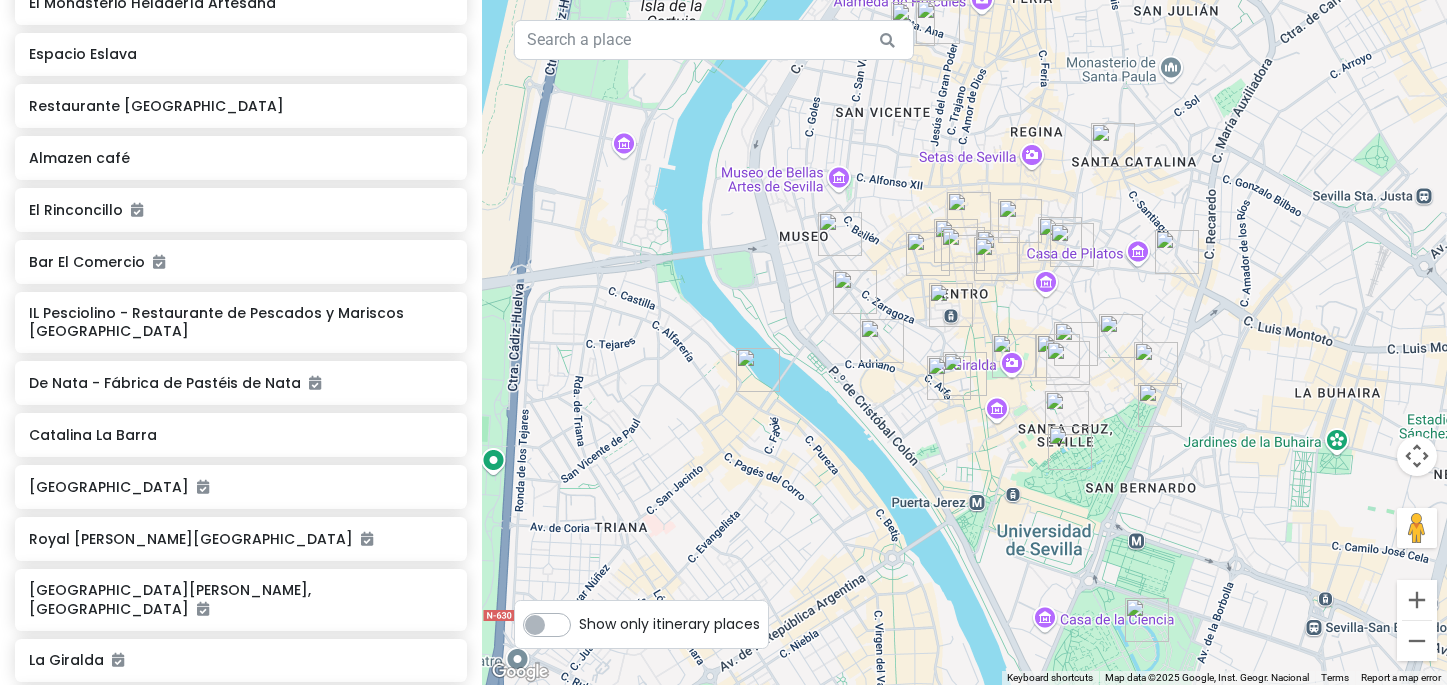 scroll, scrollTop: 459, scrollLeft: 0, axis: vertical 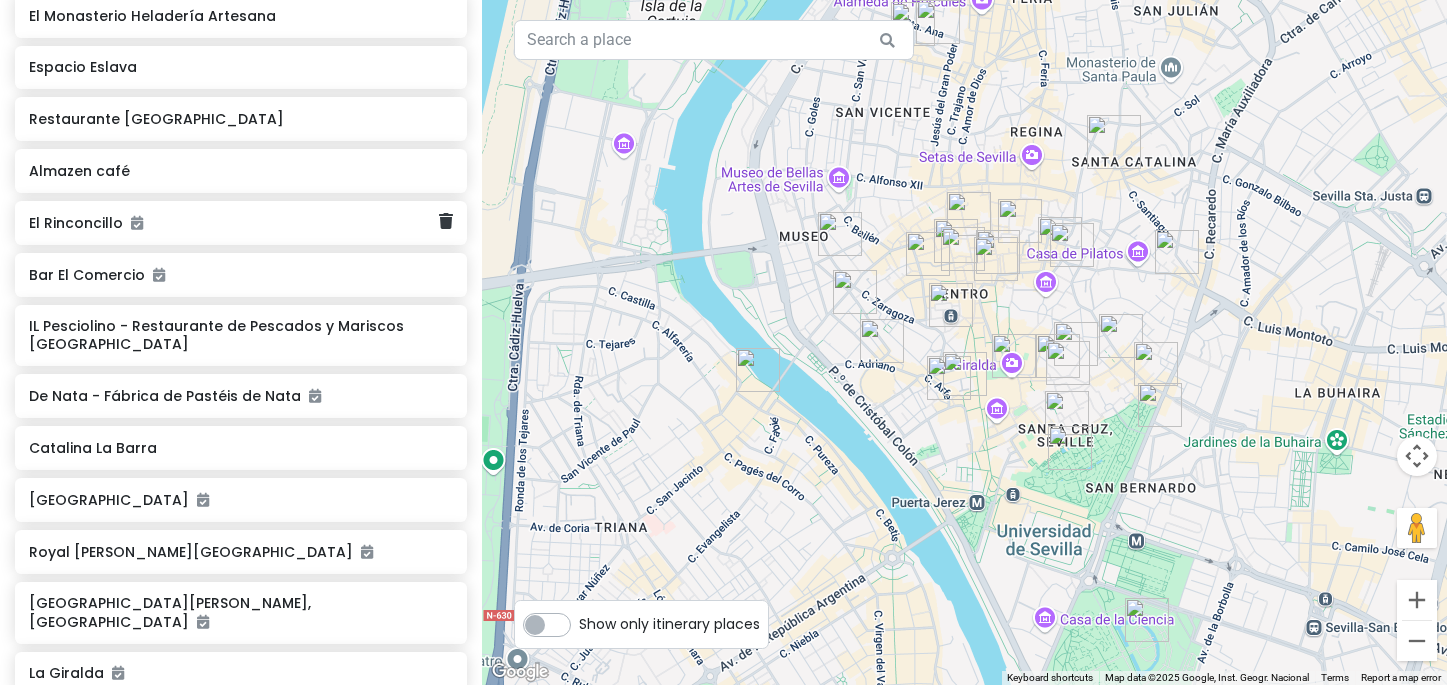 click on "El Rinconcillo" 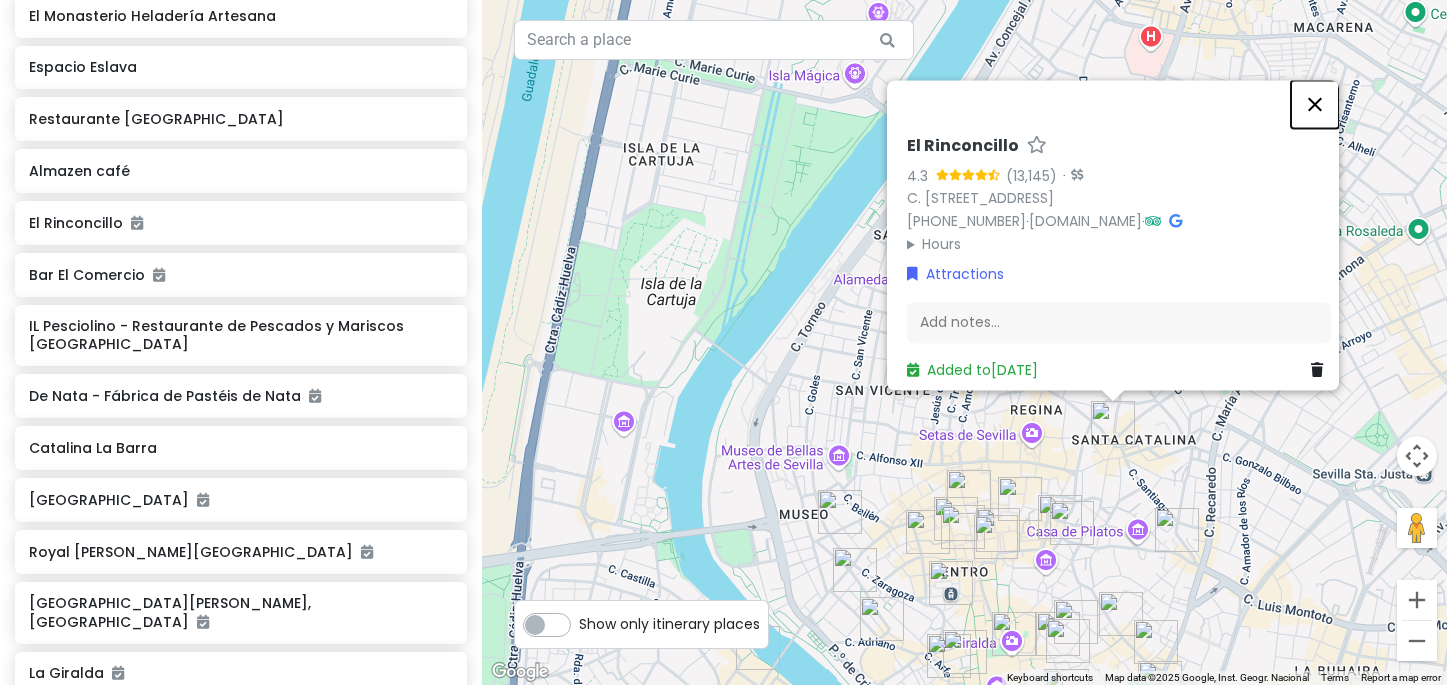 click at bounding box center (1315, 104) 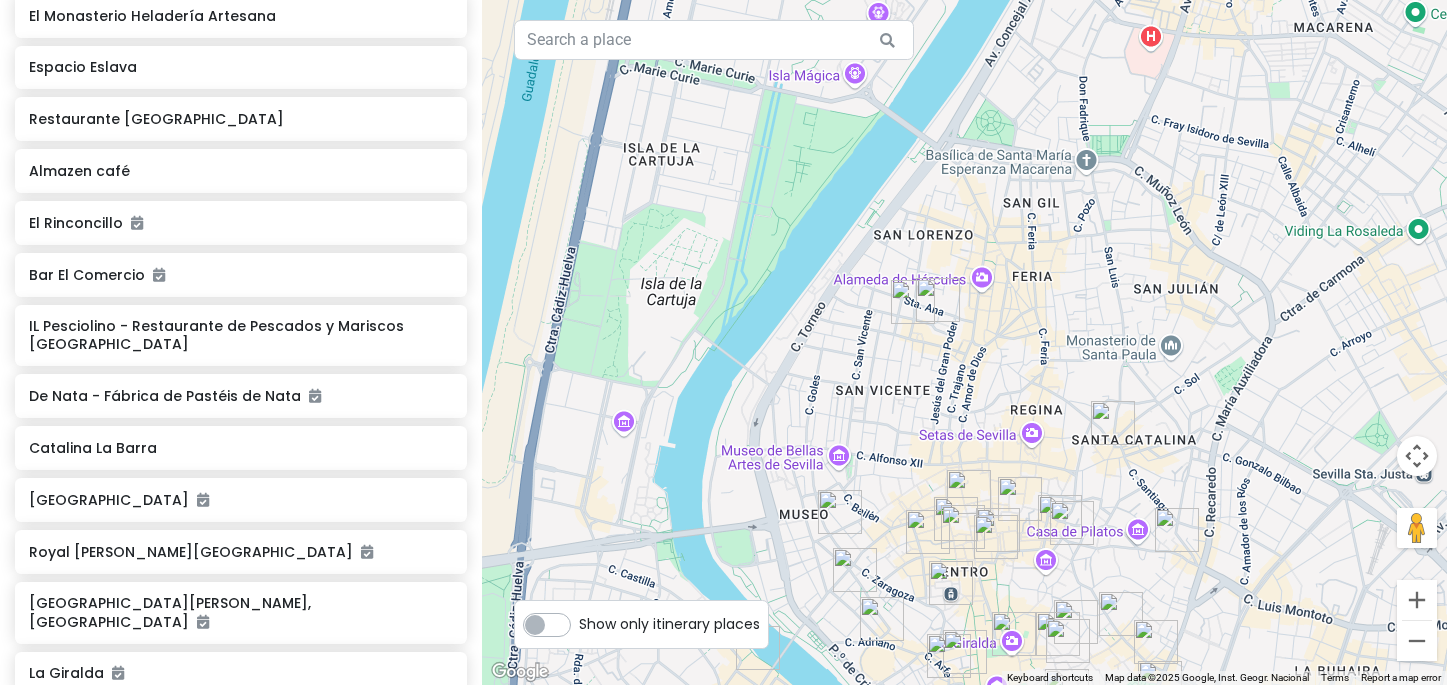 click at bounding box center [938, 300] 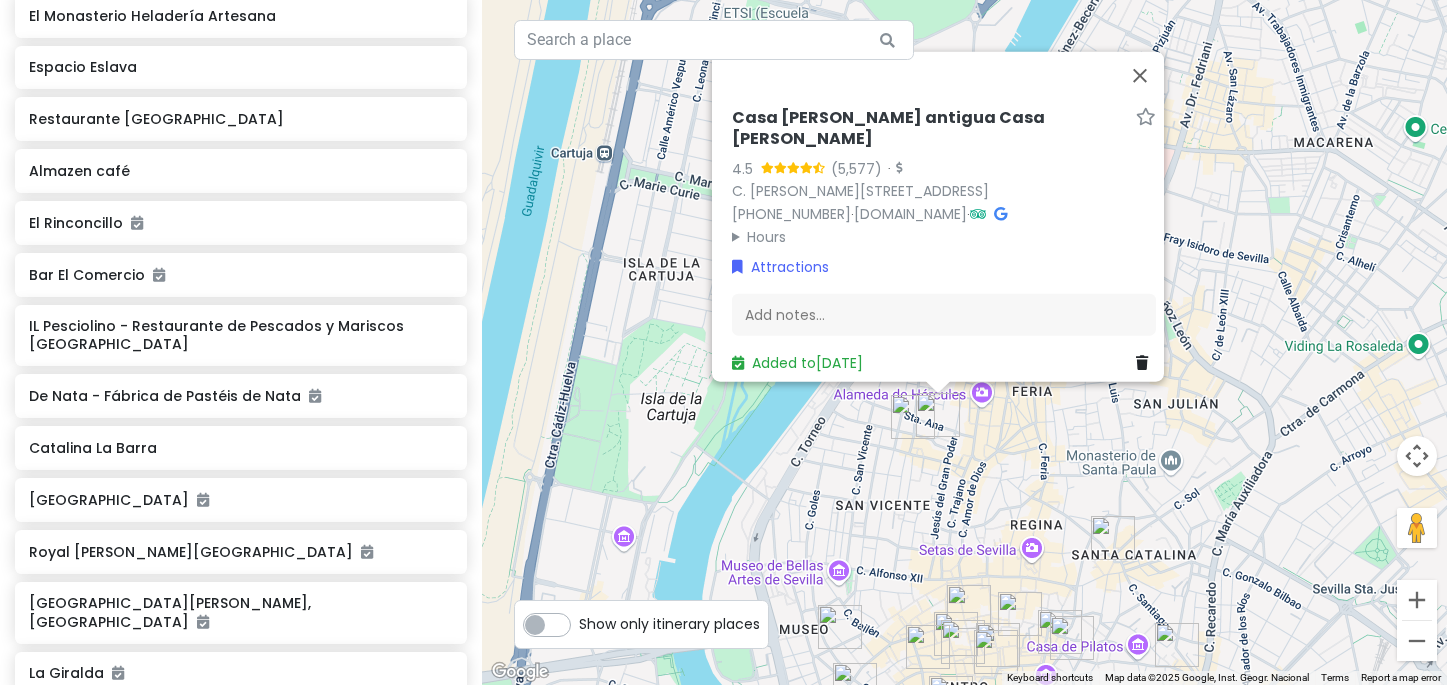 click at bounding box center [913, 417] 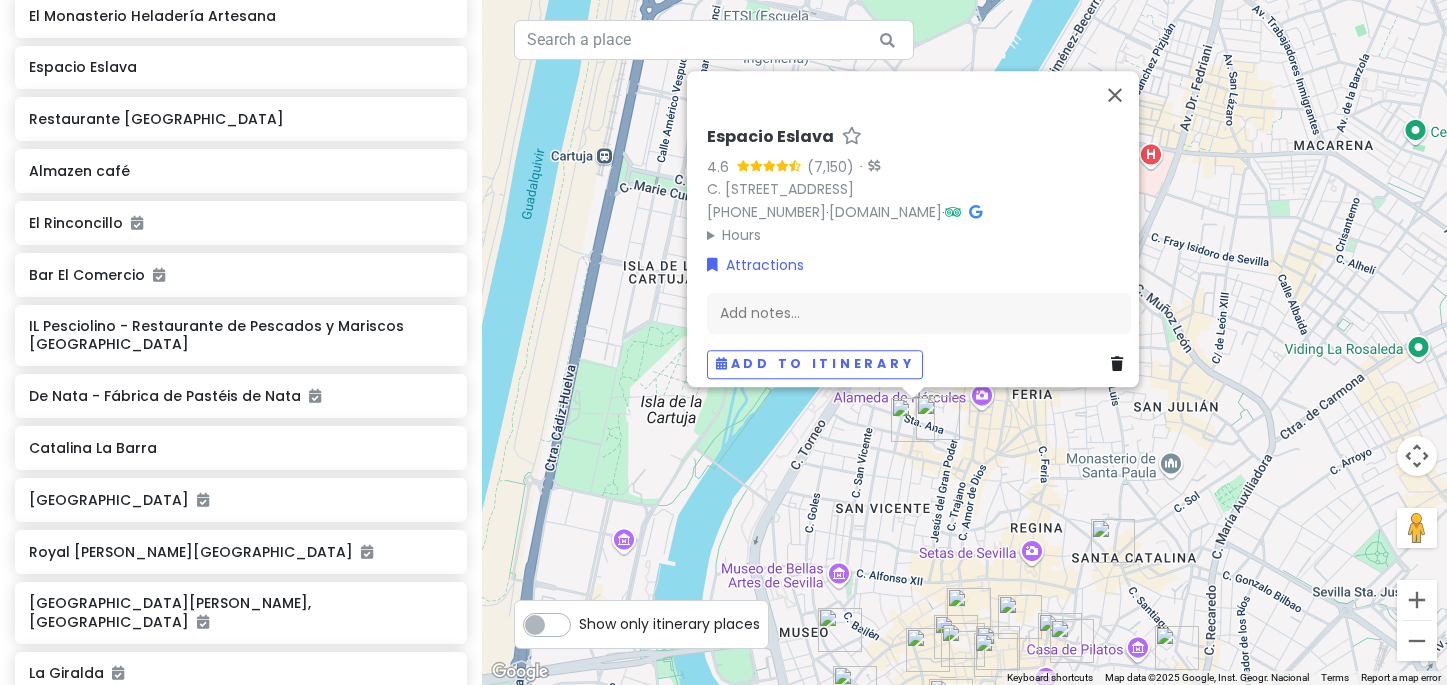 click at bounding box center [1113, 541] 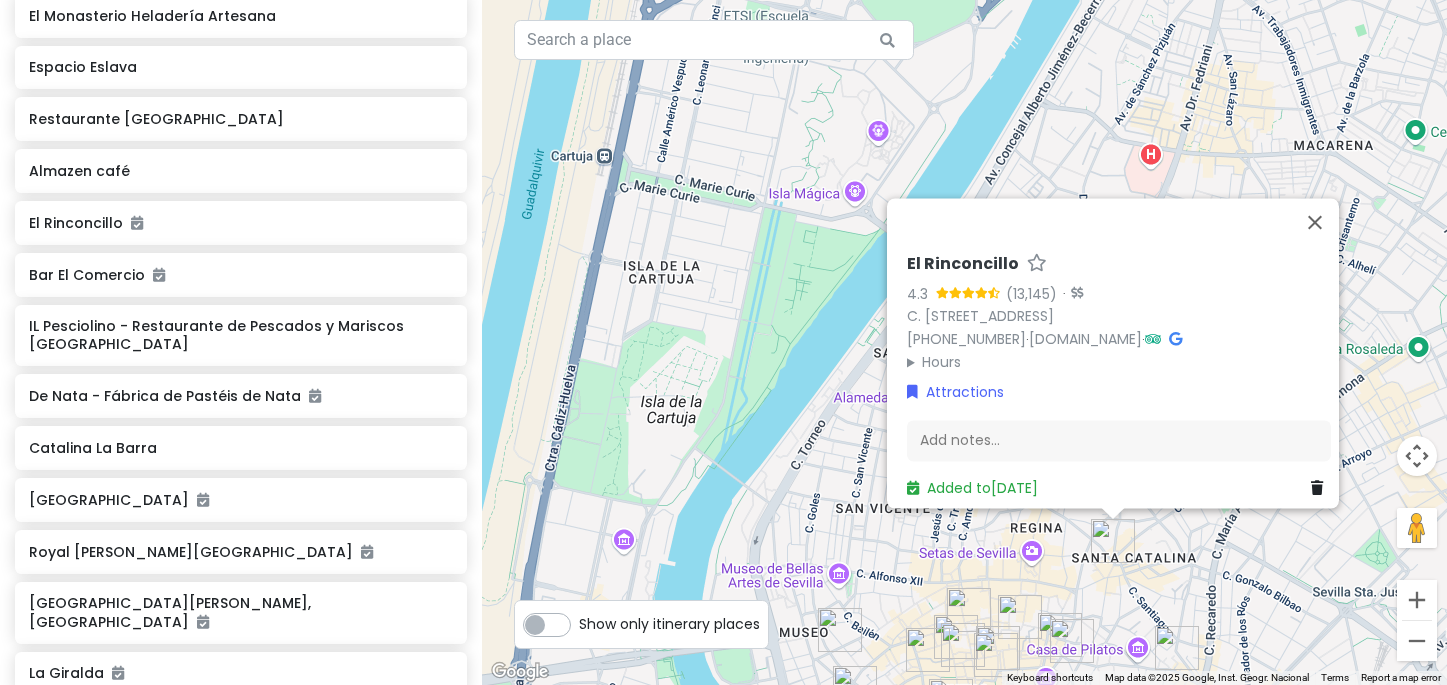 click on "To navigate, press the arrow keys. El Rinconcillo 4.3        (13,145)    ·    [PERSON_NAME], [GEOGRAPHIC_DATA] [PHONE_NUMBER]   ·   [DOMAIN_NAME]   ·   Hours [DATE]  1:00 – 5:30 PM, 8:00 PM – 12:30 AM [DATE]  Closed [DATE]  1:00 – 5:30 PM, 8:00 PM – 12:30 AM [DATE]  1:00 – 5:30 PM, 8:00 PM – 12:30 AM [DATE]  1:00 – 5:30 PM, 8:00 PM – 12:30 AM [DATE]  1:00 – 5:30 PM, 8:00 PM – 12:30 AM [DATE]  1:00 – 5:30 PM, 8:00 PM – 12:30 AM Attractions Add notes... Added to  [DATE]" at bounding box center [964, 342] 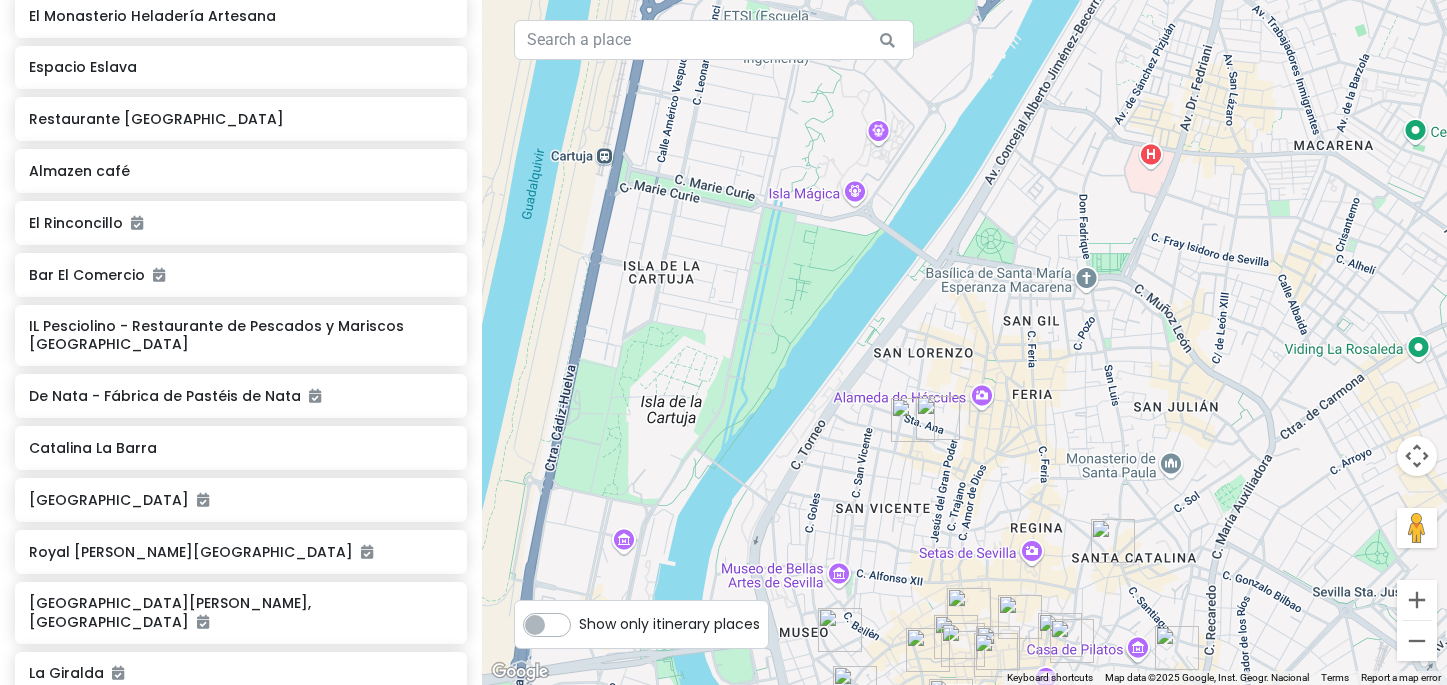 click on "To navigate, press the arrow keys." at bounding box center [964, 342] 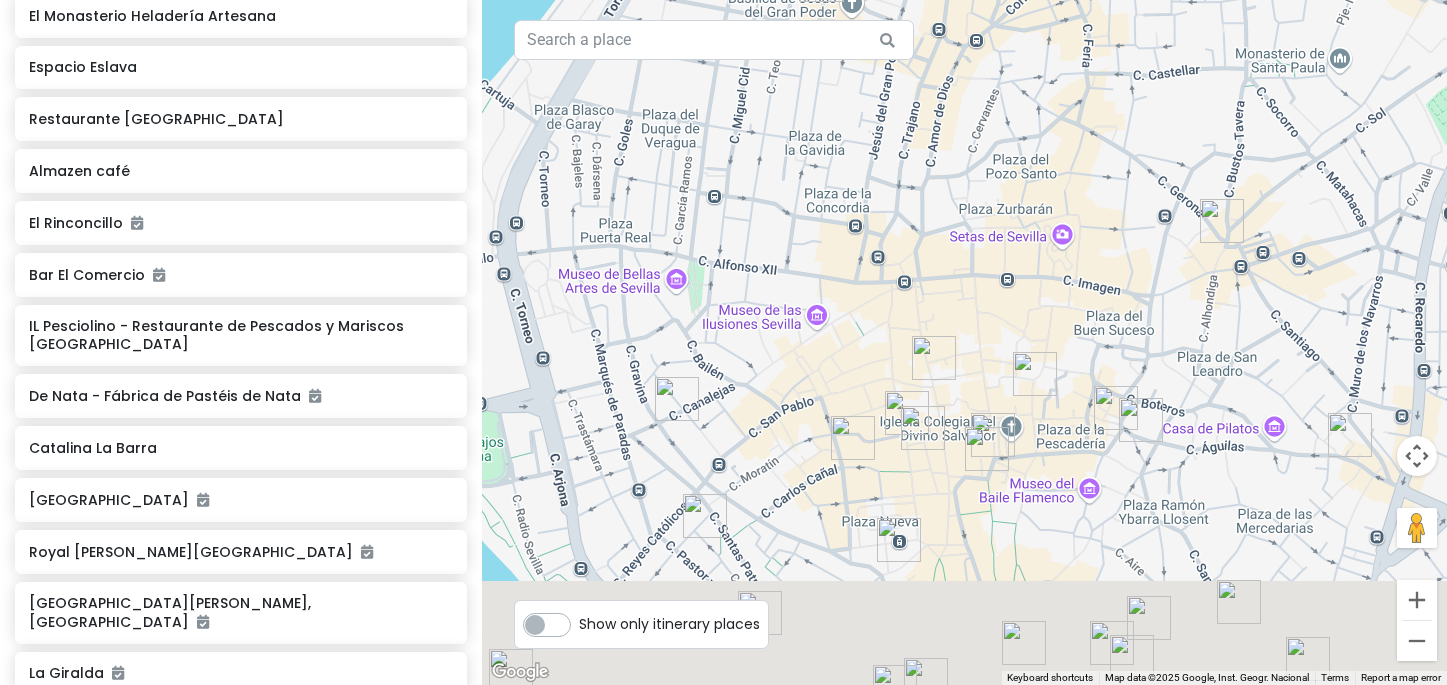 drag, startPoint x: 1009, startPoint y: 591, endPoint x: 1079, endPoint y: 293, distance: 306.11108 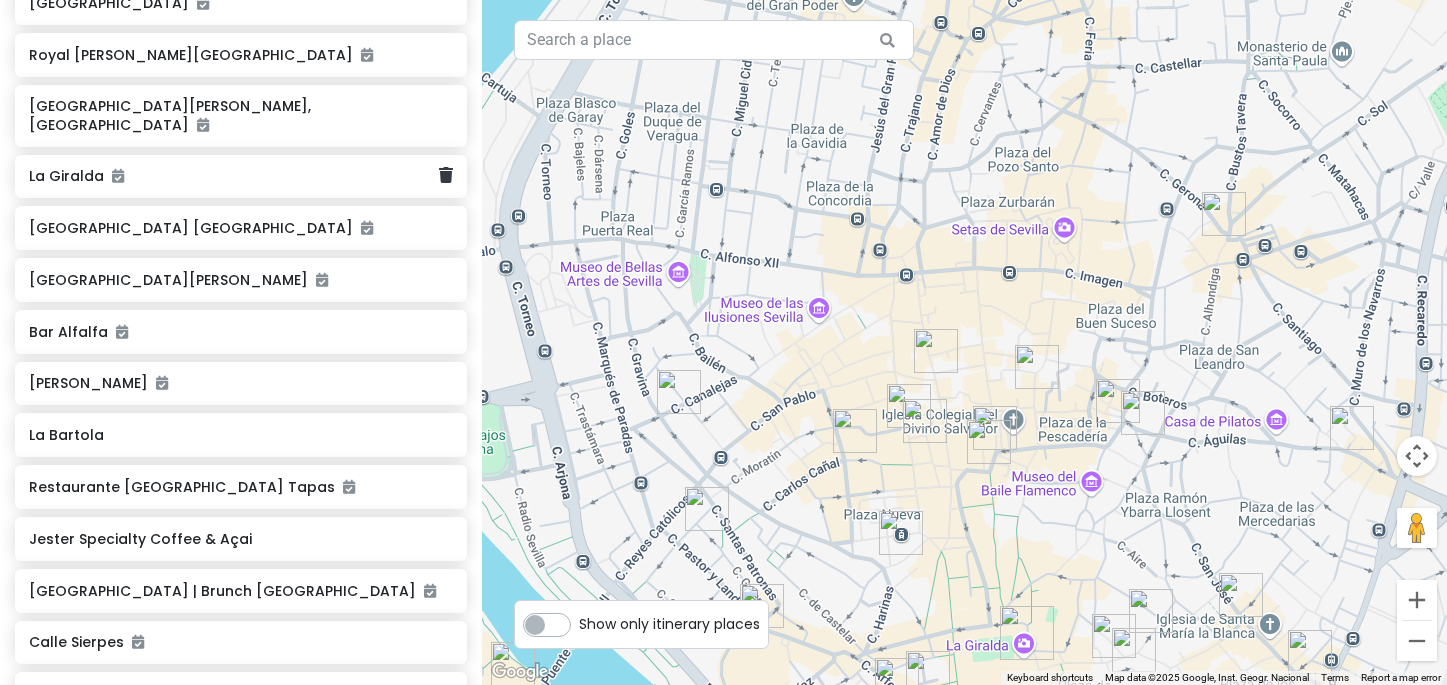 scroll, scrollTop: 961, scrollLeft: 0, axis: vertical 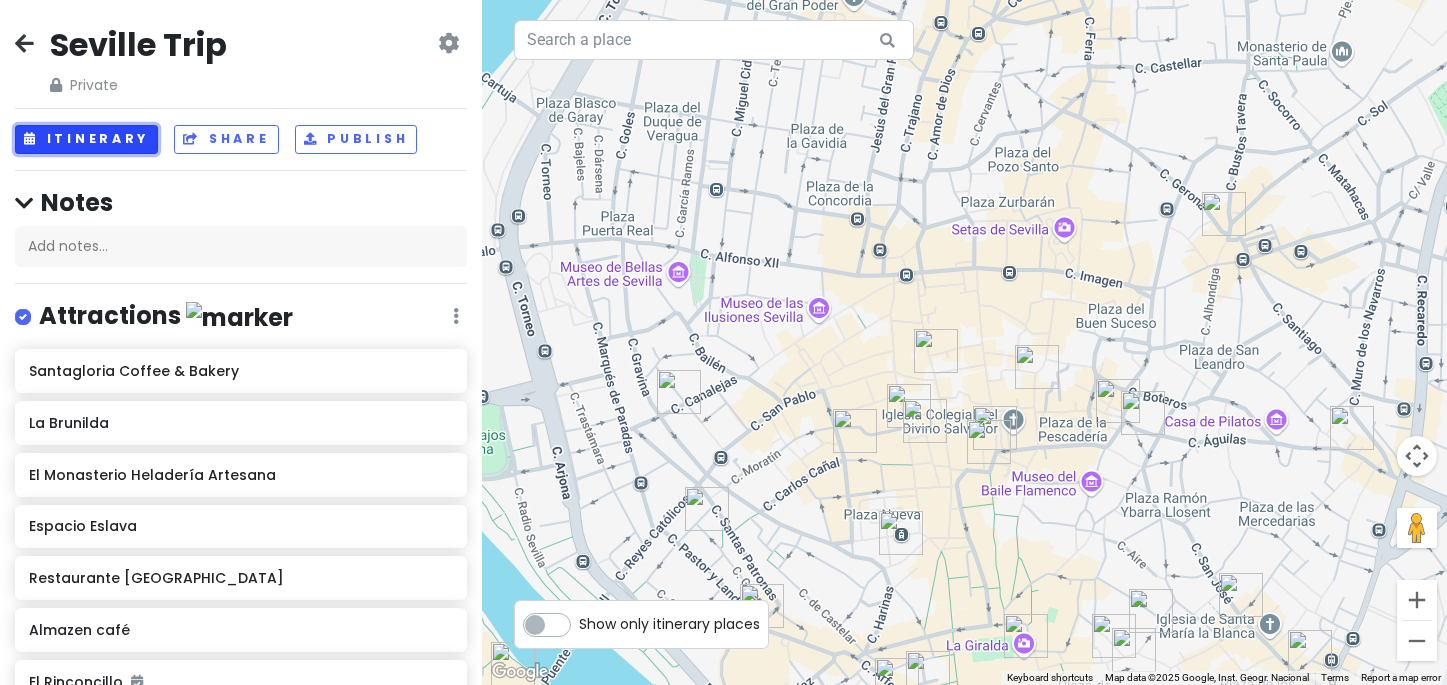 click on "Itinerary" at bounding box center (86, 139) 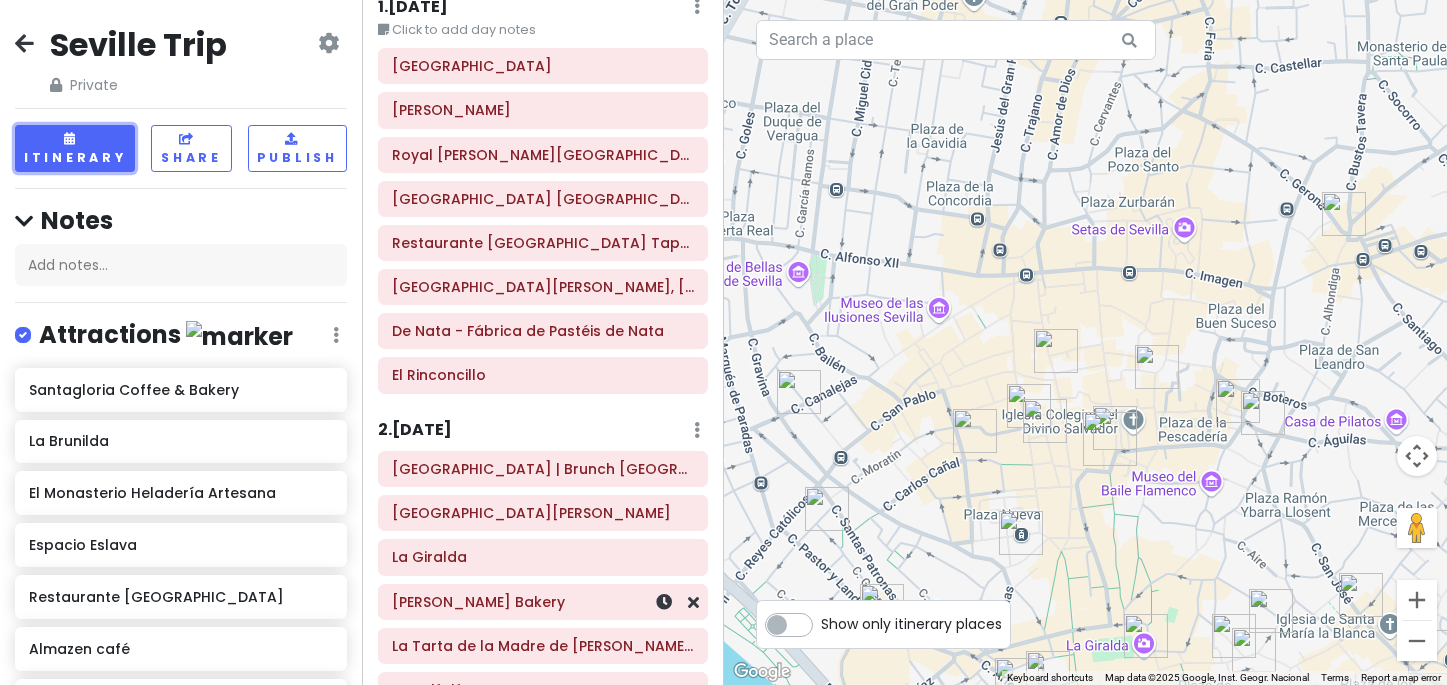 scroll, scrollTop: 0, scrollLeft: 0, axis: both 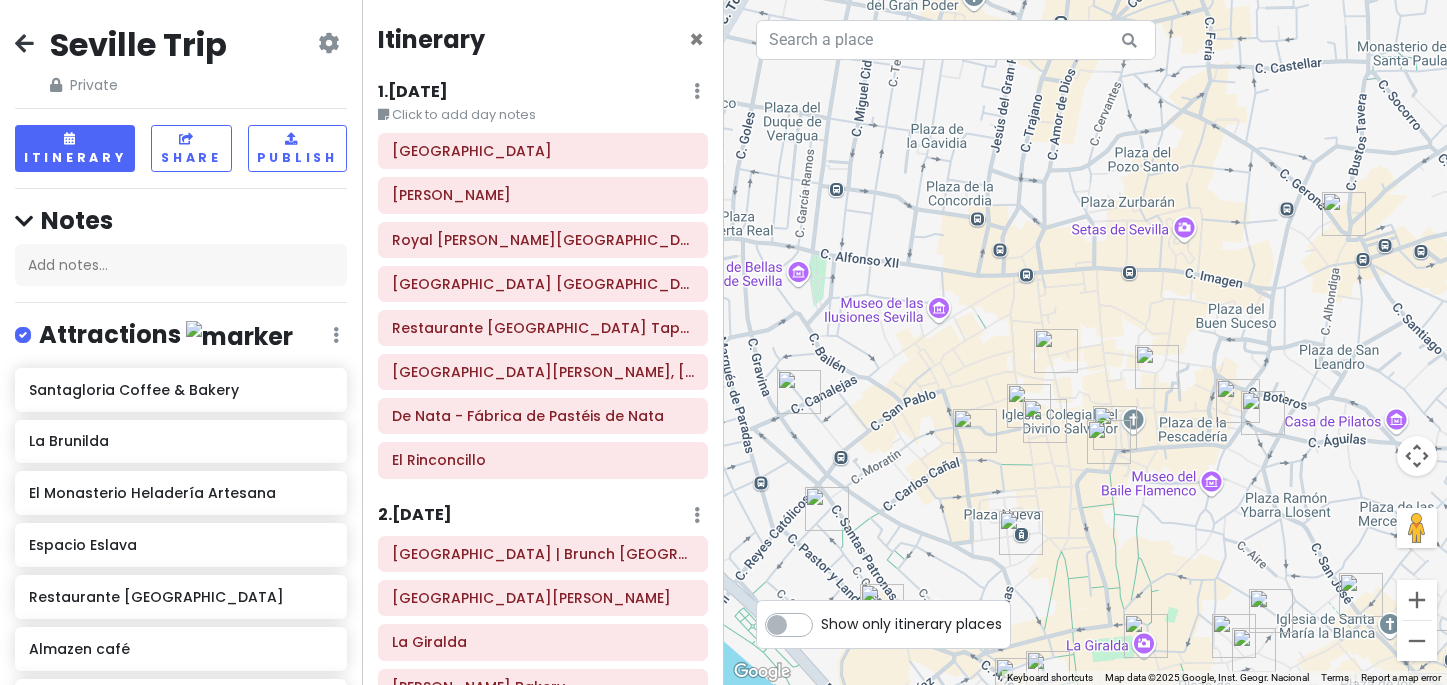 click on "[GEOGRAPHIC_DATA] [PERSON_NAME][GEOGRAPHIC_DATA][PERSON_NAME] [GEOGRAPHIC_DATA] Restaurante [GEOGRAPHIC_DATA] [GEOGRAPHIC_DATA][PERSON_NAME], [GEOGRAPHIC_DATA] [GEOGRAPHIC_DATA] - Fábrica de Pastéis de Nata [GEOGRAPHIC_DATA]" 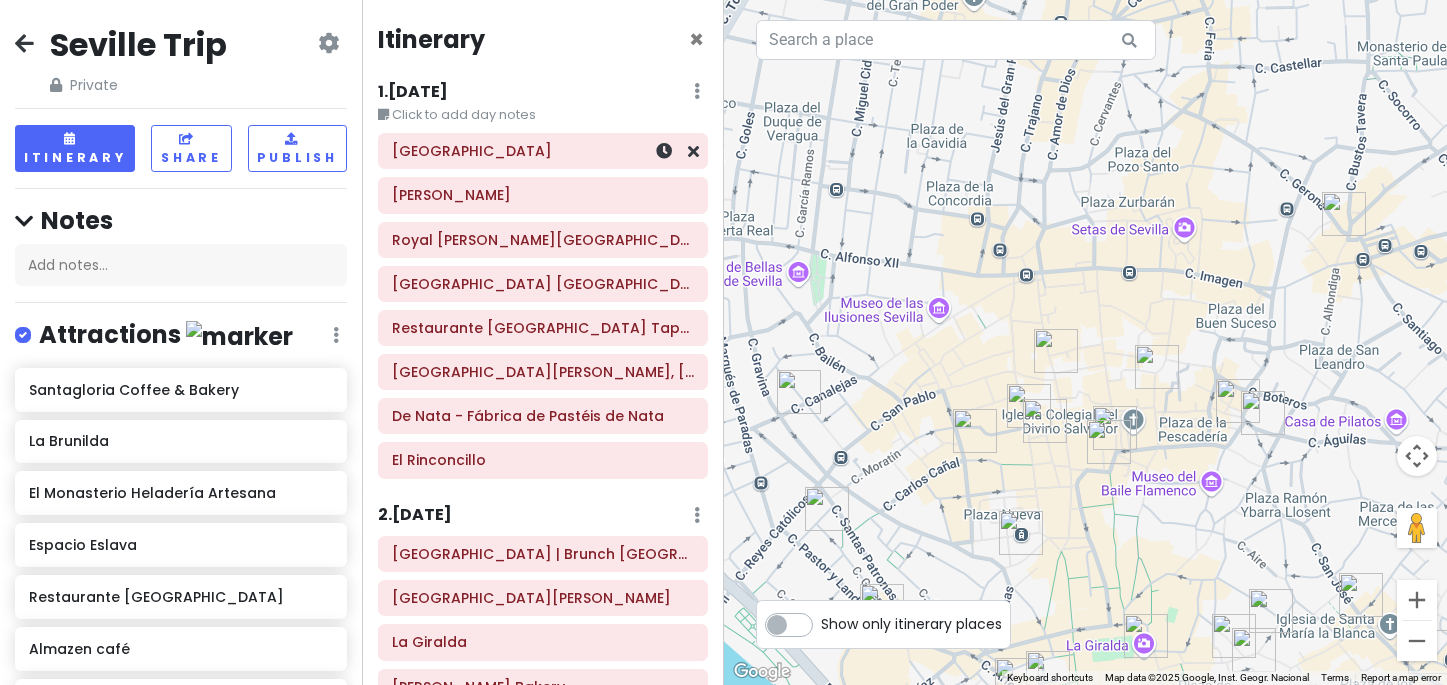 click on "[GEOGRAPHIC_DATA]" at bounding box center (543, 151) 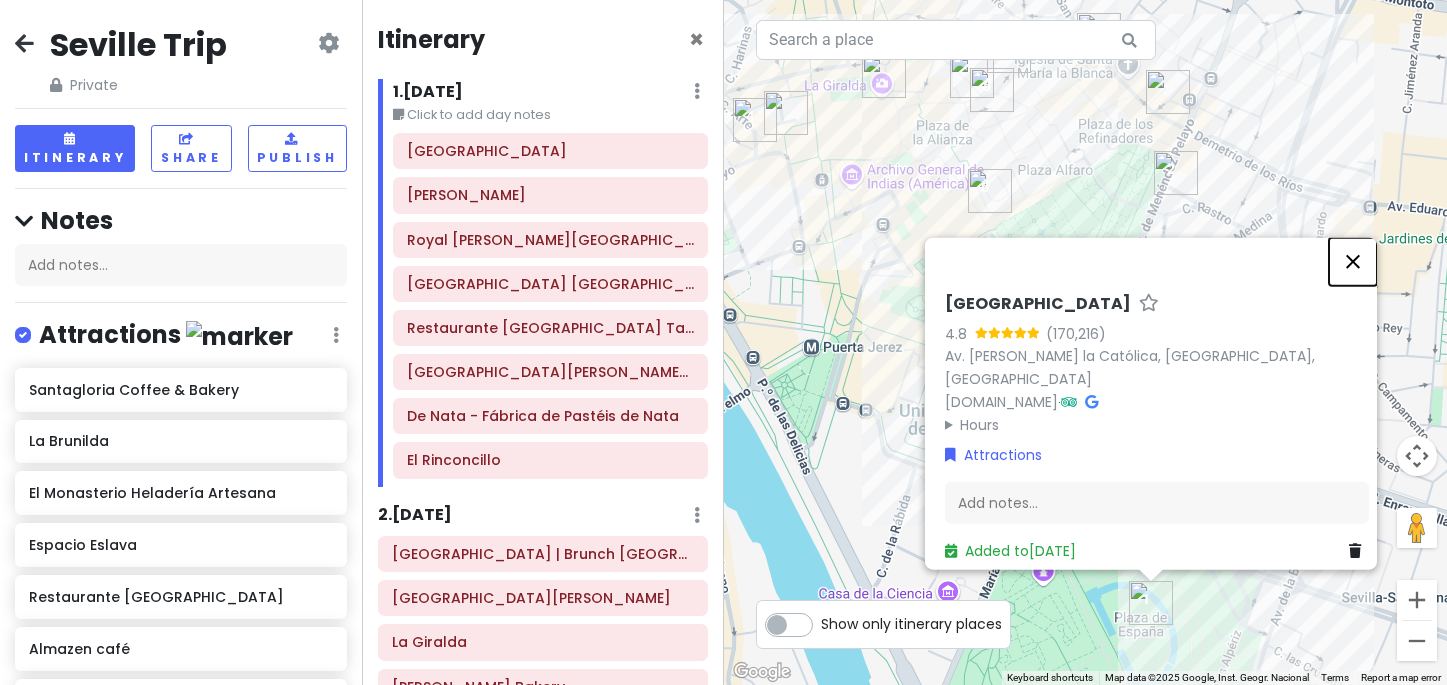 click at bounding box center (1353, 261) 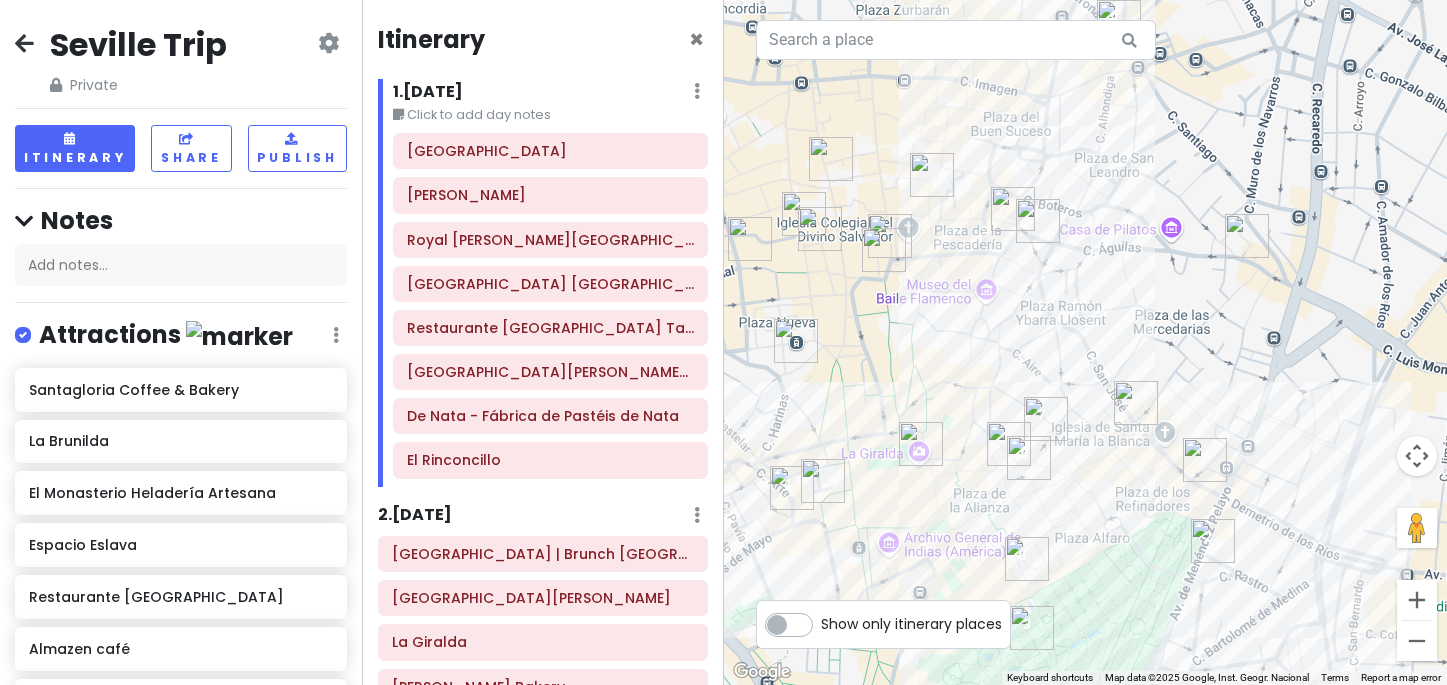 drag, startPoint x: 1307, startPoint y: 190, endPoint x: 1344, endPoint y: 563, distance: 374.83063 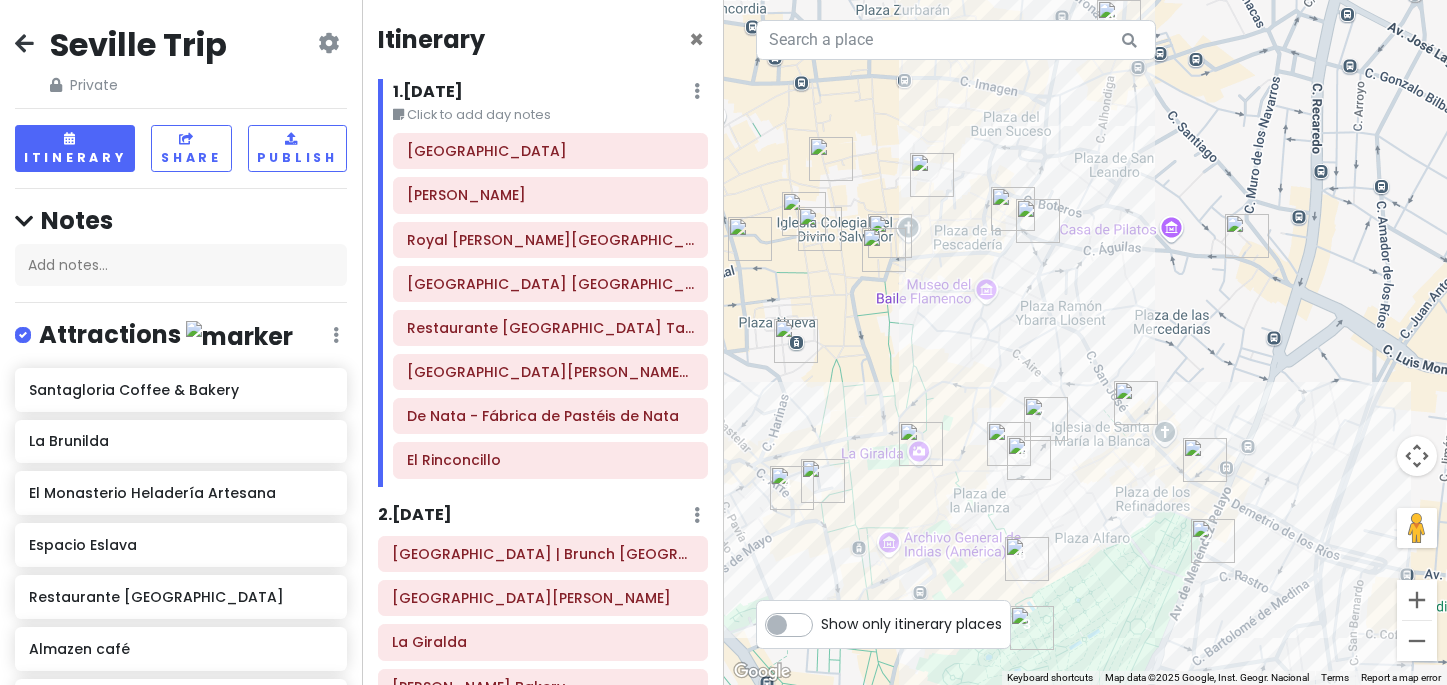 click at bounding box center [1136, 403] 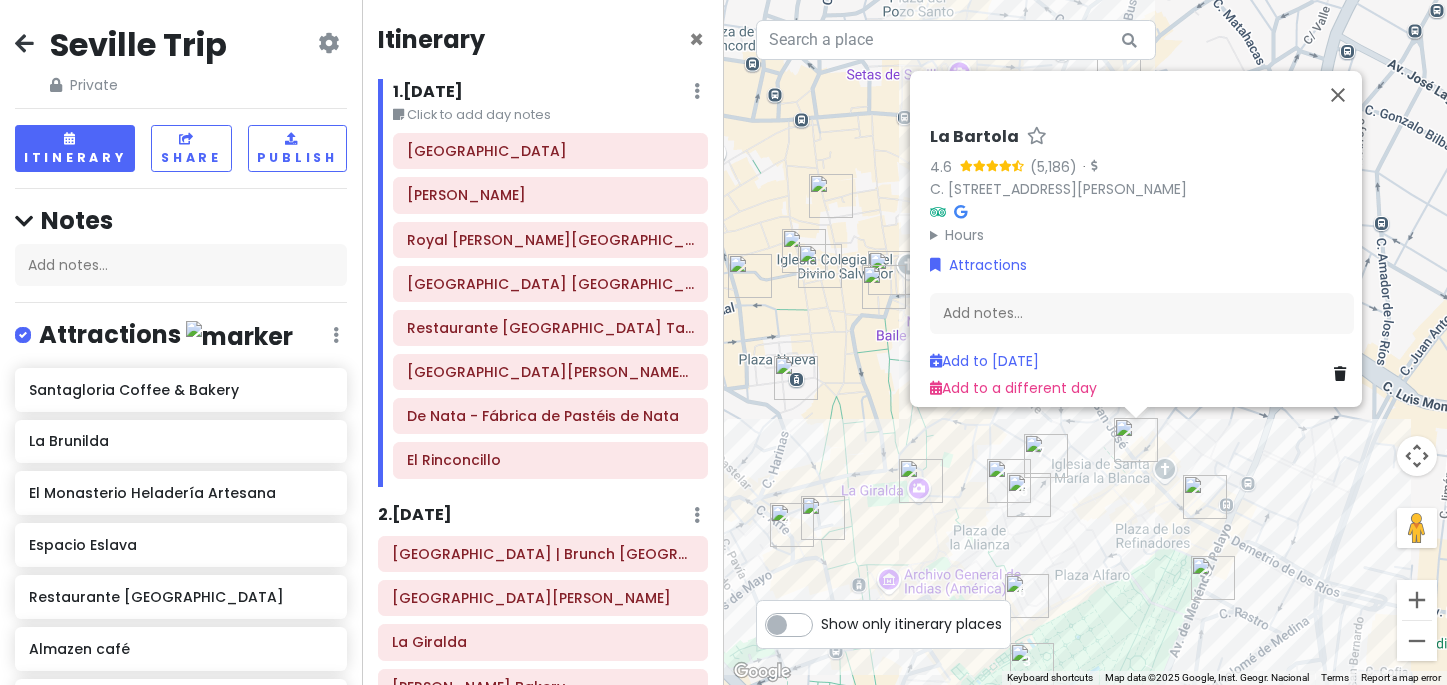 click at bounding box center (1205, 497) 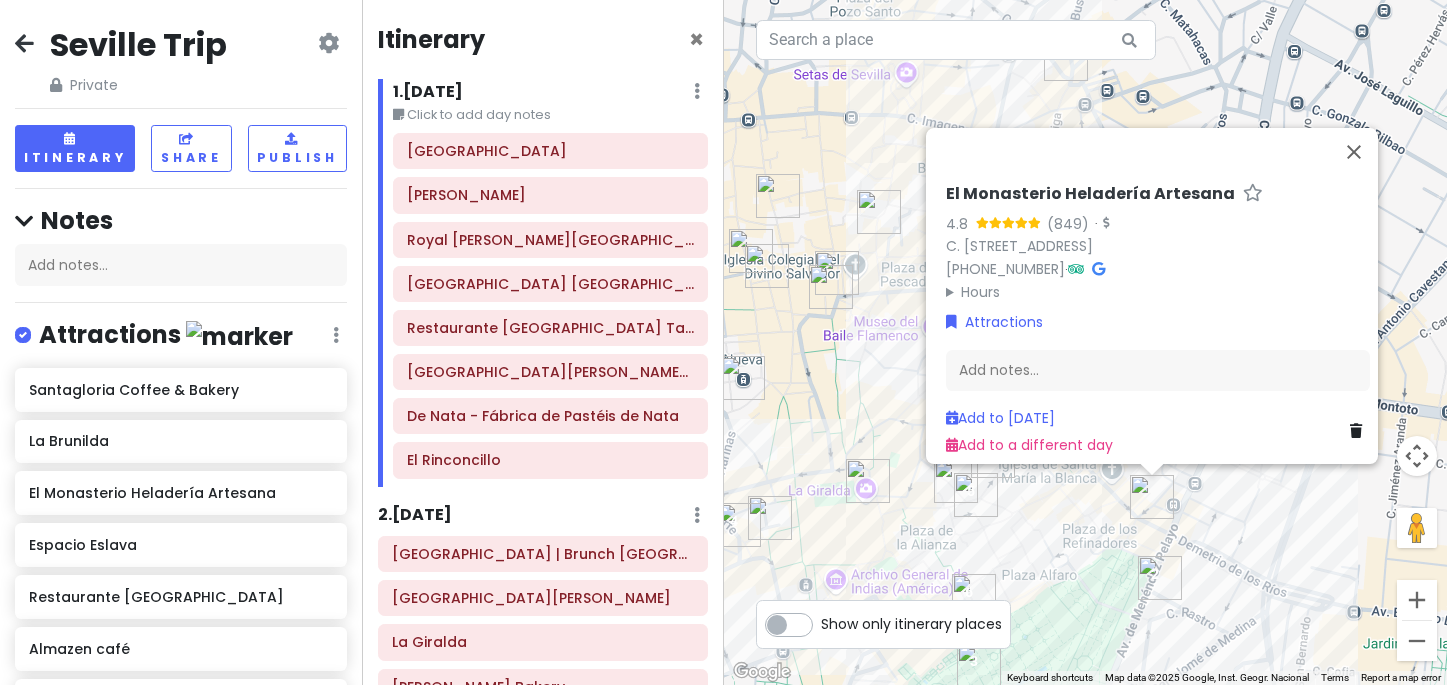 click on "El Monasterio Heladería Artesana" at bounding box center (1090, 194) 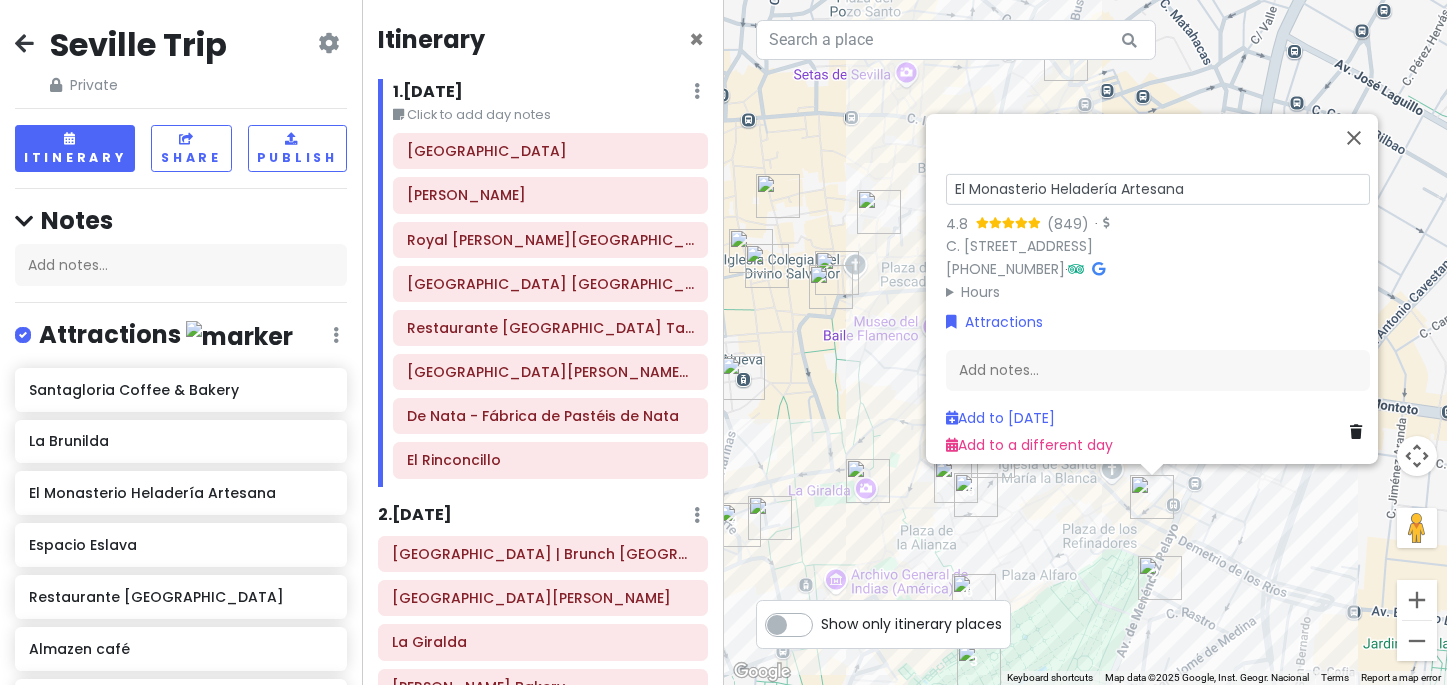 click on "El Monasterio Heladería Artesana" at bounding box center [1158, 188] 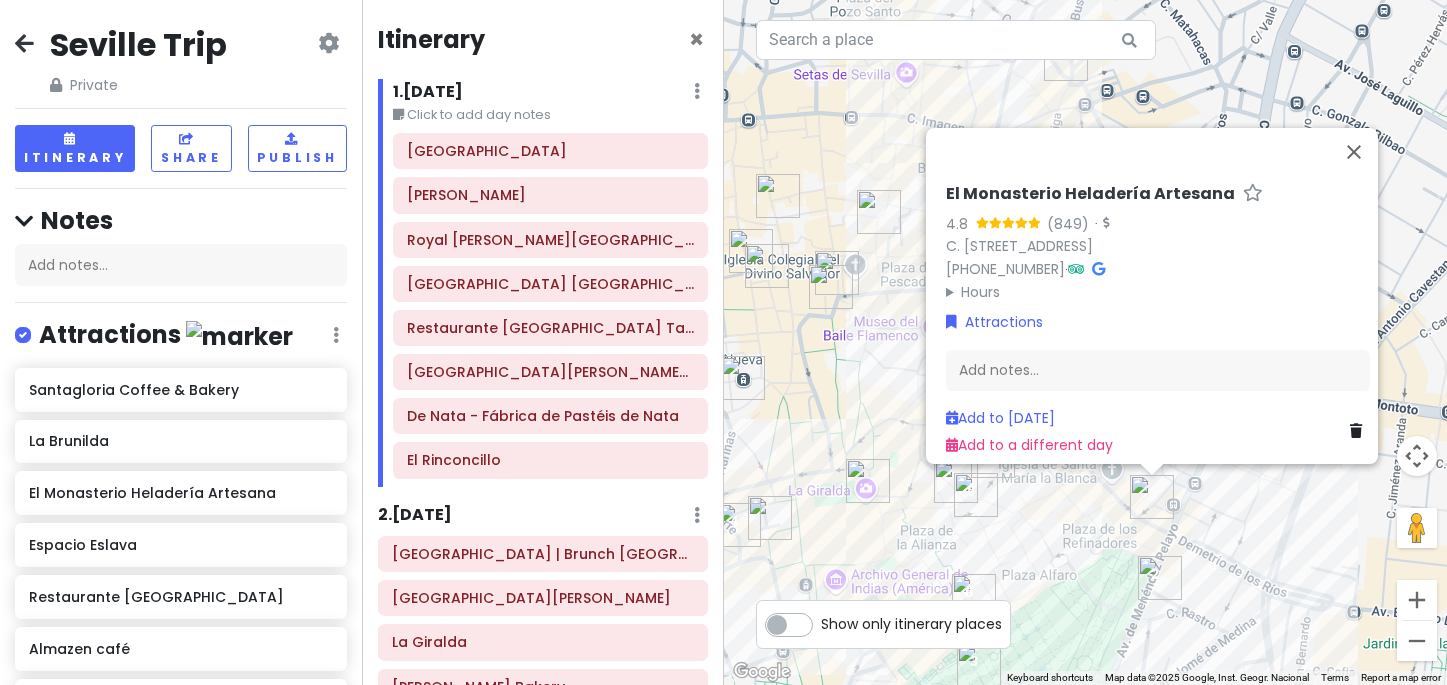 click on "To navigate, press the arrow keys. El Monasterio Heladería Artesana 4.8        (849)    ·    C. [STREET_ADDRESS] [PHONE_NUMBER]   ·   Hours [DATE]  2:00 PM – 12:30 AM [DATE]  2:00 PM – 12:30 AM [DATE]  2:00 PM – 12:30 AM [DATE]  2:00 PM – 12:30 AM [DATE]  2:00 PM – 1:00 AM [DATE]  2:00 PM – 1:00 AM [DATE]  2:00 PM – 12:30 AM Attractions Add notes...  Add to   [DATE]  Add to a different day" at bounding box center [1086, 342] 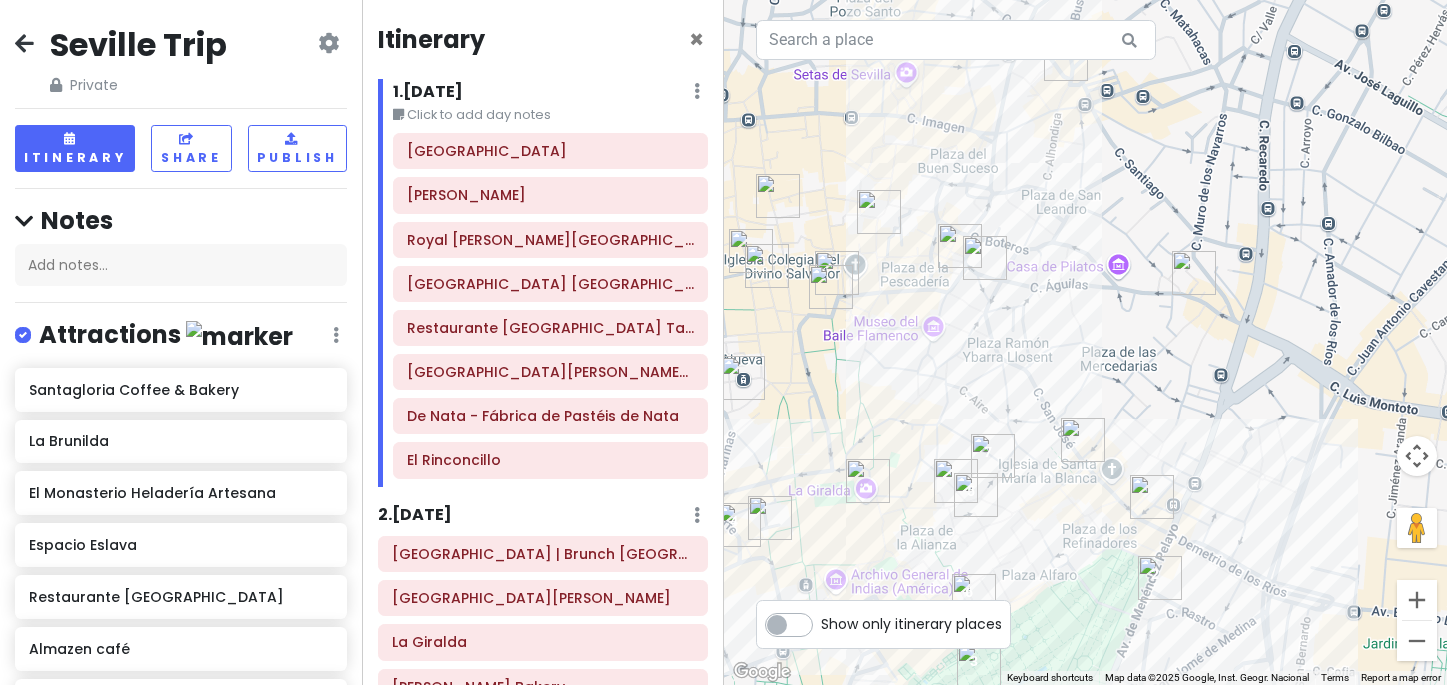 click at bounding box center [956, 481] 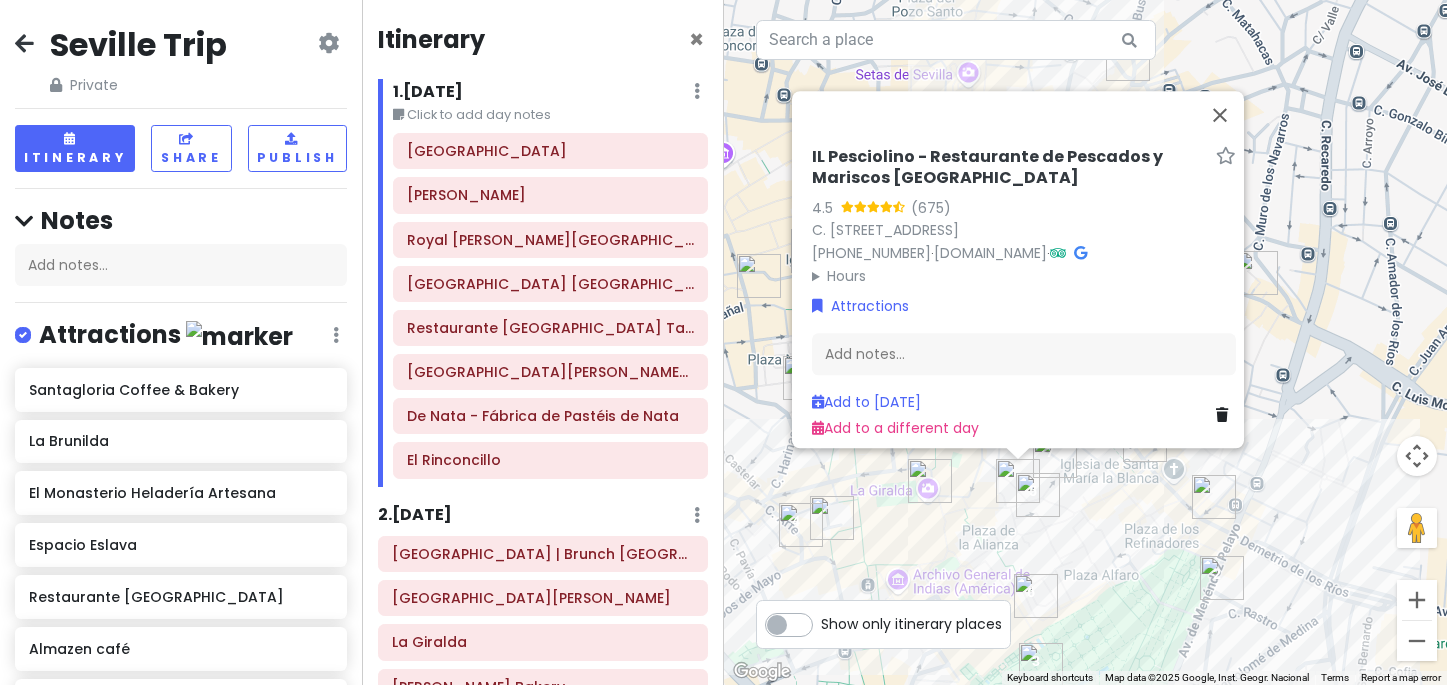 click on "To navigate, press the arrow keys. IL Pesciolino - Restaurante de [GEOGRAPHIC_DATA] y Mariscos Sevilla 4.5        (675) C. [STREET_ADDRESS] [PHONE_NUMBER]   ·   [DOMAIN_NAME]   ·   Hours [DATE]  12:30 – 4:00 PM, 7:30 – 11:30 PM [DATE]  12:30 – 4:00 PM, 7:30 – 11:30 PM [DATE]  12:30 – 4:00 PM, 7:30 – 11:30 PM [DATE]  12:30 – 4:00 PM, 7:30 – 11:30 PM [DATE]  12:30 – 4:00 PM, 7:30 – 11:30 PM [DATE]  12:30 – 4:00 PM, 7:30 – 11:30 PM [DATE]  12:30 – 4:00 PM, 7:30 – 11:30 PM Attractions Add notes...  Add to   [DATE]  Add to a different day" at bounding box center (1086, 342) 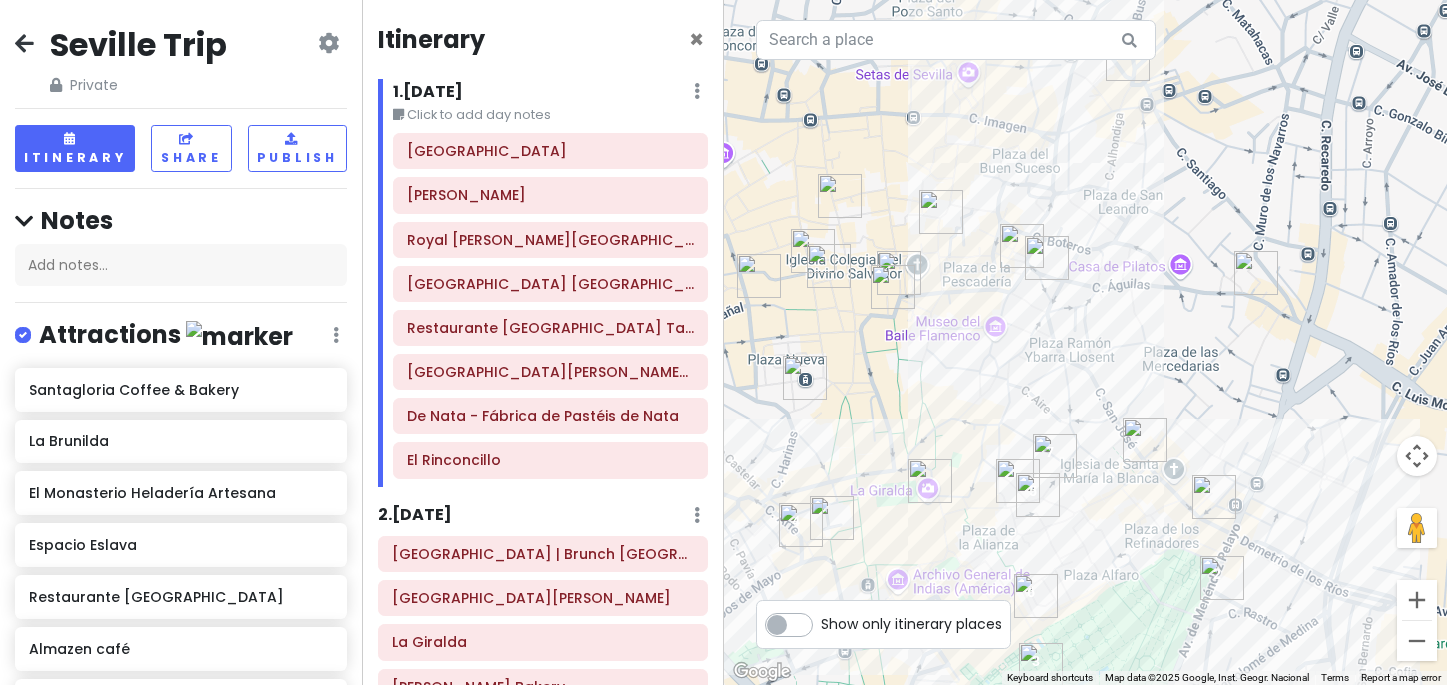 click at bounding box center [1256, 273] 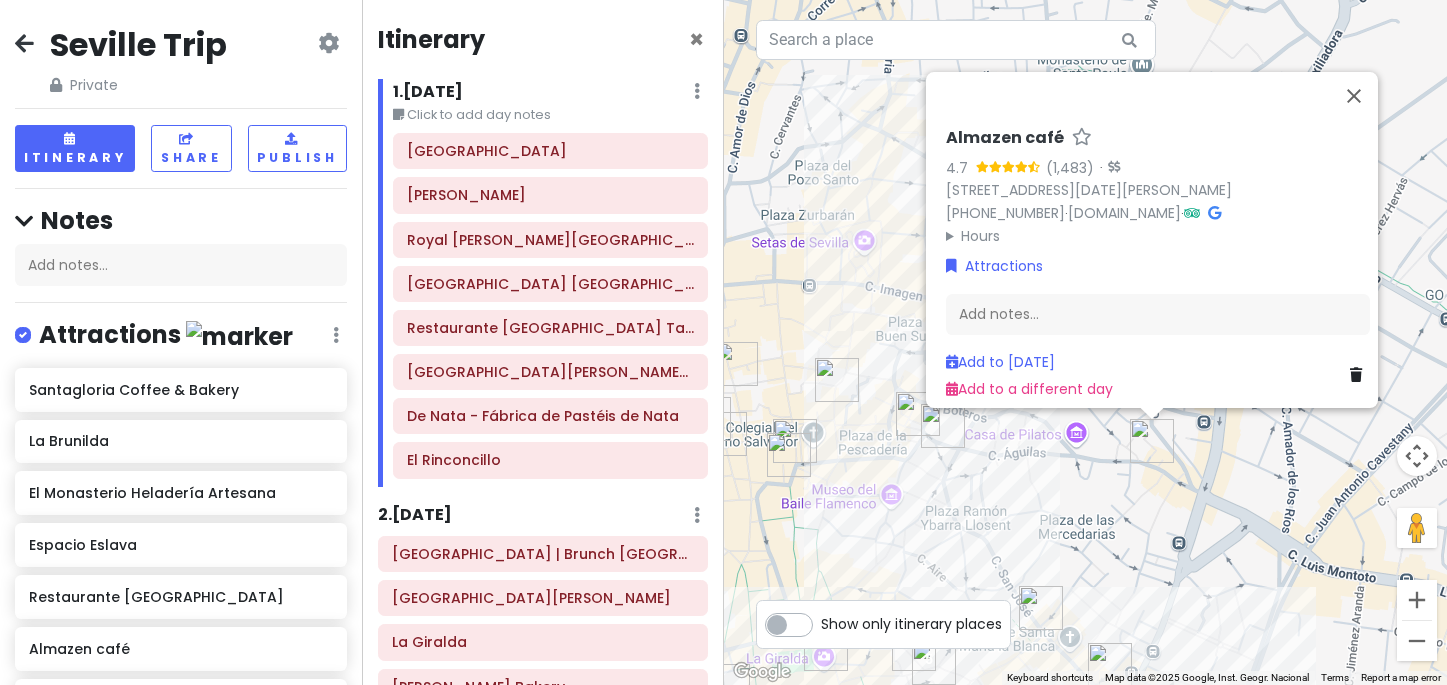 click on "To navigate, press the arrow keys. Almazen café 4.7        (1,483)    ·    [STREET_ADDRESS][DATE][PERSON_NAME] [PHONE_NUMBER]   ·   [DOMAIN_NAME]   ·   Hours [DATE]  8:30 AM – 3:30 PM [DATE]  Closed [DATE]  8:30 AM – 3:30 PM [DATE]  8:30 AM – 3:30 PM [DATE]  8:30 AM – 3:30 PM [DATE]  8:30 AM – 3:30 PM [DATE]  8:30 AM – 3:30 PM Attractions Add notes...  Add to   [DATE]  Add to a different day" at bounding box center [1086, 342] 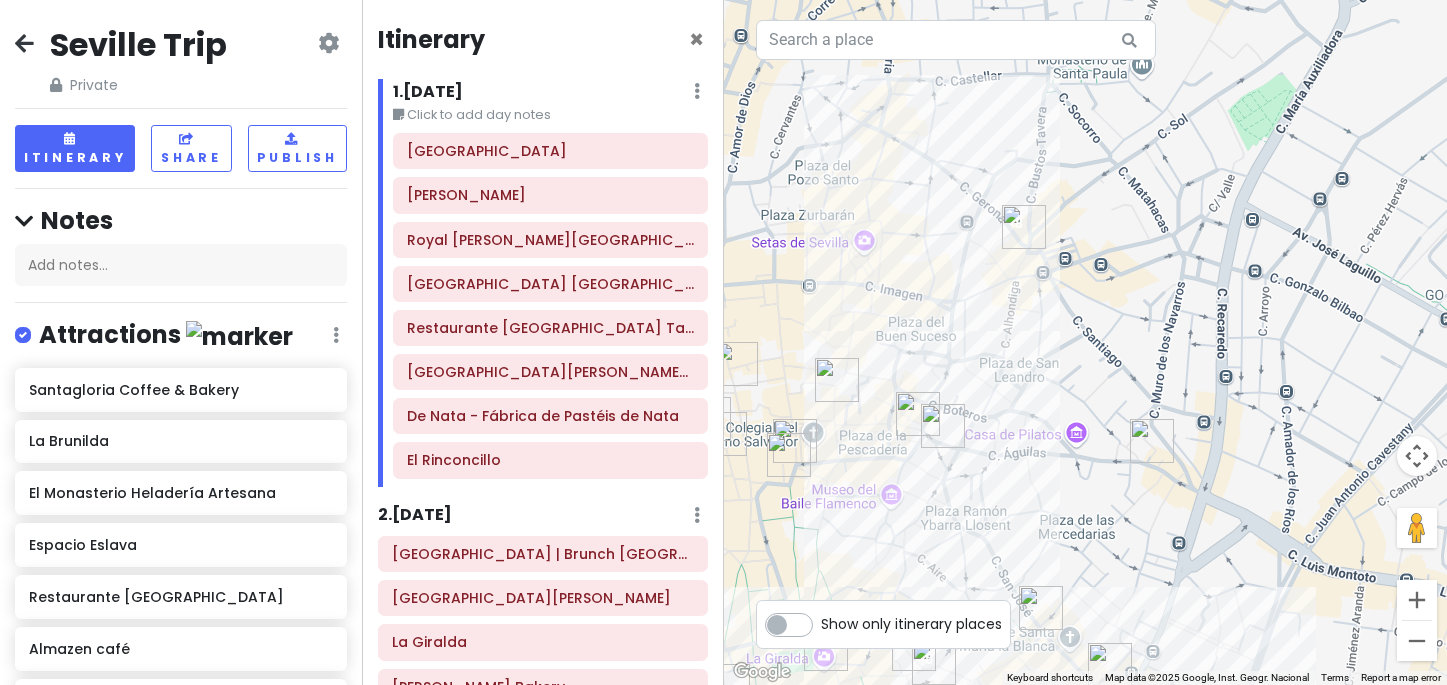 click at bounding box center [943, 426] 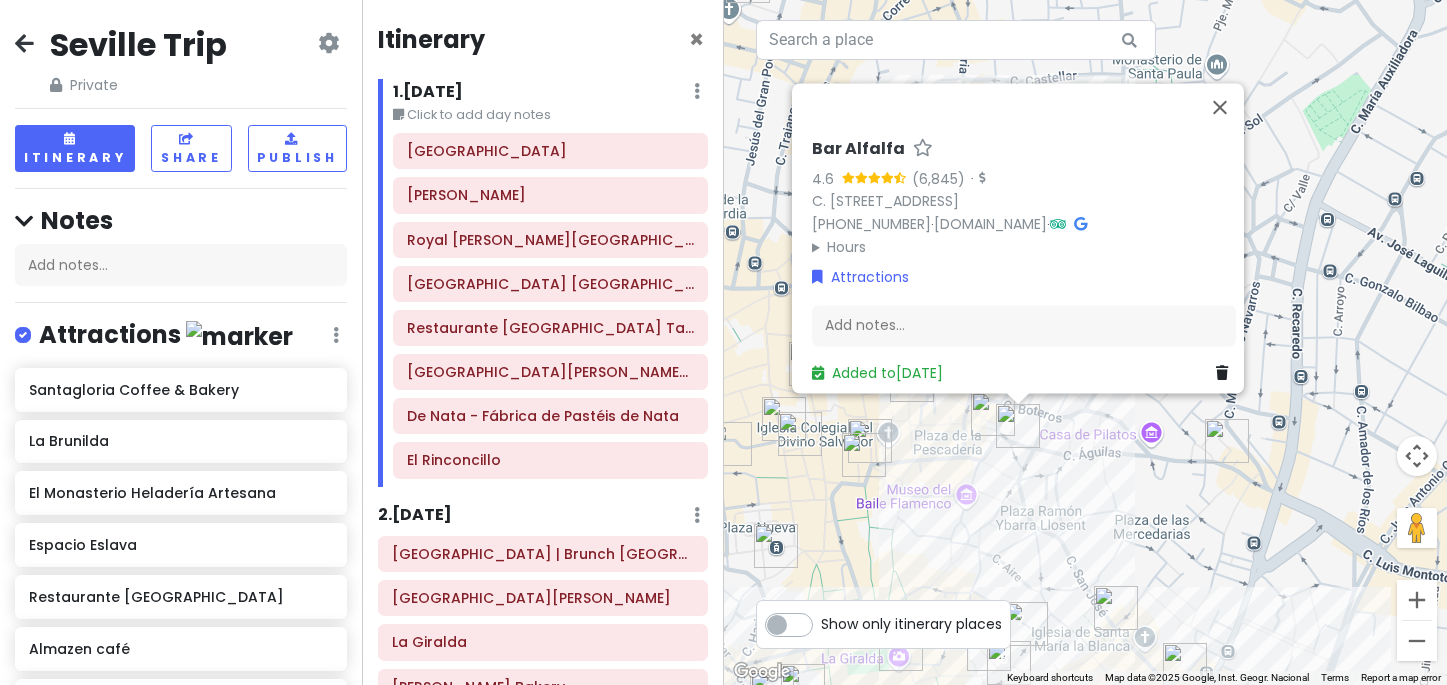 click at bounding box center [993, 414] 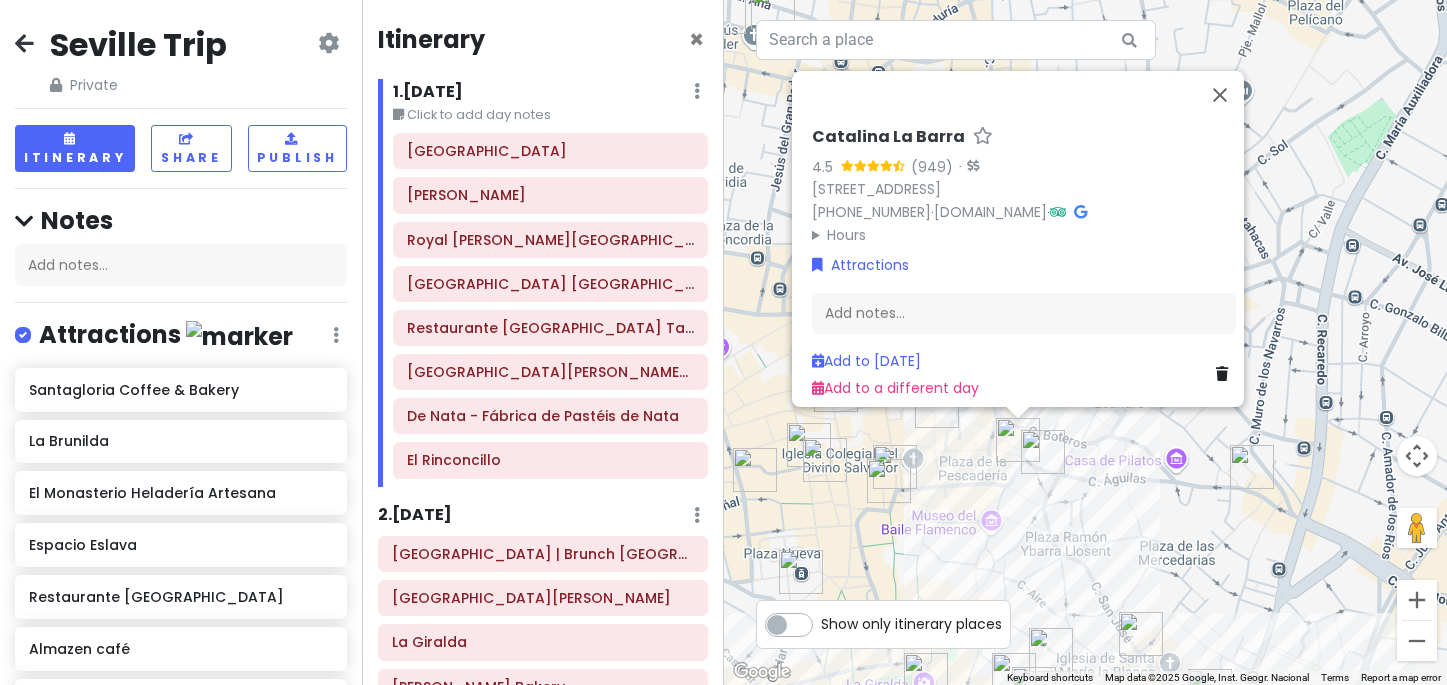 click at bounding box center [937, 406] 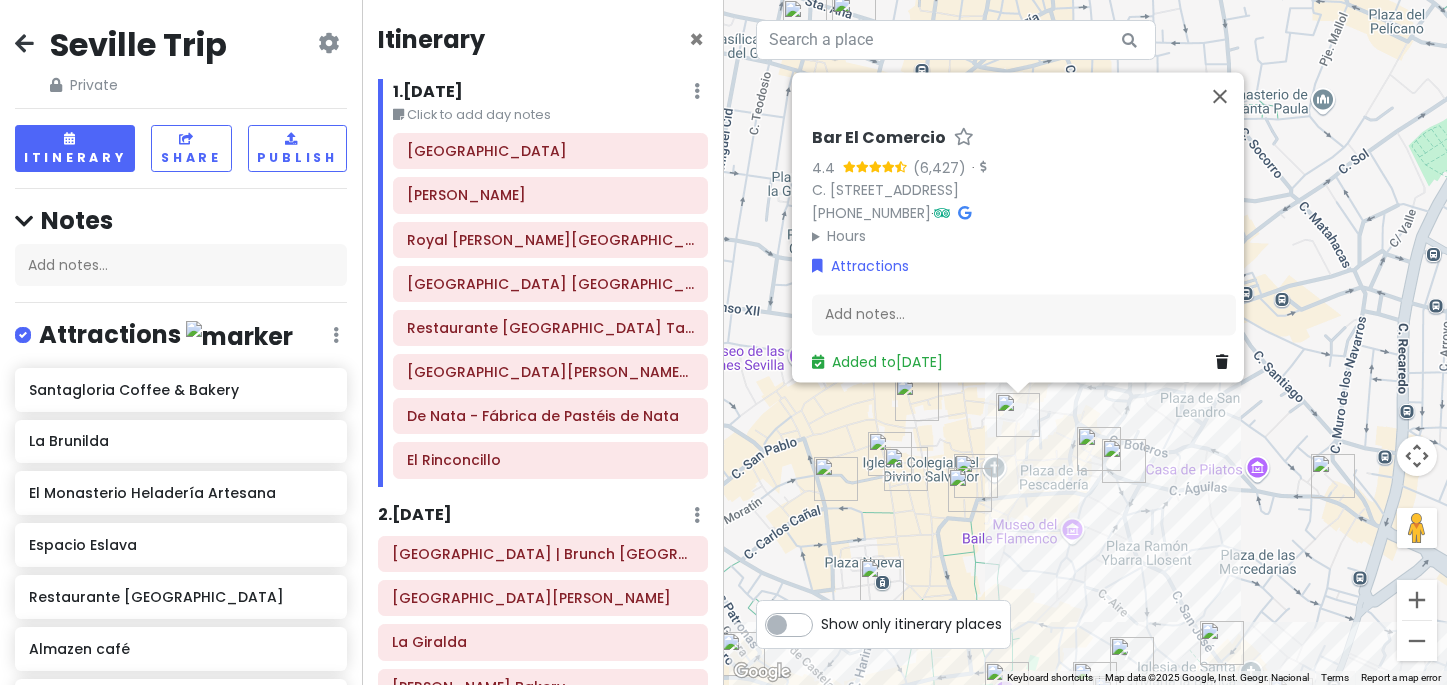 click at bounding box center [976, 476] 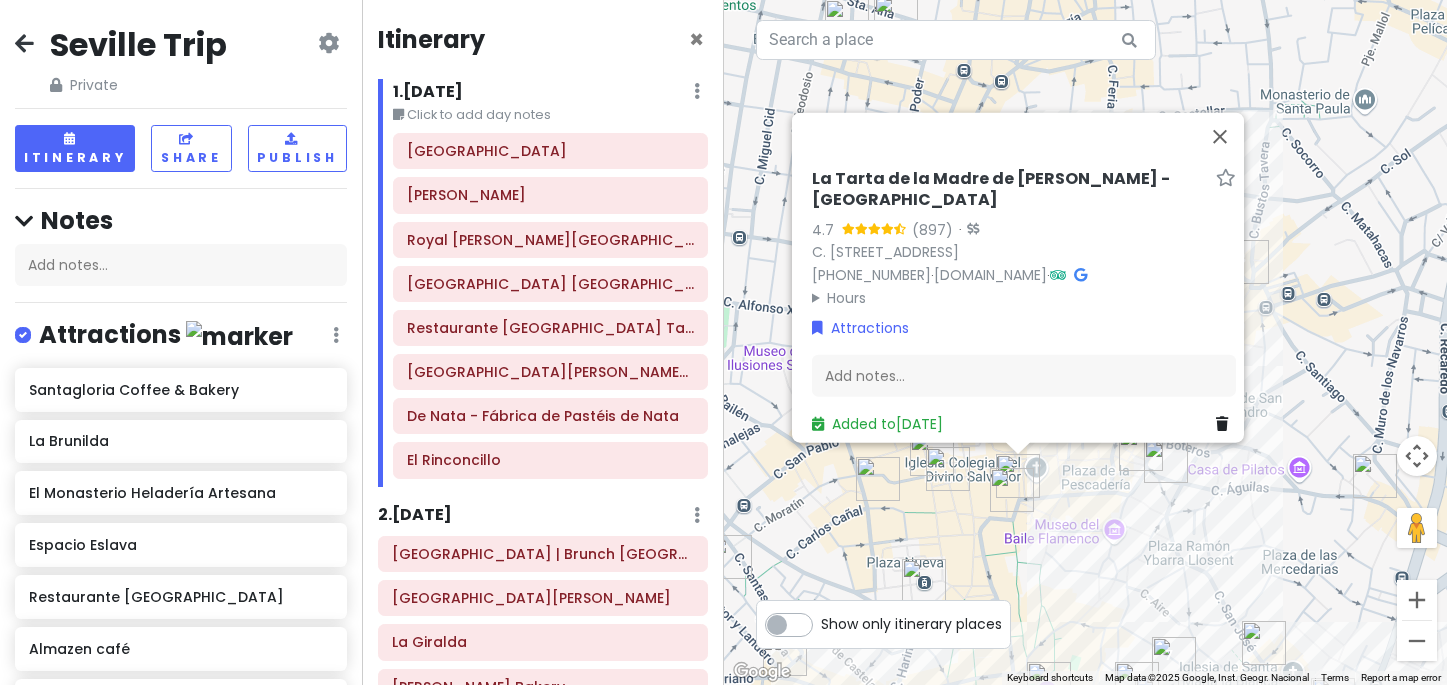 click at bounding box center [1012, 490] 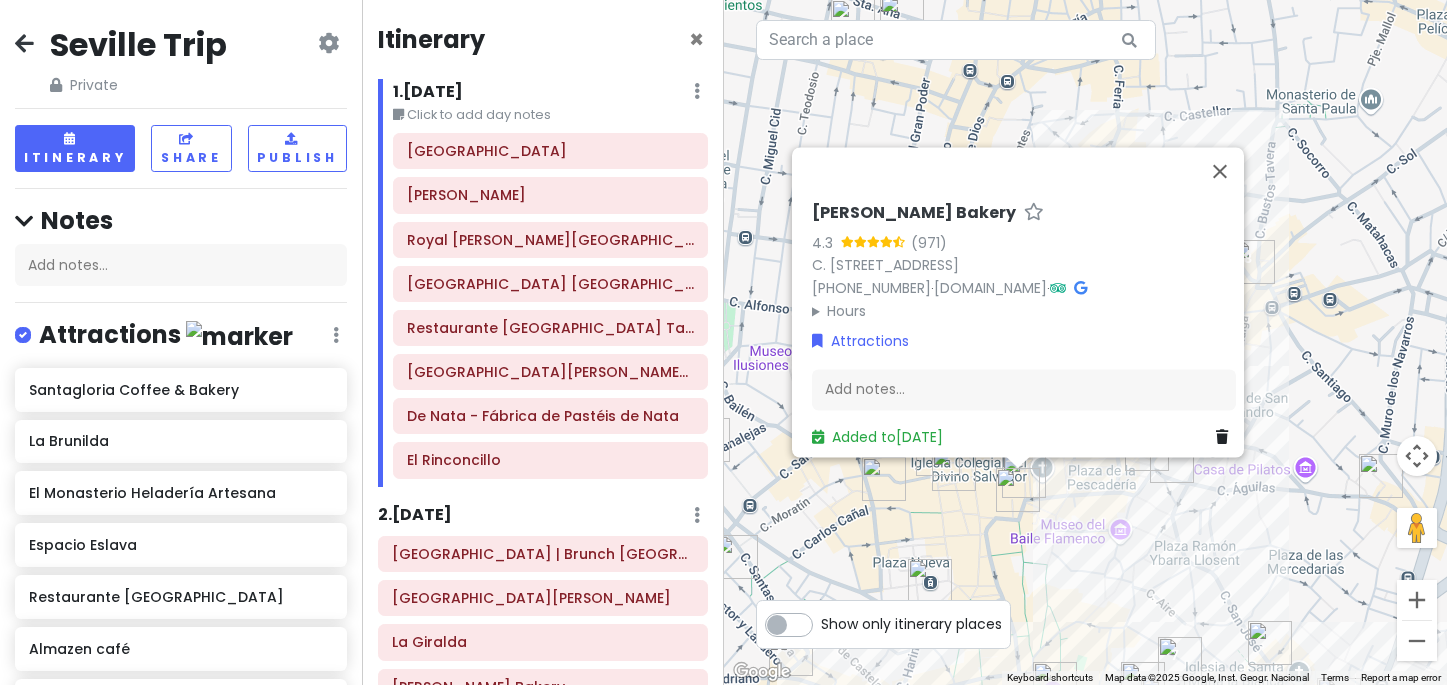 click at bounding box center [954, 469] 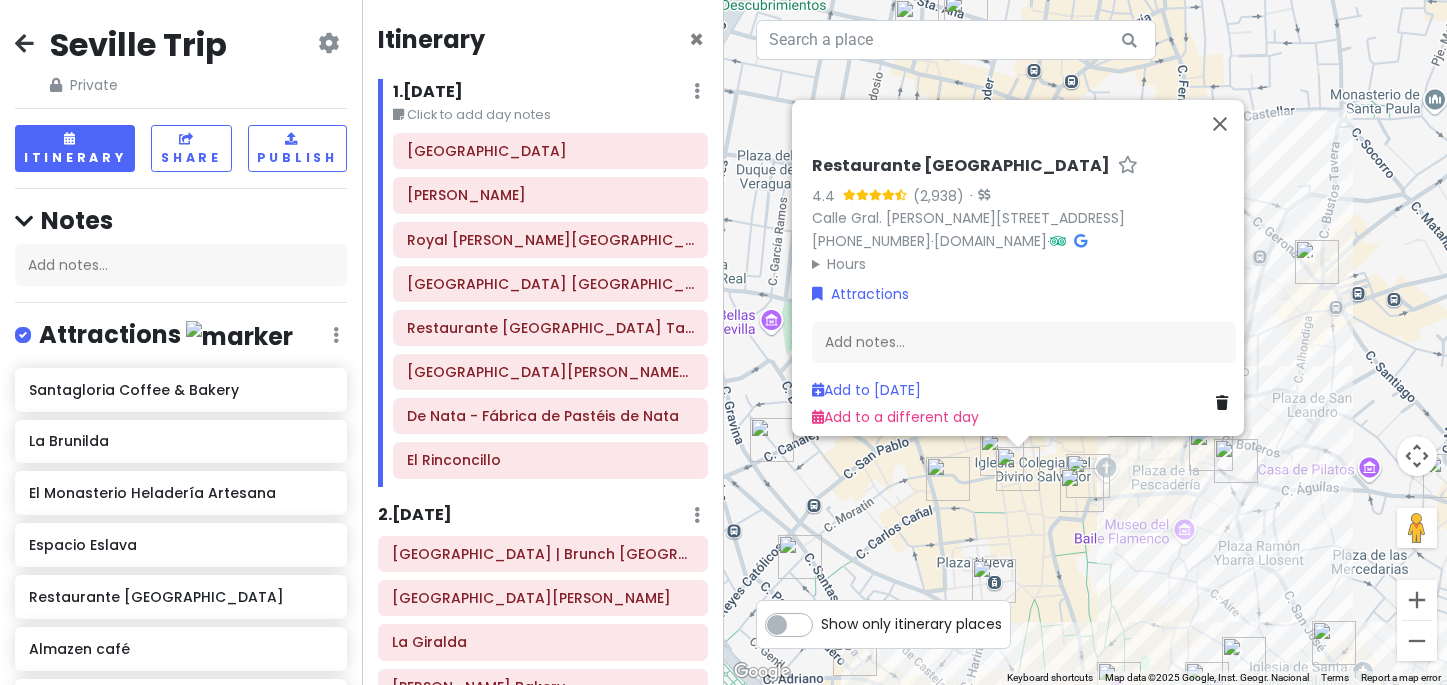 click at bounding box center [948, 479] 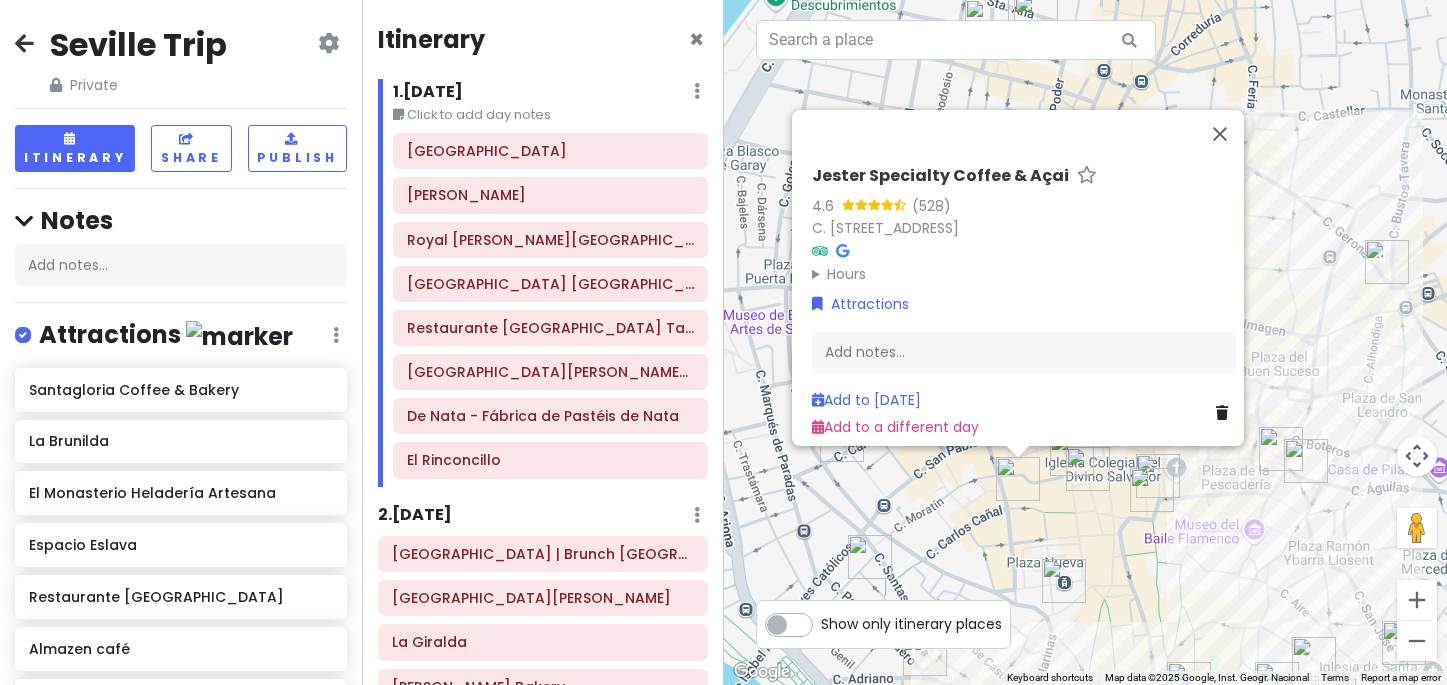 click at bounding box center (1088, 469) 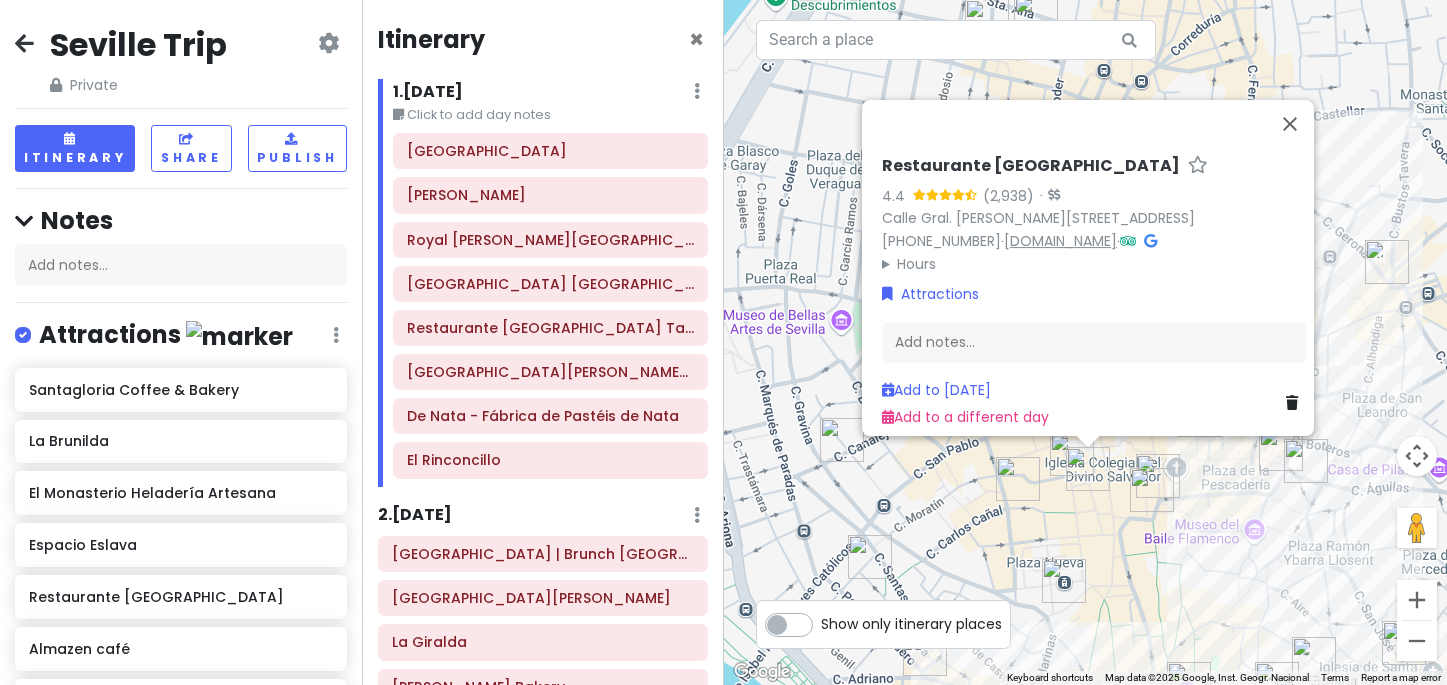 click on "[DOMAIN_NAME]" at bounding box center (1060, 241) 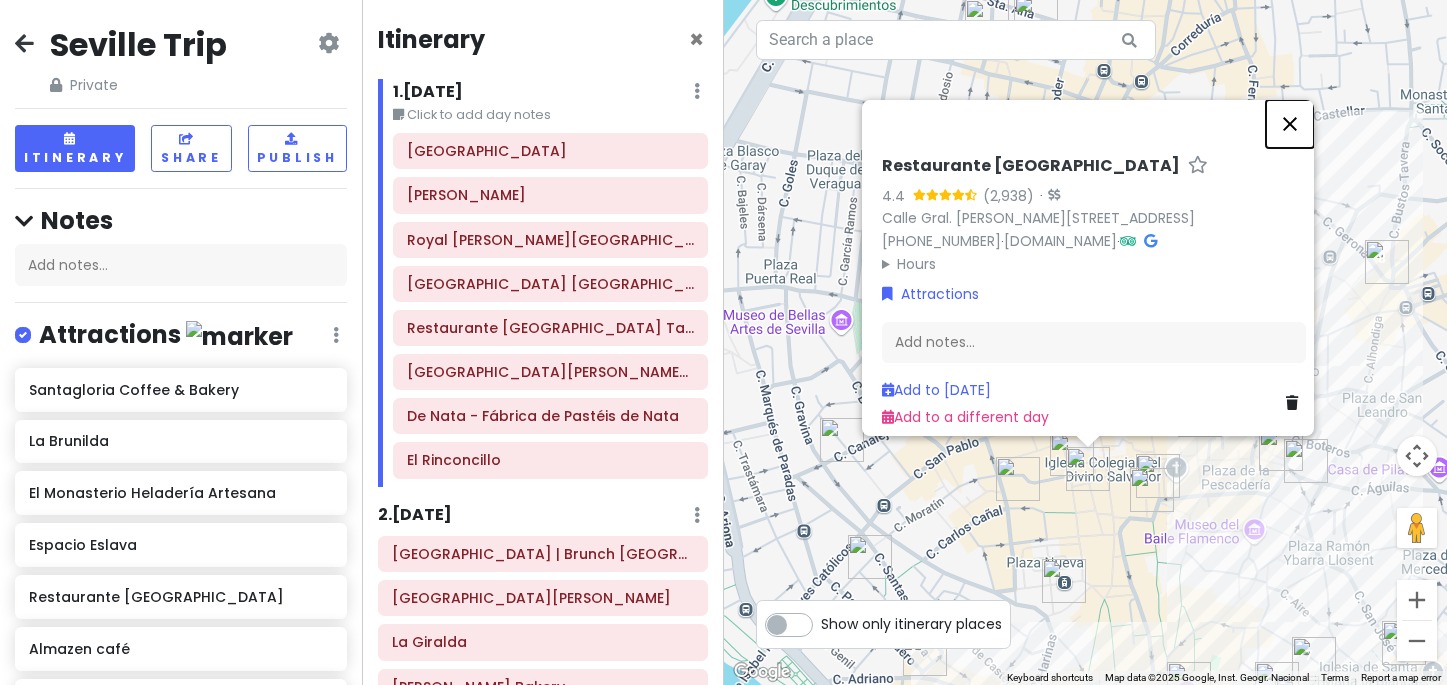 click at bounding box center [1290, 124] 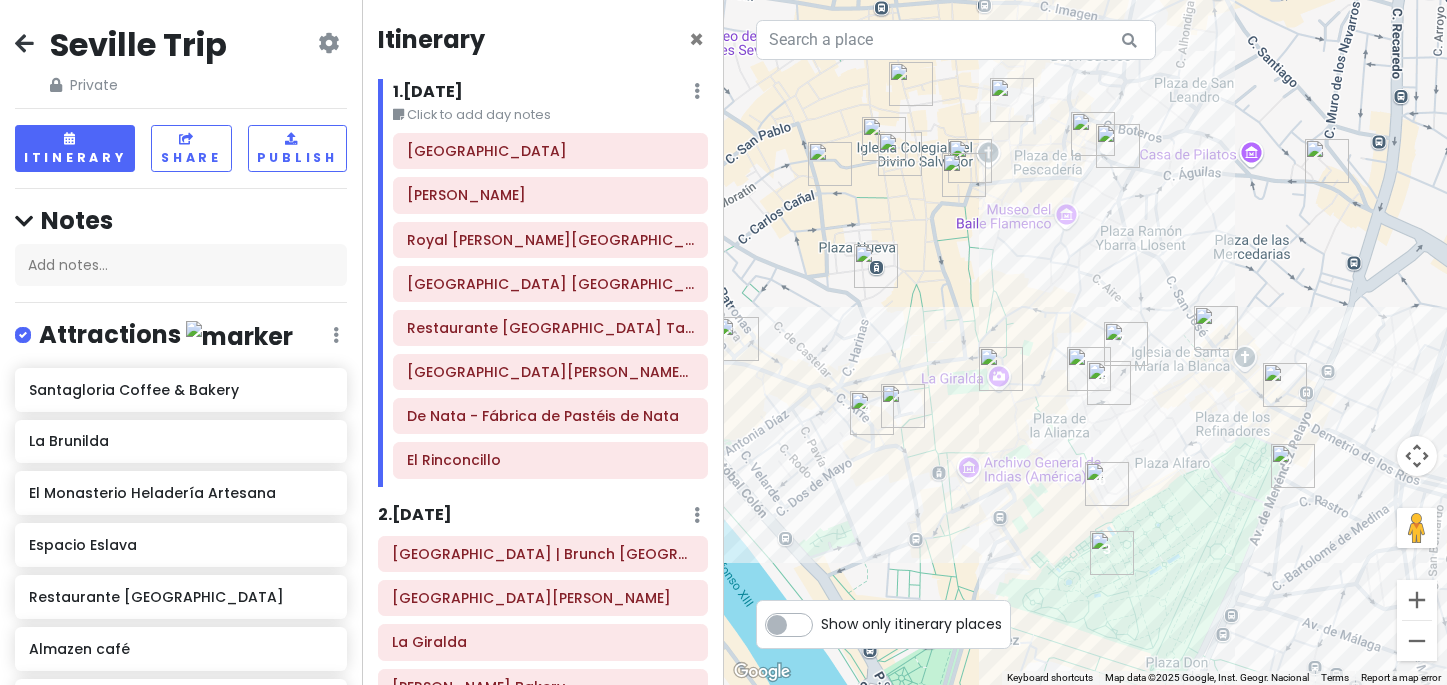 drag, startPoint x: 1138, startPoint y: 385, endPoint x: 953, endPoint y: 47, distance: 385.31674 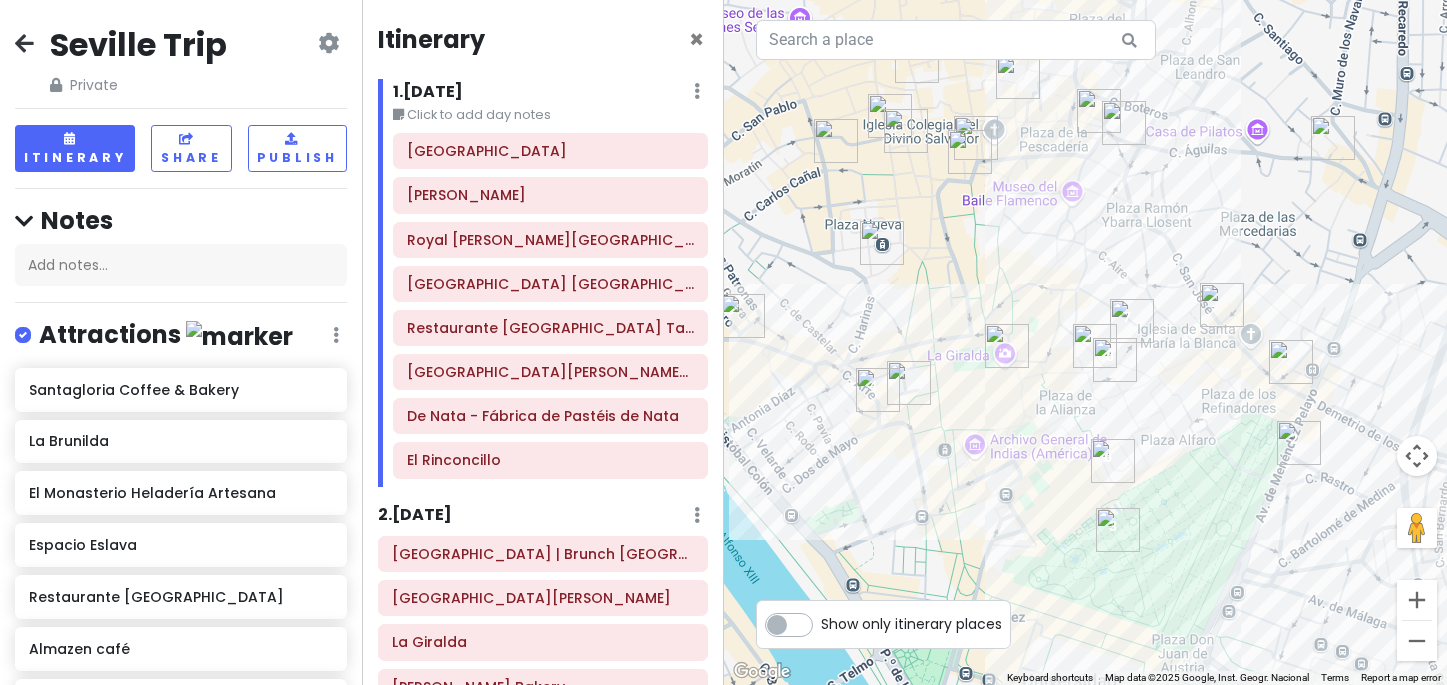 click at bounding box center [1222, 305] 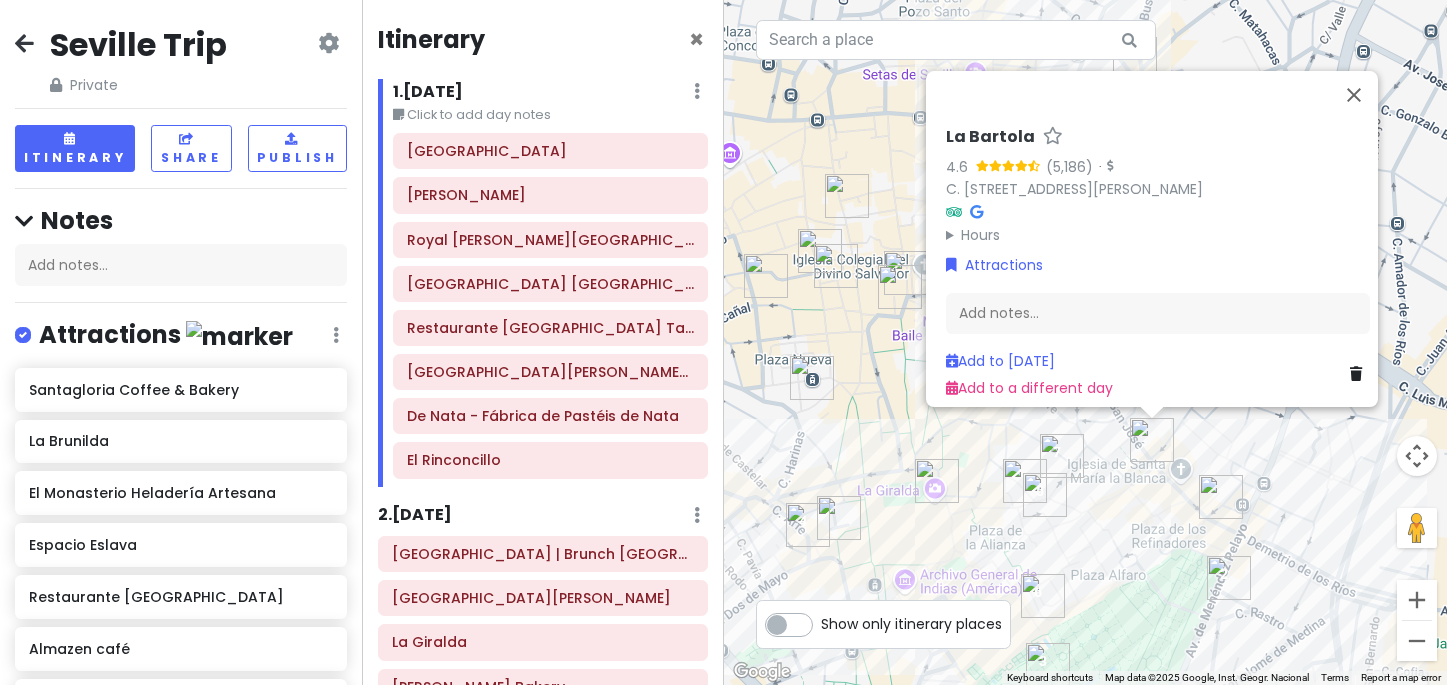 click at bounding box center [1221, 497] 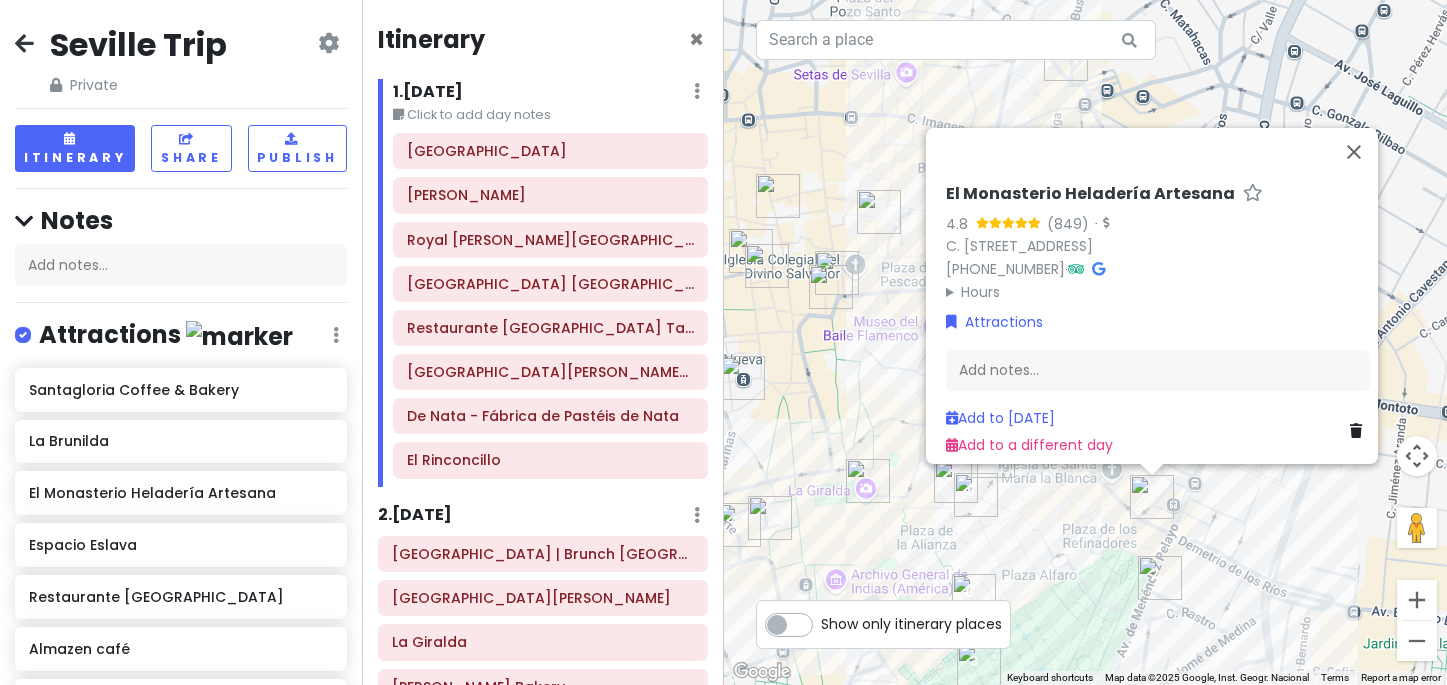 click on "To navigate, press the arrow keys. El Monasterio Heladería Artesana 4.8        (849)    ·    C. [STREET_ADDRESS] [PHONE_NUMBER]   ·   Hours [DATE]  2:00 PM – 12:30 AM [DATE]  2:00 PM – 12:30 AM [DATE]  2:00 PM – 12:30 AM [DATE]  2:00 PM – 12:30 AM [DATE]  2:00 PM – 1:00 AM [DATE]  2:00 PM – 1:00 AM [DATE]  2:00 PM – 12:30 AM Attractions Add notes...  Add to   [DATE]  Add to a different day" at bounding box center [1086, 342] 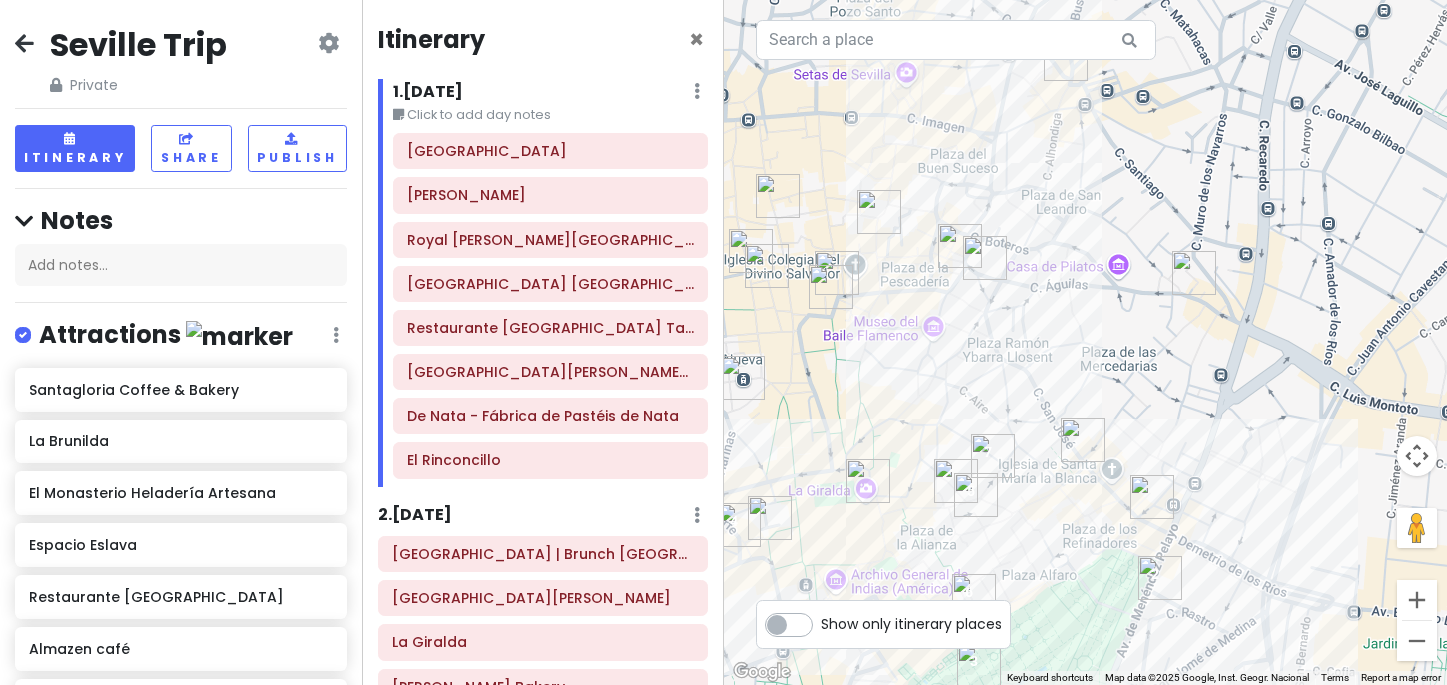 click at bounding box center (956, 481) 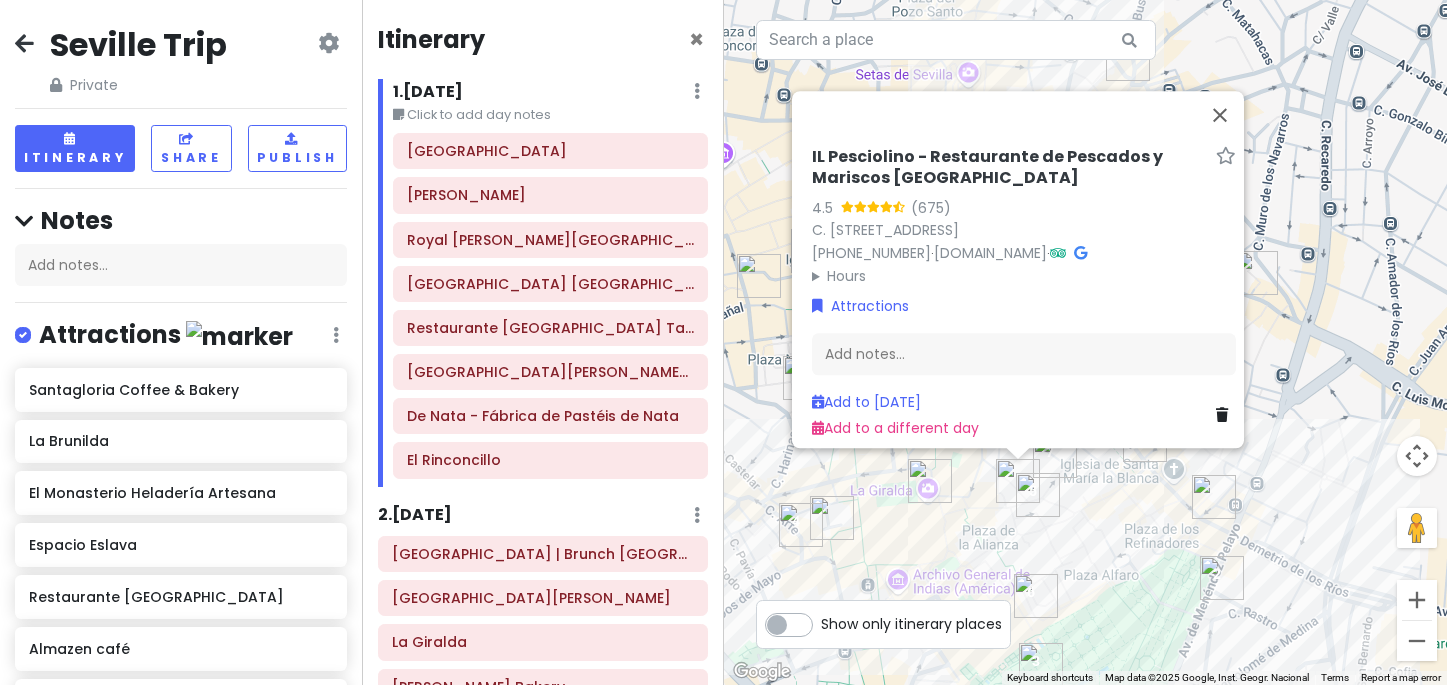 click at bounding box center [930, 481] 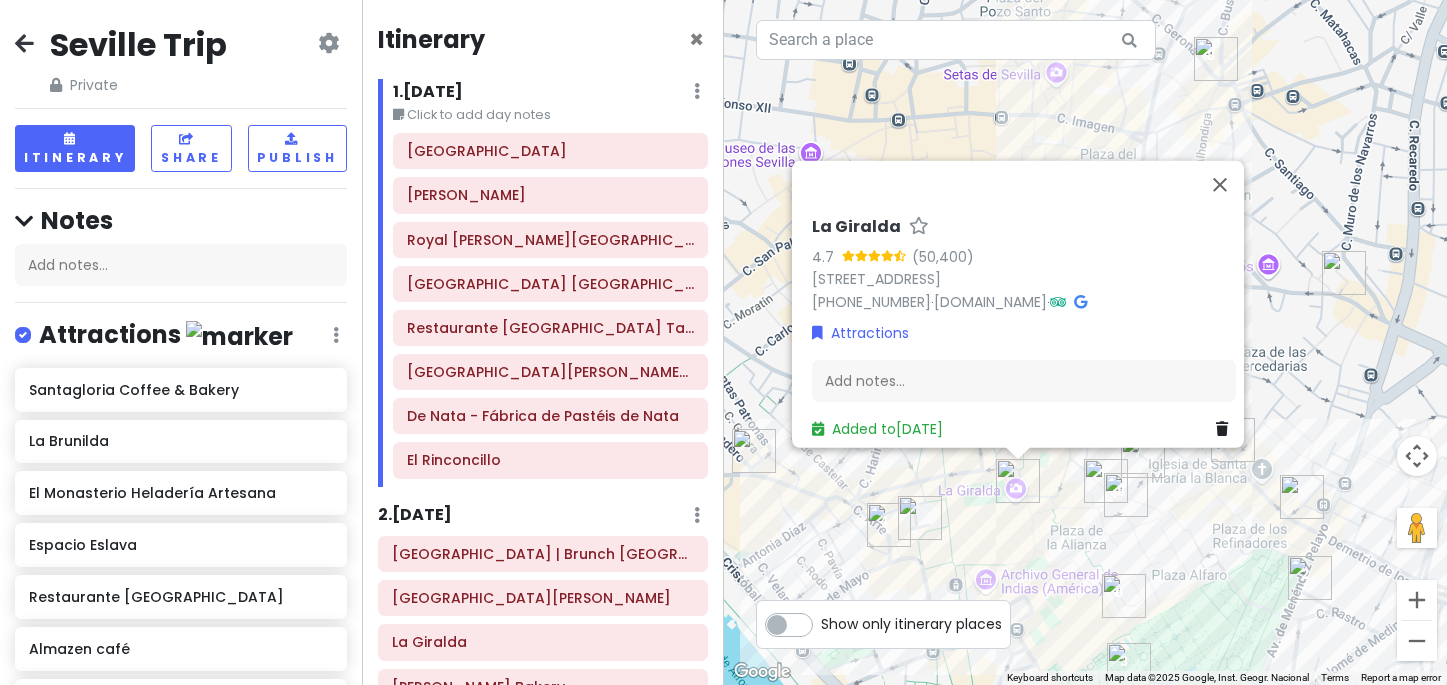 click at bounding box center (920, 518) 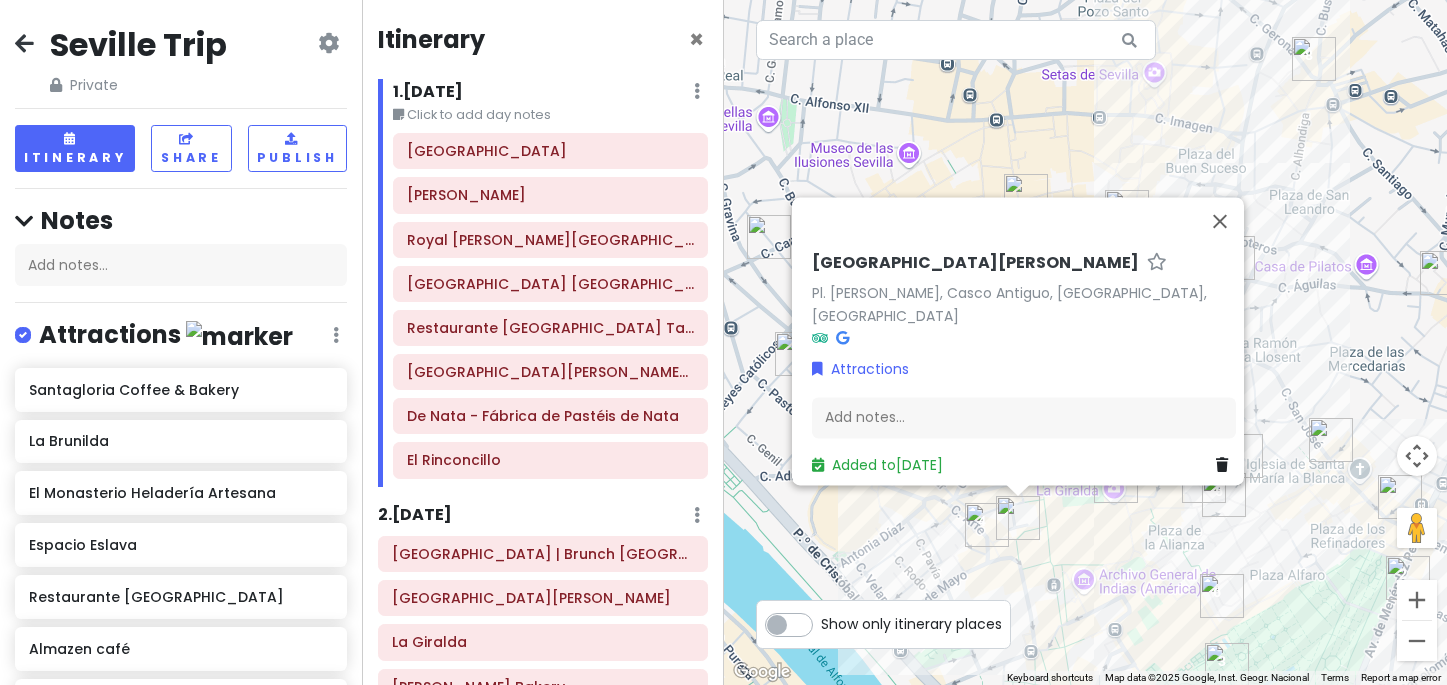 click on "To navigate, press the arrow keys. [GEOGRAPHIC_DATA][PERSON_NAME][PERSON_NAME], [GEOGRAPHIC_DATA], [GEOGRAPHIC_DATA], [GEOGRAPHIC_DATA] Attractions Add notes... Added to  [DATE]" at bounding box center (1086, 342) 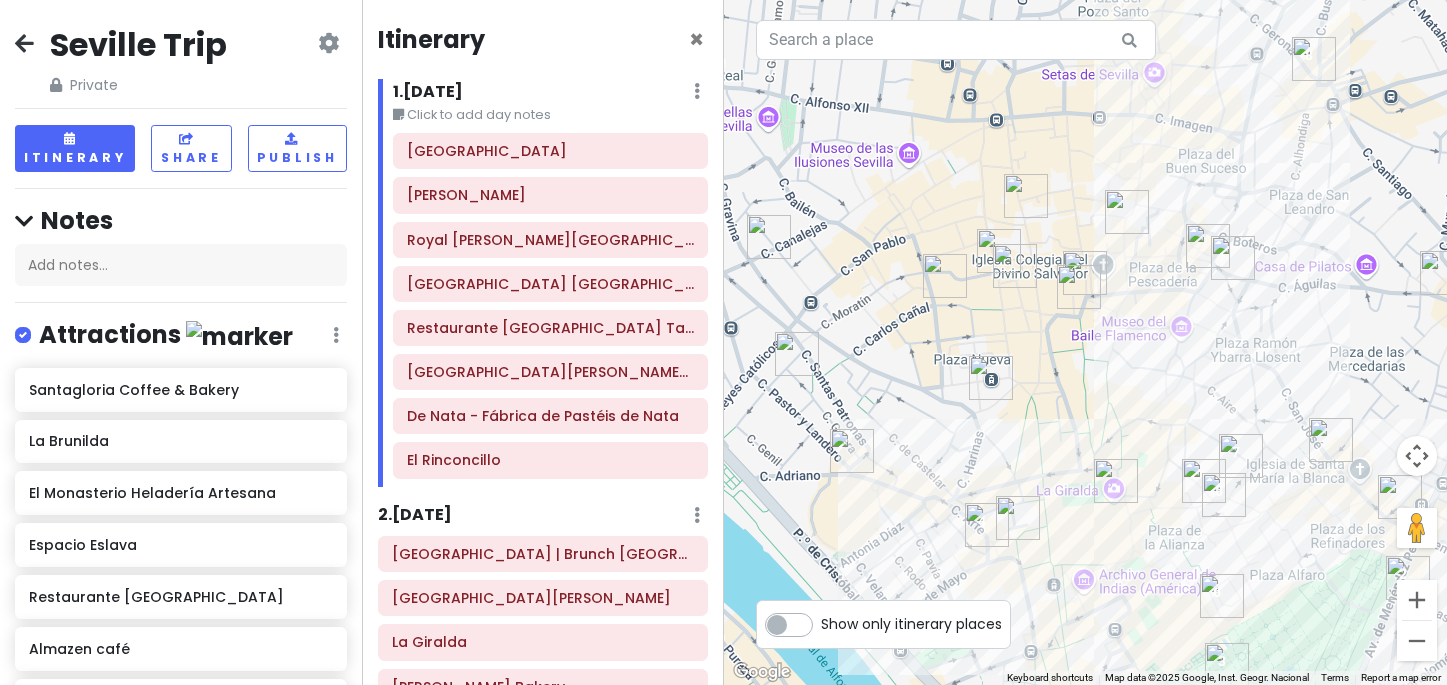 click at bounding box center (991, 378) 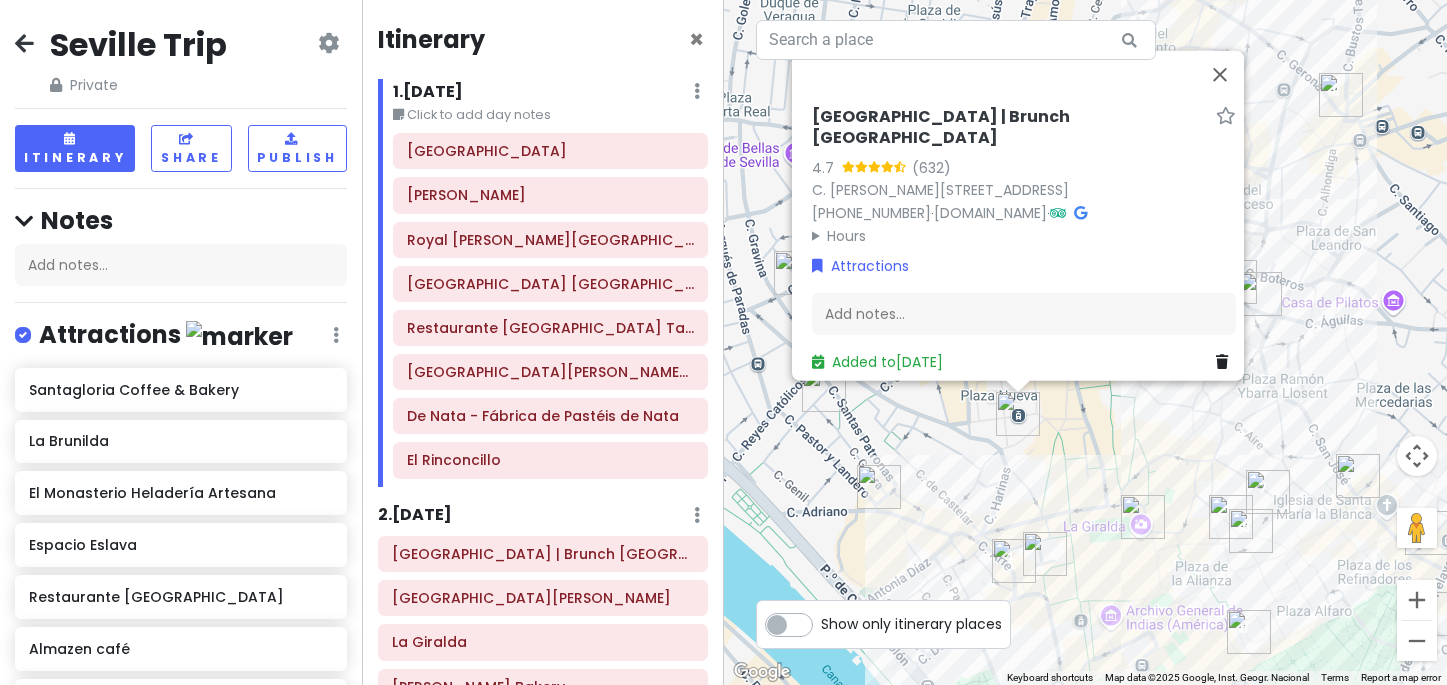 click on "To navigate, press the arrow keys. [GEOGRAPHIC_DATA] | [GEOGRAPHIC_DATA] 4.7        (632) C. [PERSON_NAME][STREET_ADDRESS] [PHONE_NUMBER]   ·   [DOMAIN_NAME]   ·   Hours [DATE]  9:00 AM – 10:00 PM [DATE]  9:00 AM – 10:00 PM [DATE]  9:00 AM – 10:00 PM [DATE]  9:00 AM – 10:00 PM [DATE]  9:00 AM – 11:00 PM [DATE]  9:00 AM – 11:00 PM [DATE]  9:00 AM – 4:00 PM Attractions Add notes... Added to  [DATE]" at bounding box center (1086, 342) 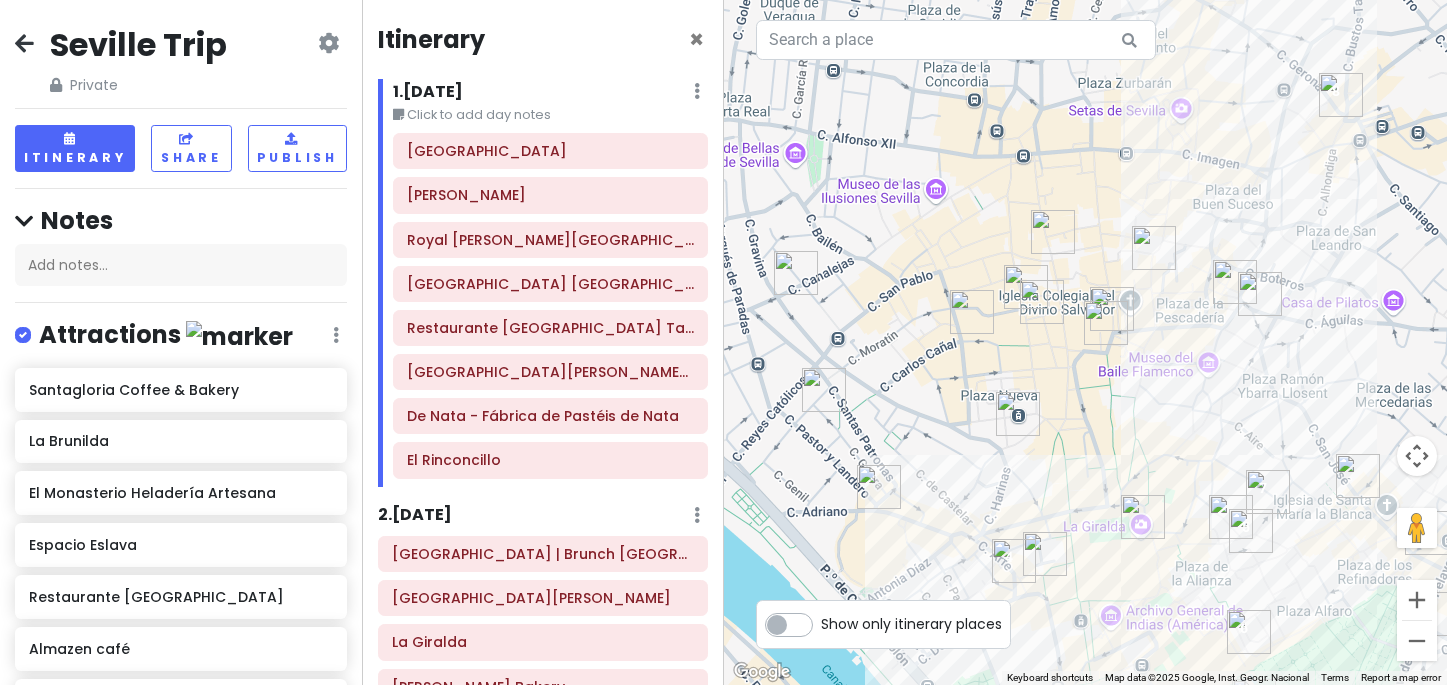 click at bounding box center [1106, 323] 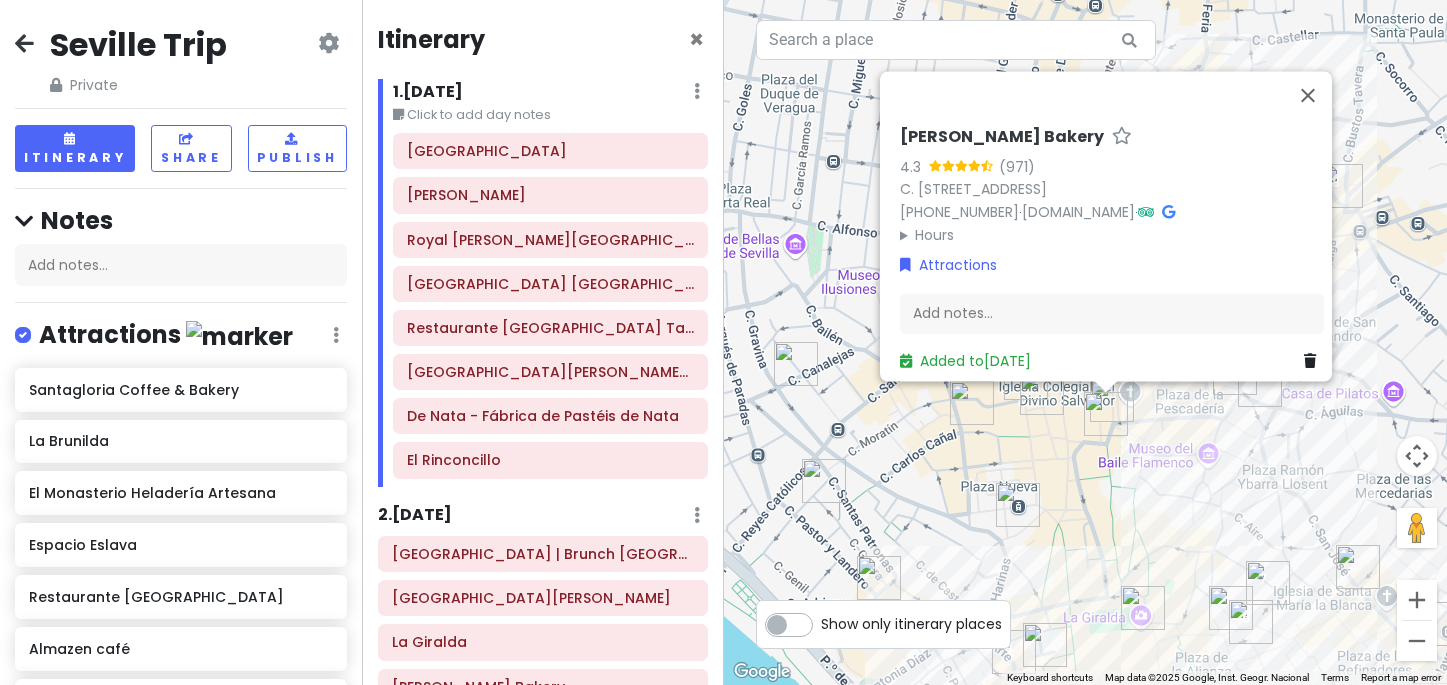 click on "To navigate, press the arrow keys. Domi [PERSON_NAME] Bakery 4.3        (971) C. [STREET_ADDRESS] [PHONE_NUMBER]   ·   [DOMAIN_NAME]   ·   Hours [DATE]  8:30 AM – 10:00 PM [DATE]  8:30 AM – 10:00 PM [DATE]  8:30 AM – 10:00 PM [DATE]  8:30 AM – 10:00 PM [DATE]  8:30 AM – 10:00 PM [DATE]  9:00 AM – 10:00 PM [DATE]  Closed Attractions Add notes... Added to  [DATE]" at bounding box center (1086, 342) 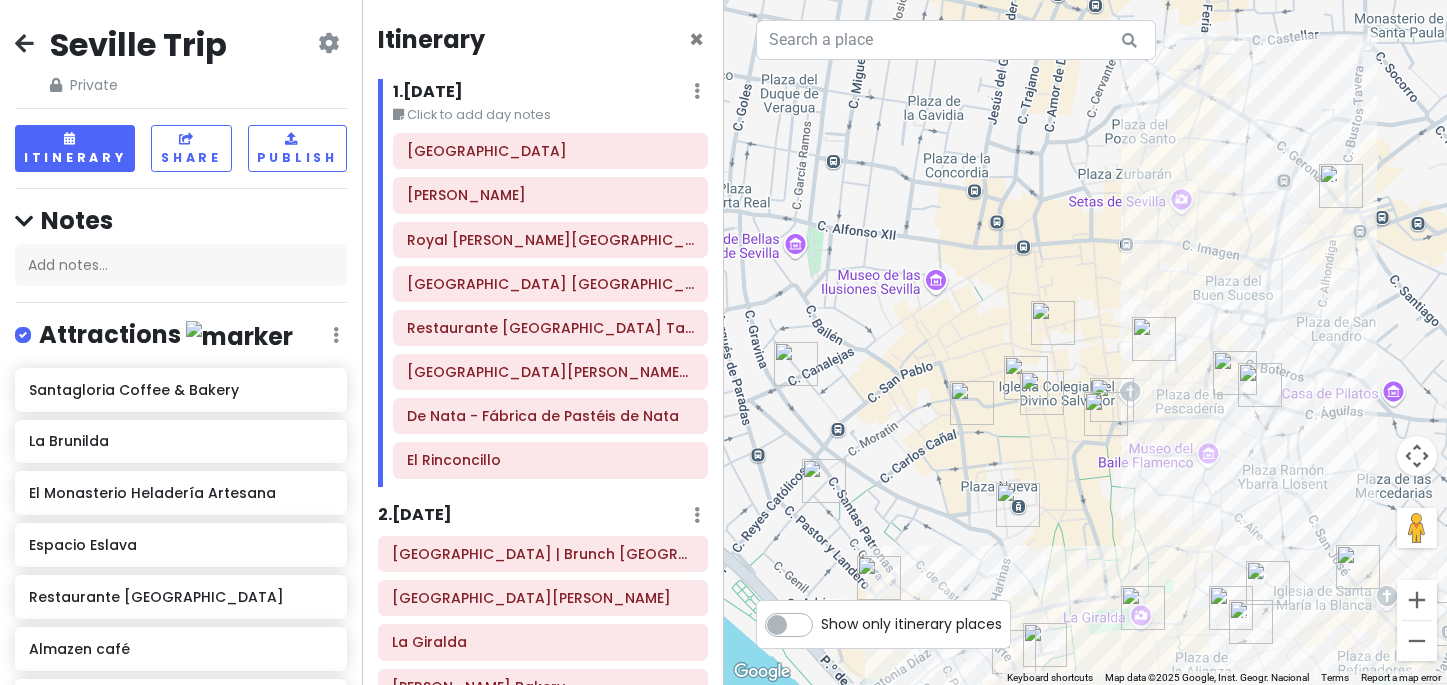 click at bounding box center (1042, 393) 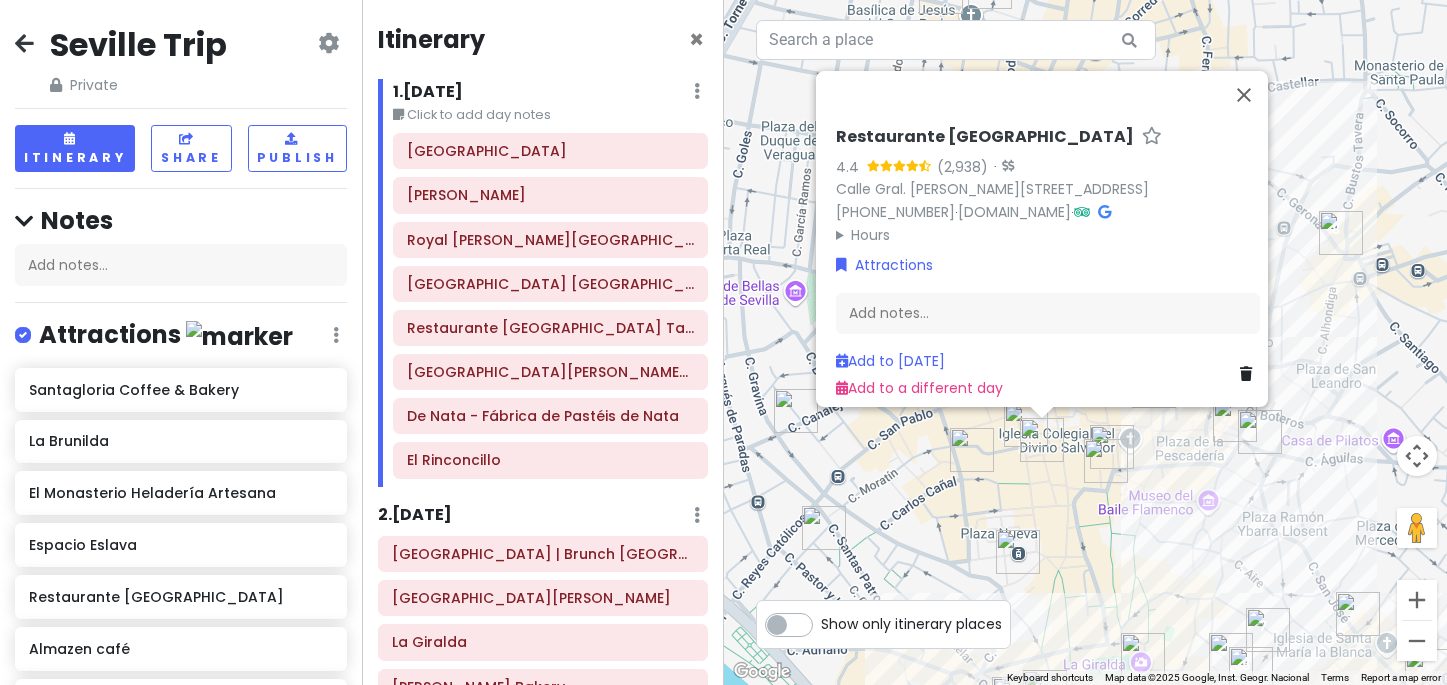 click at bounding box center [972, 450] 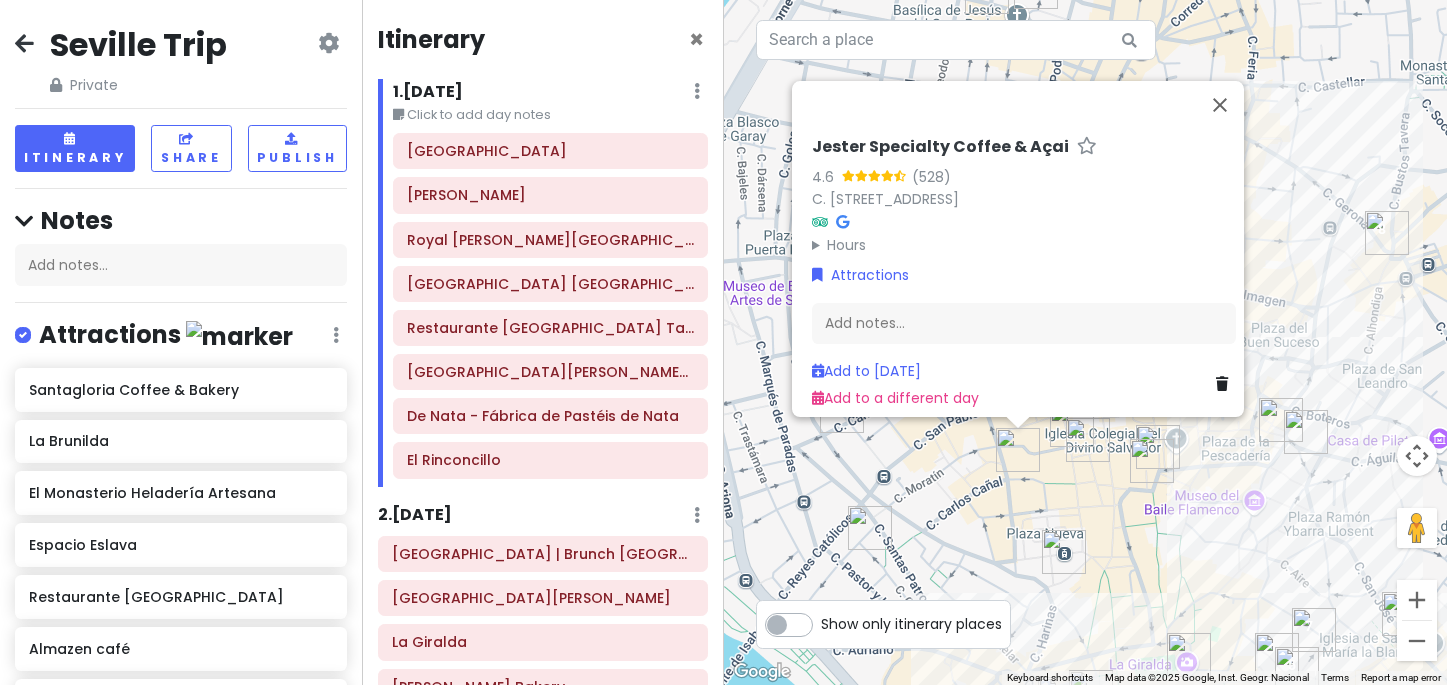 click on "To navigate, press the arrow keys. [PERSON_NAME] Specialty Coffee & Açai 4.6        (528) [PERSON_NAME], [GEOGRAPHIC_DATA] Hours [DATE]  8:30 AM – 2:00 PM, 4:30 – 8:30 PM [DATE]  8:30 AM – 2:00 PM, 4:30 – 8:30 PM [DATE]  8:30 AM – 2:00 PM, 4:30 – 8:30 PM [DATE]  8:30 AM – 2:00 PM, 4:30 – 8:30 PM [DATE]  8:30 AM – 2:00 PM, 4:30 – 8:30 PM [DATE]  8:30 AM – 8:30 PM [DATE]  8:30 AM – 8:30 PM Attractions Add notes...  Add to   [DATE]  Add to a different day" at bounding box center [1086, 342] 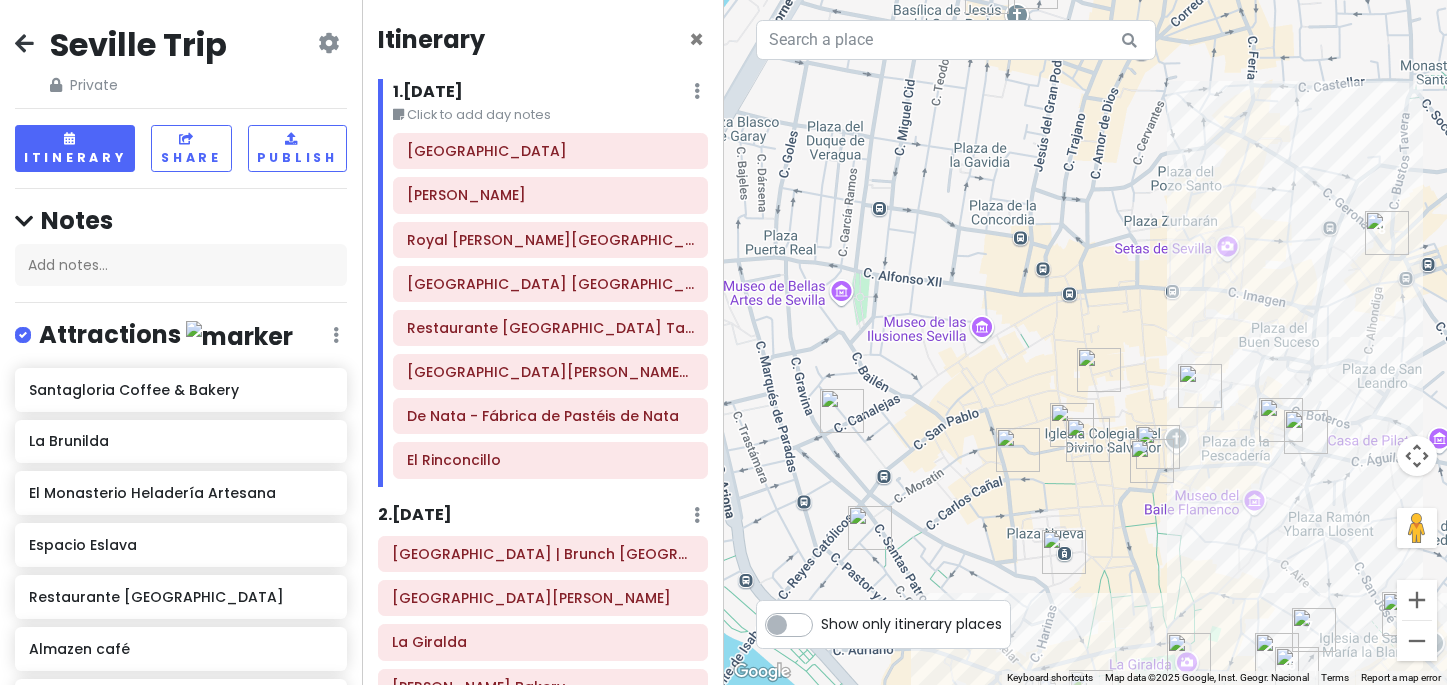 click at bounding box center [870, 528] 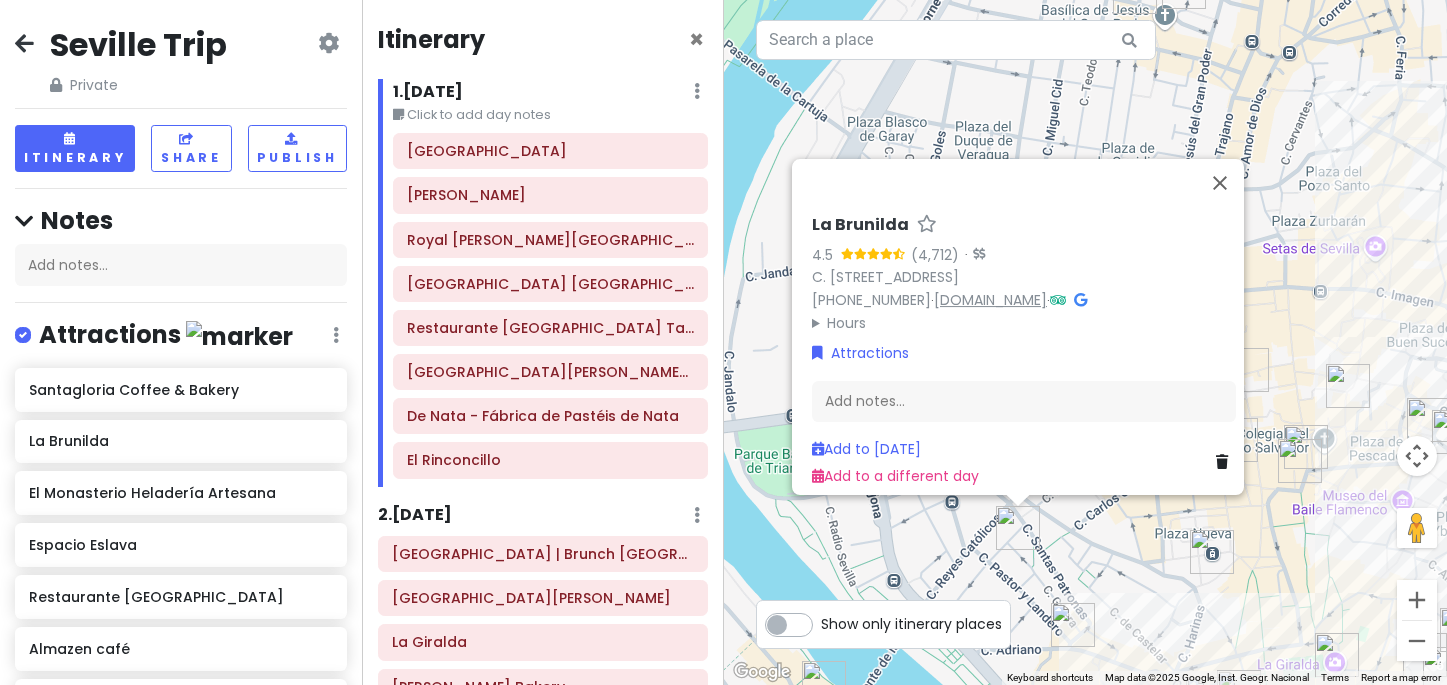 click on "[DOMAIN_NAME]" at bounding box center (990, 300) 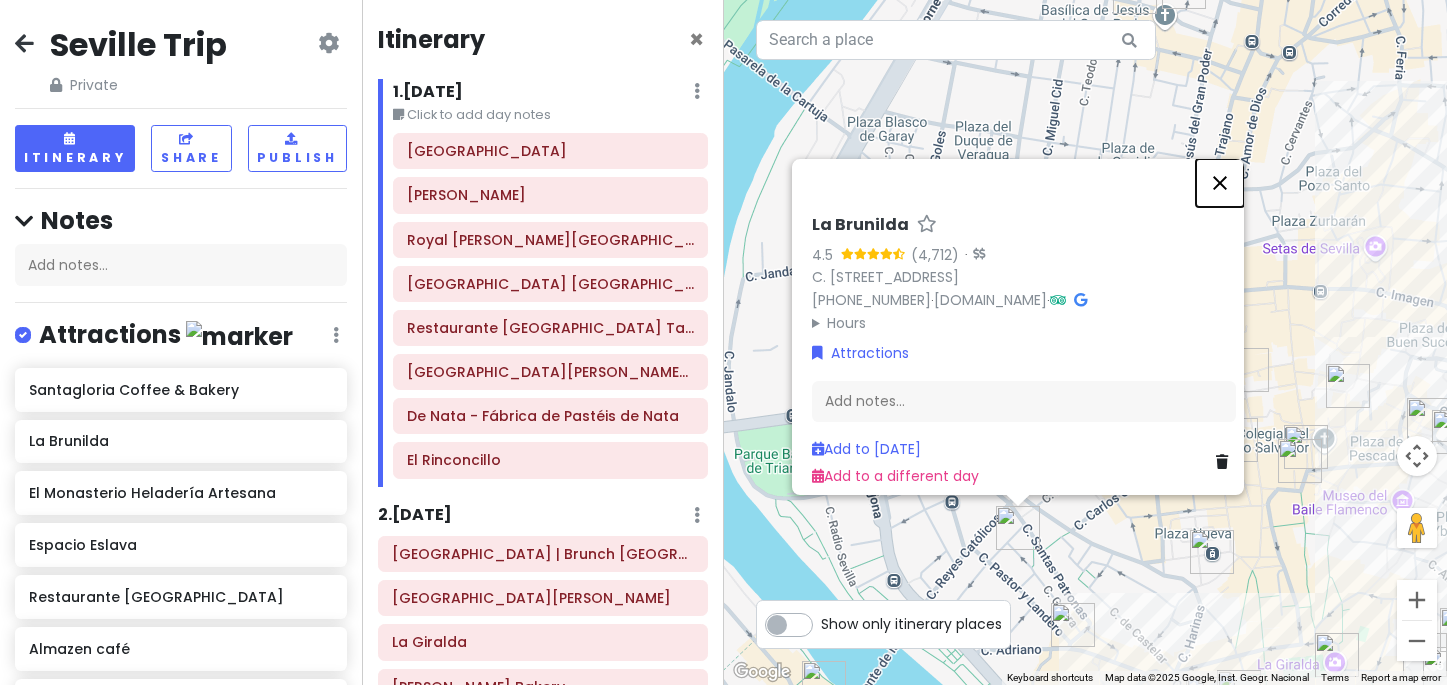 click at bounding box center [1220, 183] 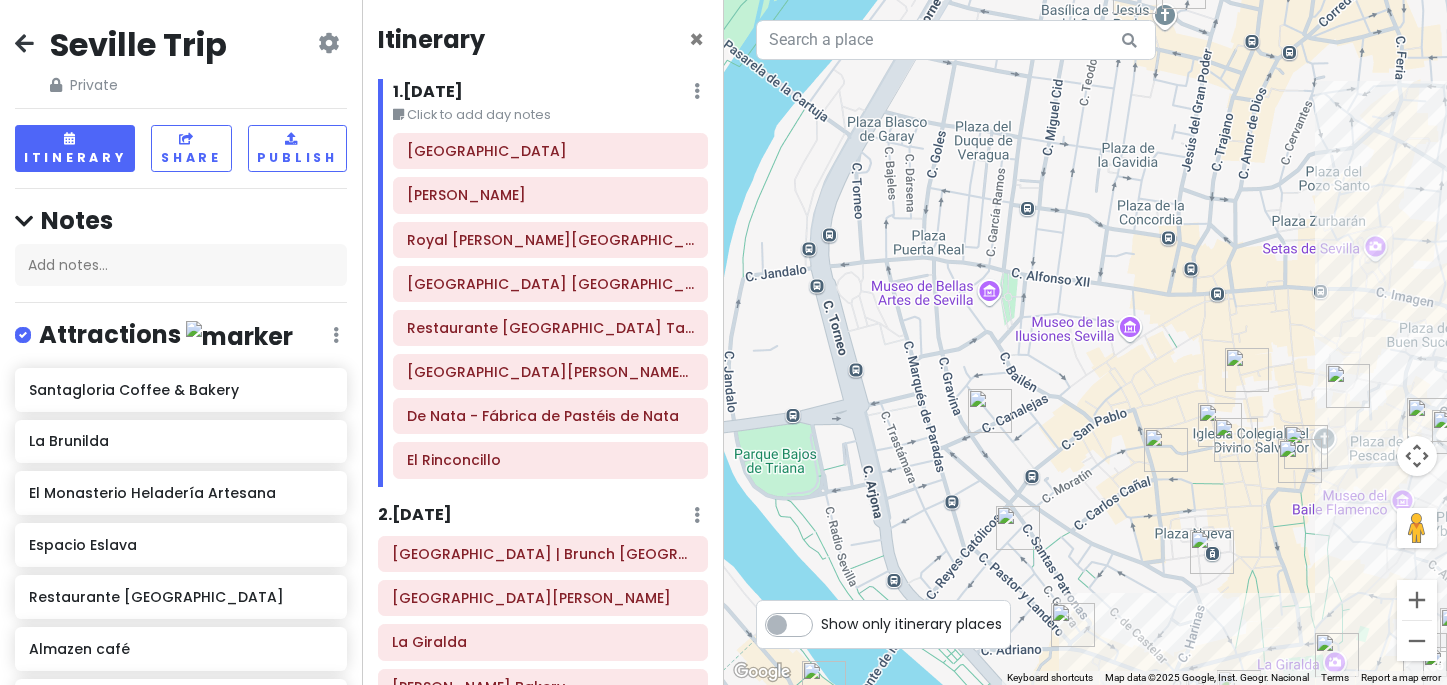 click at bounding box center [990, 411] 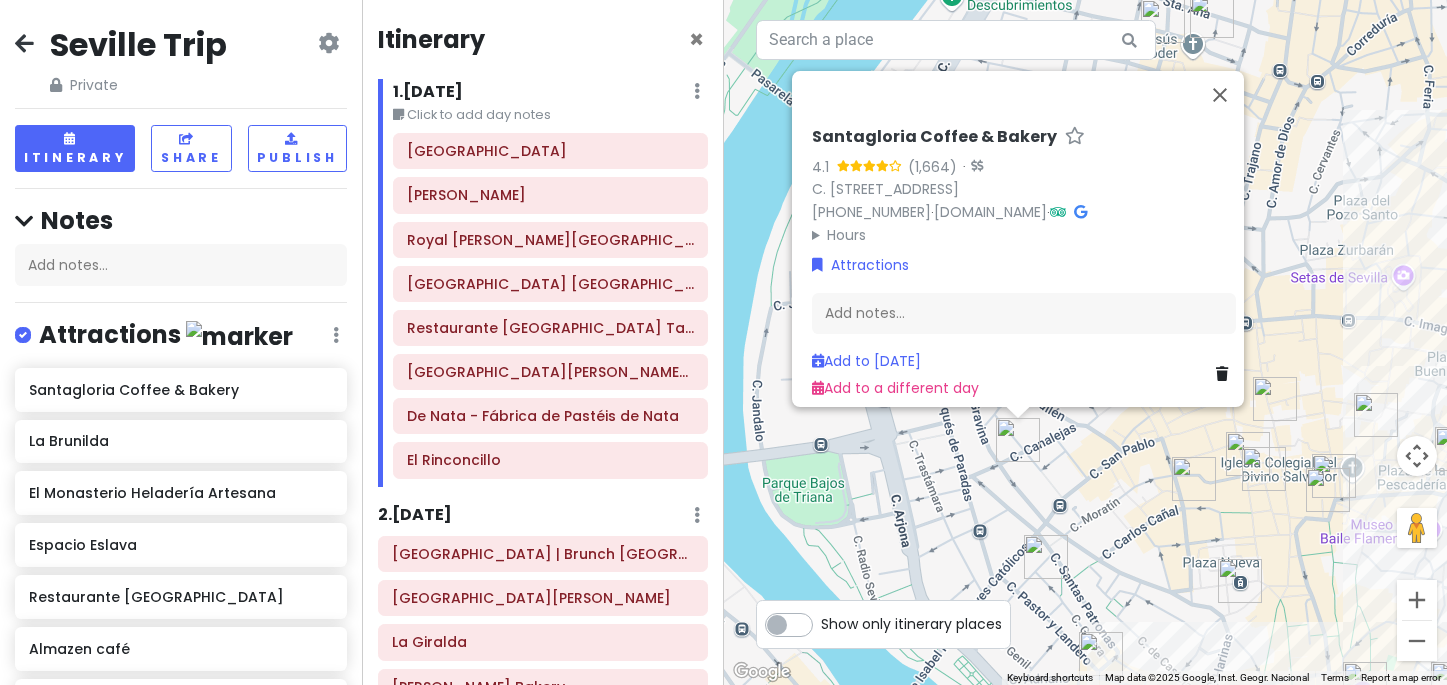 click on "To navigate, press the arrow keys. Santagloria Coffee & Bakery 4.1        (1,664)    ·    C. [STREET_ADDRESS] [PHONE_NUMBER]   ·   [DOMAIN_NAME]   ·   Hours [DATE]  7:30 AM – 9:00 PM [DATE]  7:30 AM – 9:00 PM [DATE]  7:30 AM – 9:00 PM [DATE]  7:30 AM – 9:00 PM [DATE]  7:30 AM – 9:00 PM [DATE]  7:30 AM – 9:00 PM [DATE]  7:30 AM – 9:00 PM Attractions Add notes...  Add to   [DATE]  Add to a different day" at bounding box center (1086, 342) 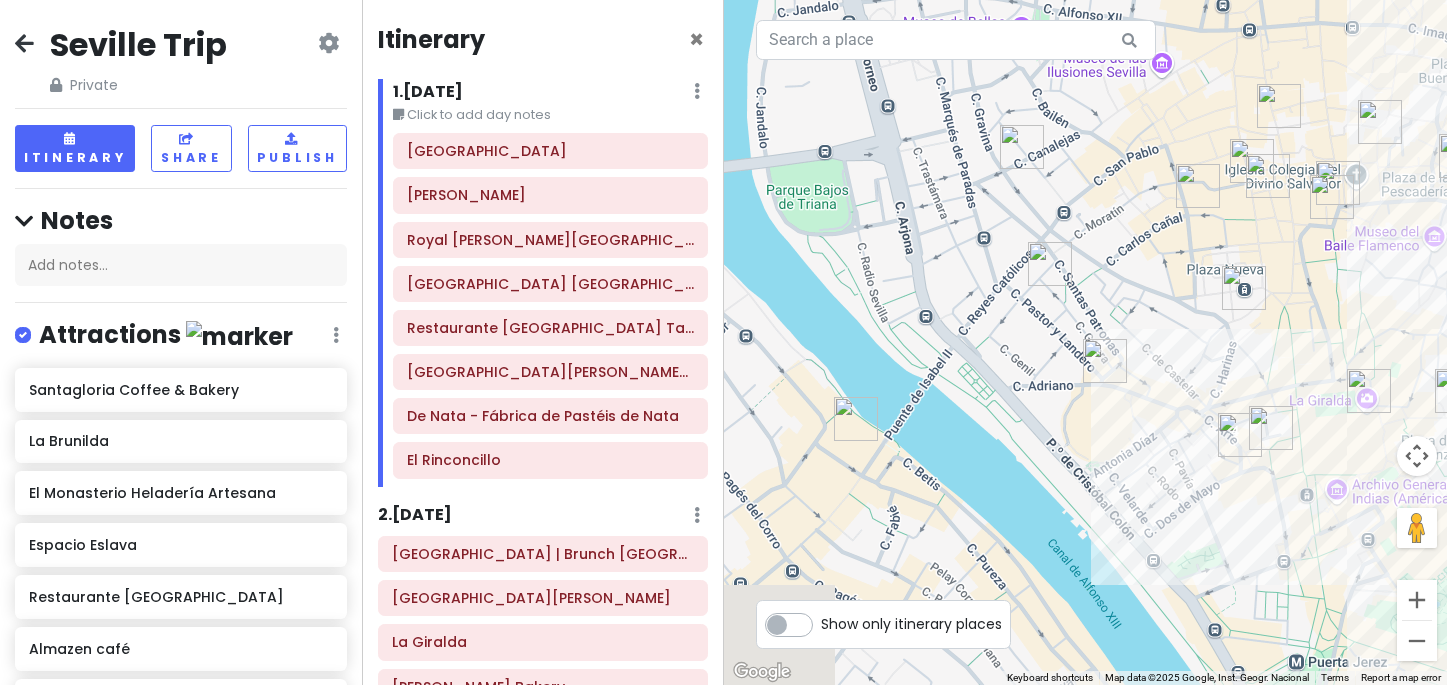 drag, startPoint x: 1110, startPoint y: 540, endPoint x: 1114, endPoint y: 242, distance: 298.02686 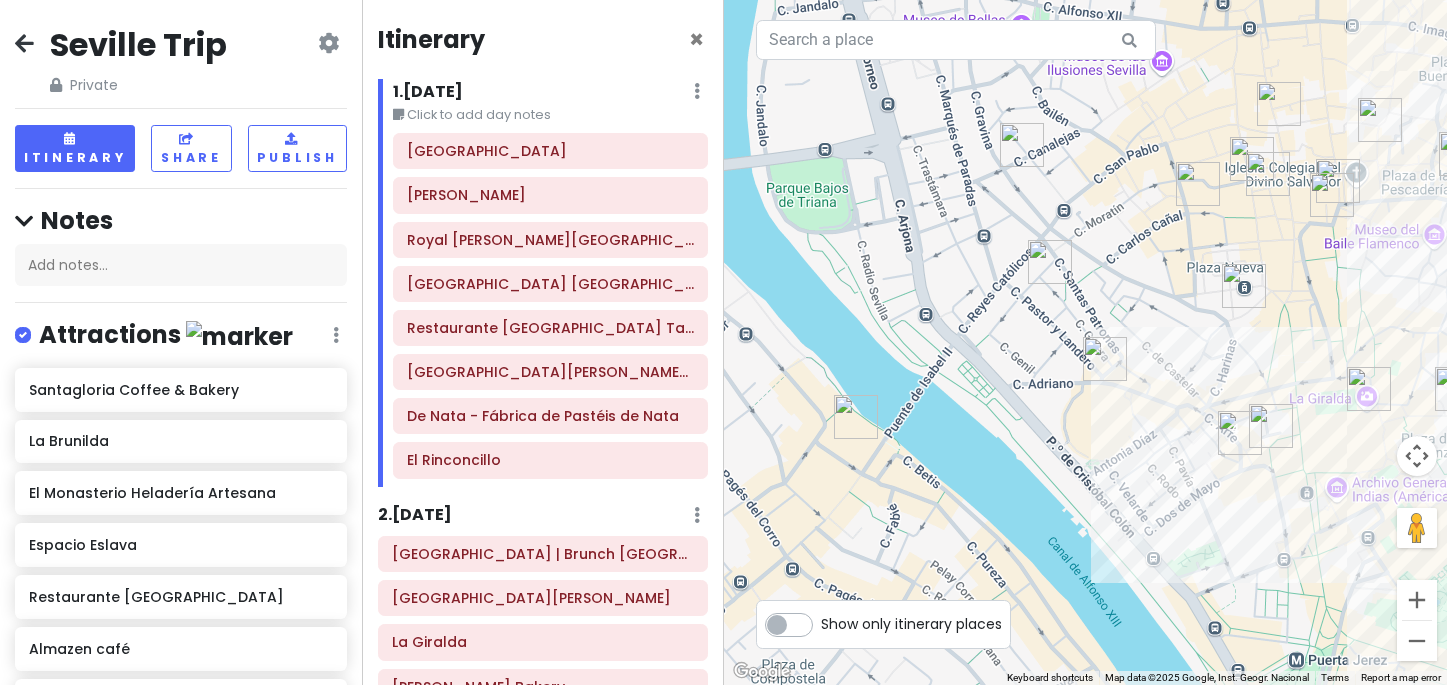 click at bounding box center (856, 417) 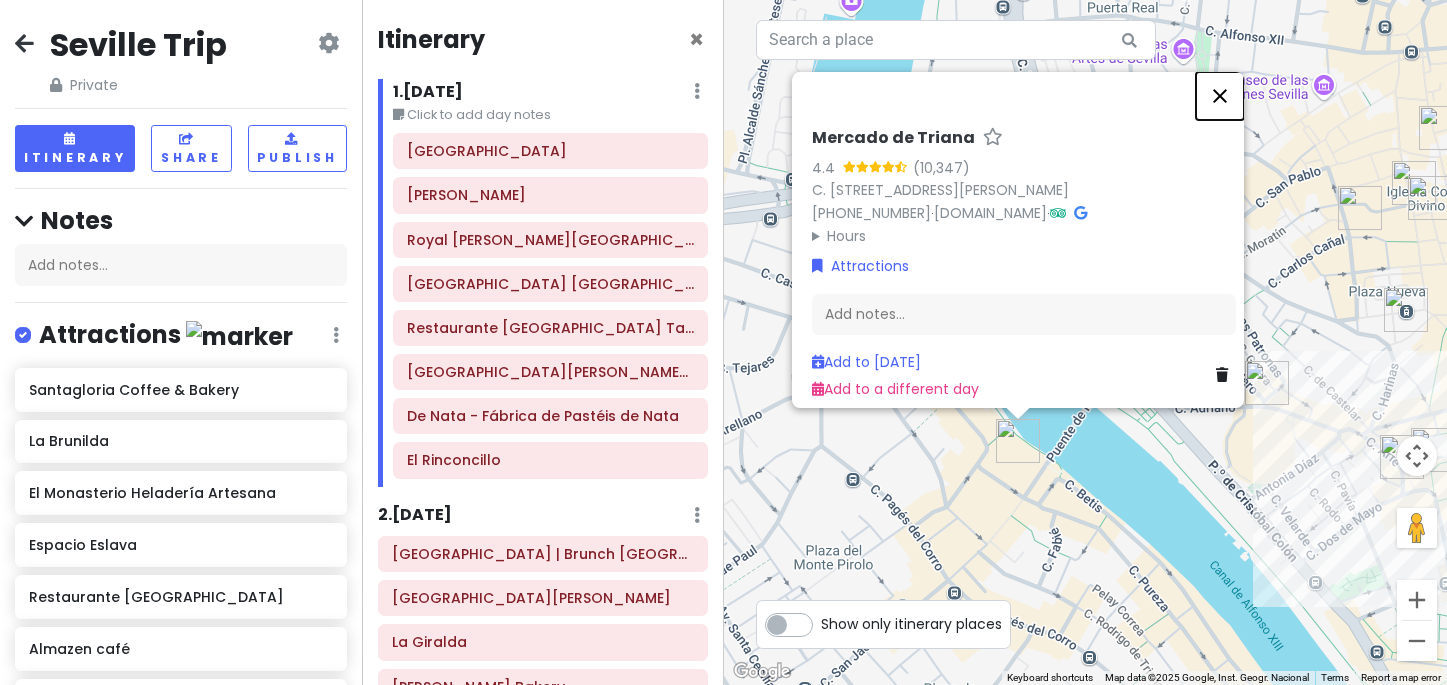 click at bounding box center (1220, 96) 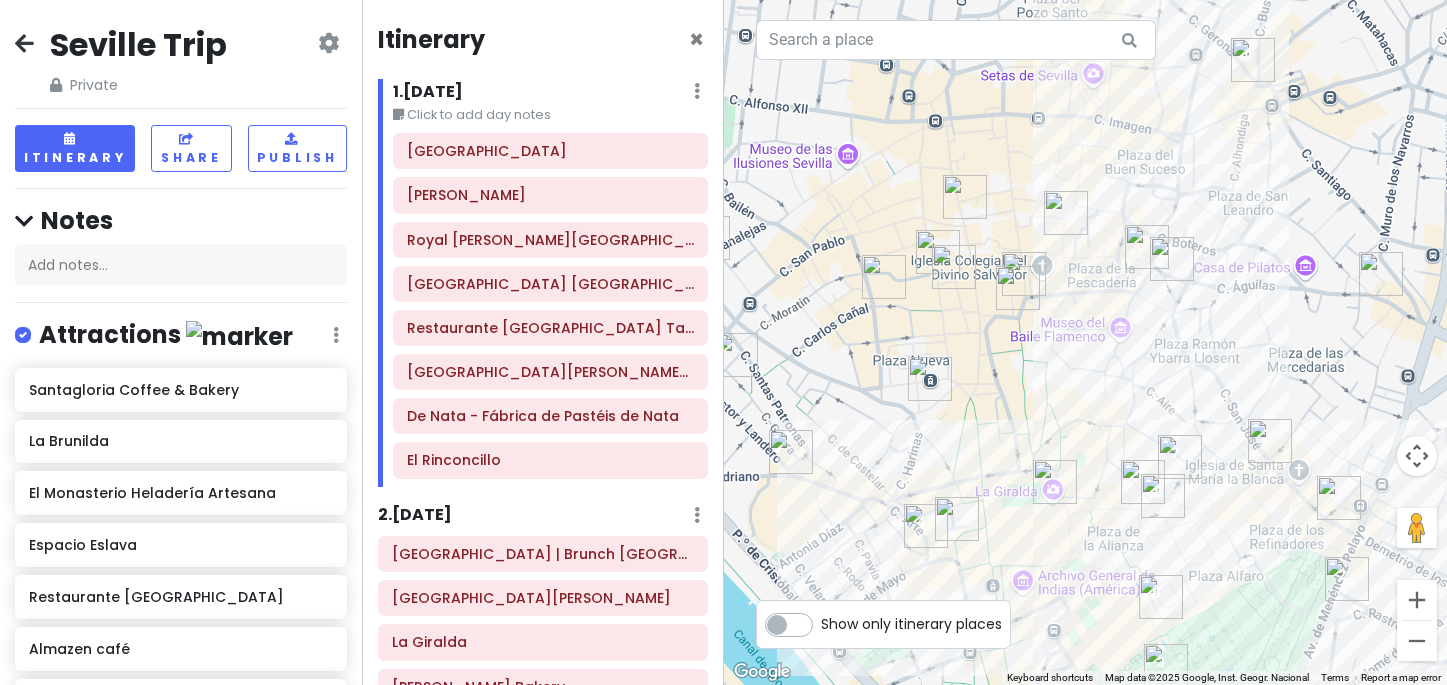 drag, startPoint x: 1224, startPoint y: 85, endPoint x: 745, endPoint y: 149, distance: 483.25665 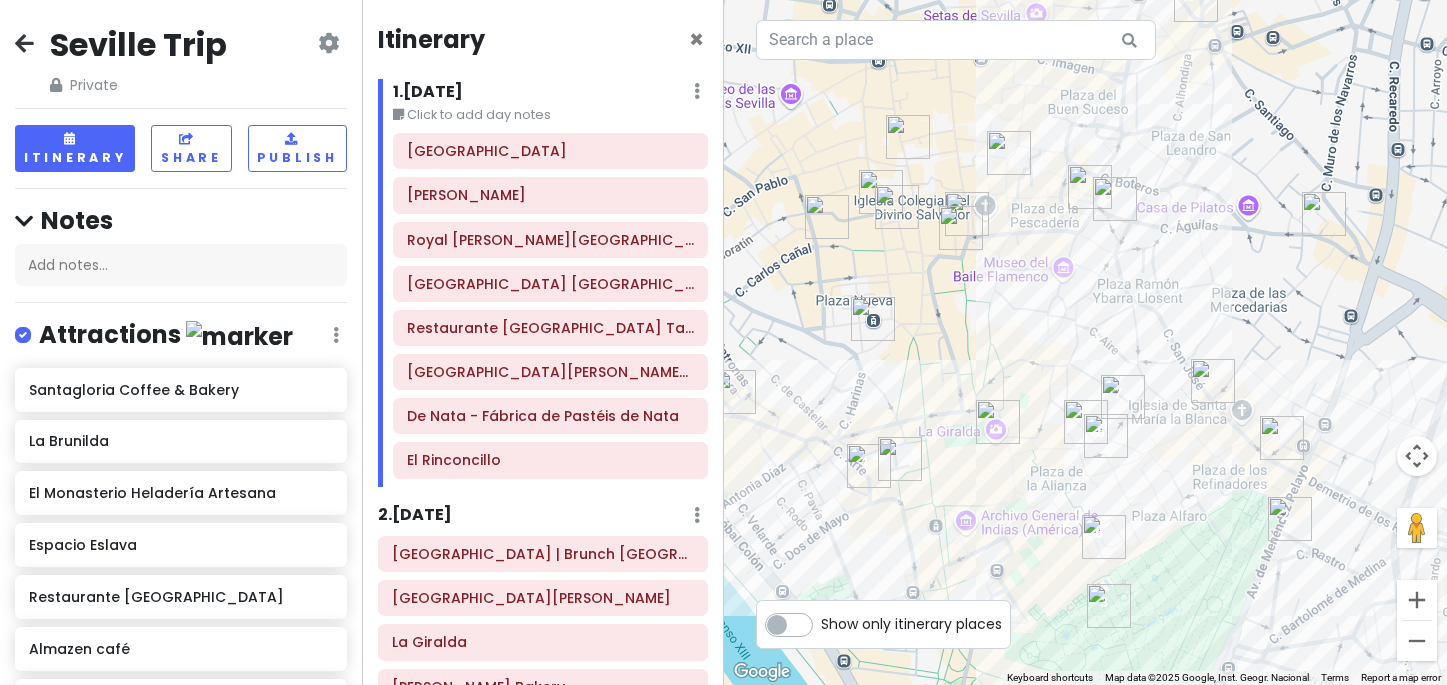 drag, startPoint x: 1054, startPoint y: 431, endPoint x: 995, endPoint y: 373, distance: 82.73451 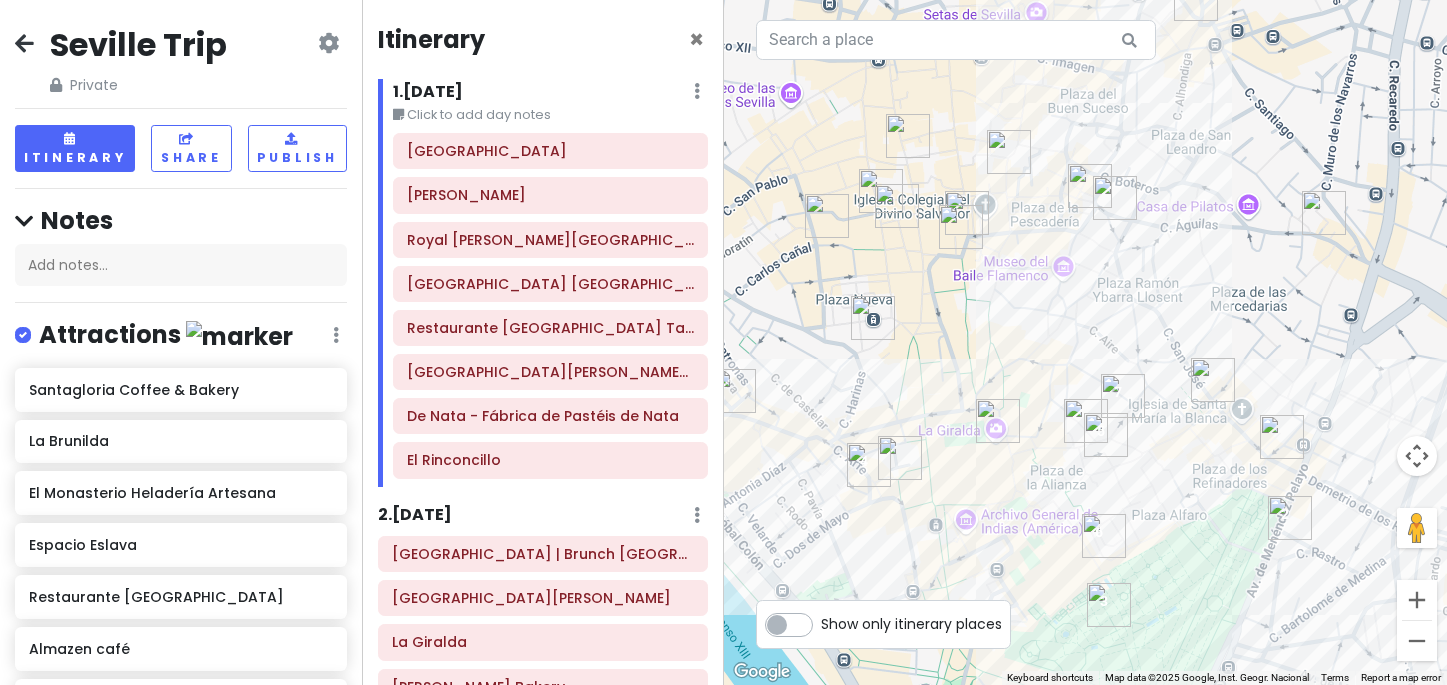 click at bounding box center [1086, 421] 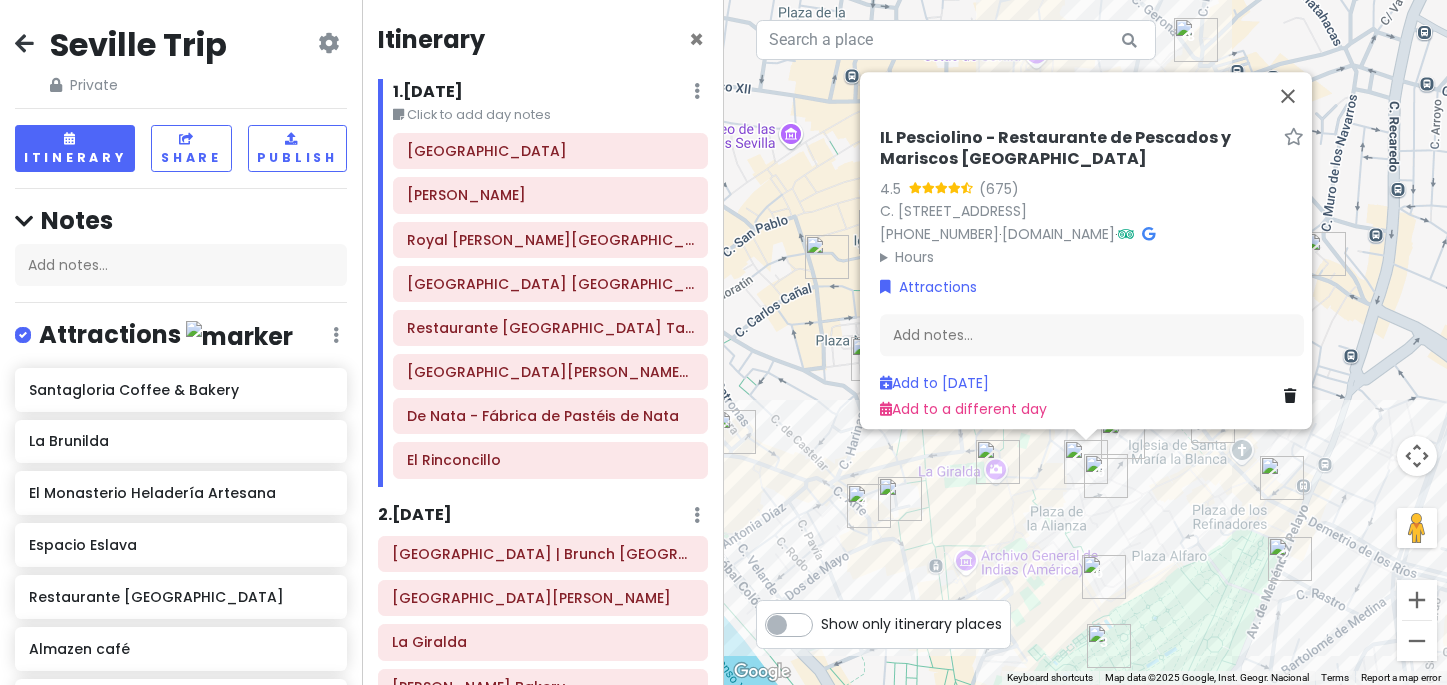 click on "To navigate, press the arrow keys. IL Pesciolino - Restaurante de [GEOGRAPHIC_DATA] y Mariscos Sevilla 4.5        (675) C. [STREET_ADDRESS] [PHONE_NUMBER]   ·   [DOMAIN_NAME]   ·   Hours [DATE]  12:30 – 4:00 PM, 7:30 – 11:30 PM [DATE]  12:30 – 4:00 PM, 7:30 – 11:30 PM [DATE]  12:30 – 4:00 PM, 7:30 – 11:30 PM [DATE]  12:30 – 4:00 PM, 7:30 – 11:30 PM [DATE]  12:30 – 4:00 PM, 7:30 – 11:30 PM [DATE]  12:30 – 4:00 PM, 7:30 – 11:30 PM [DATE]  12:30 – 4:00 PM, 7:30 – 11:30 PM Attractions Add notes...  Add to   [DATE]  Add to a different day" at bounding box center [1086, 342] 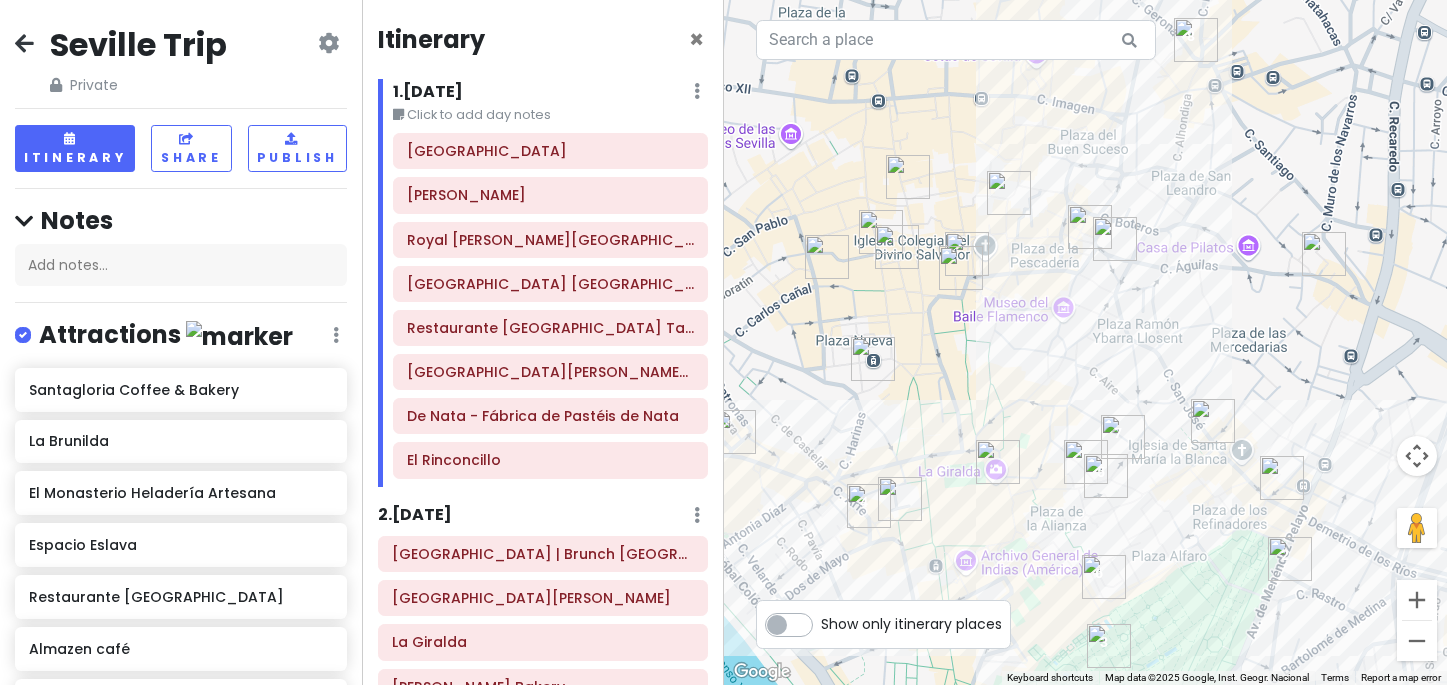 click at bounding box center [961, 268] 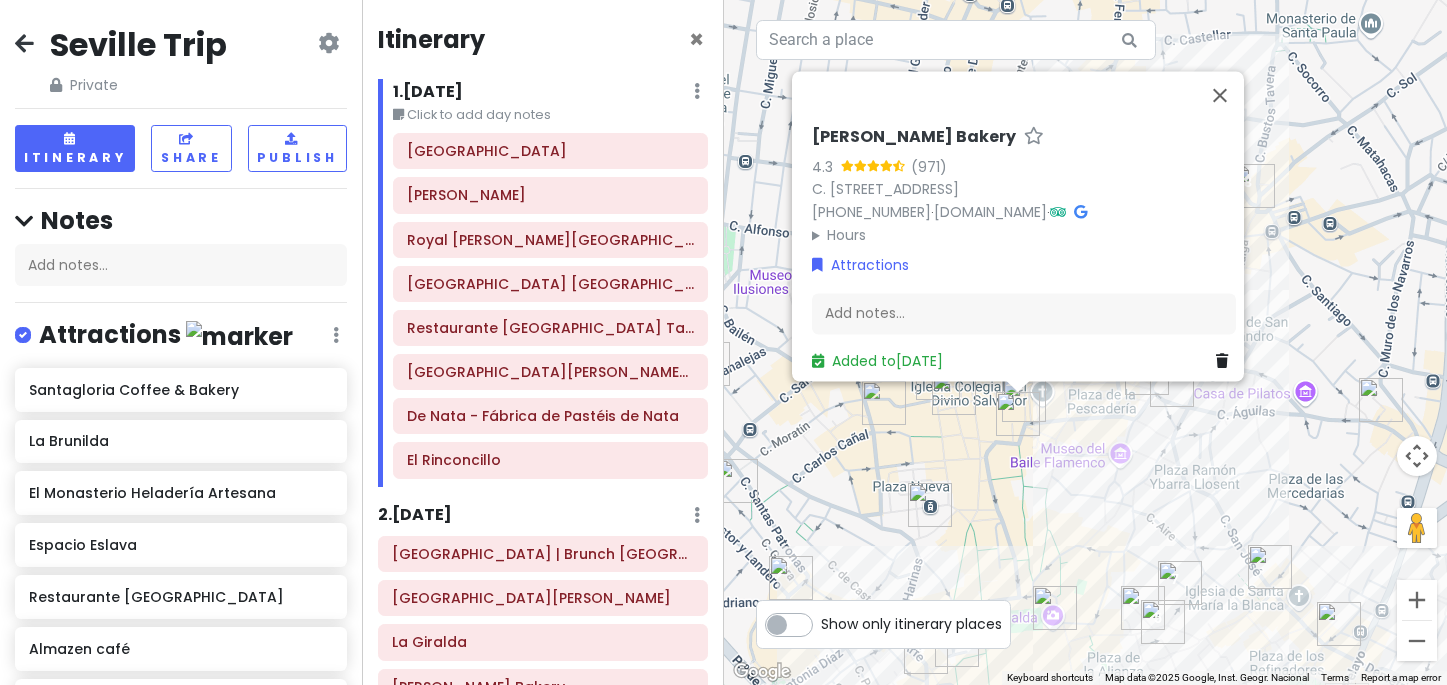 click on "To navigate, press the arrow keys. Domi [PERSON_NAME] Bakery 4.3        (971) C. [STREET_ADDRESS] [PHONE_NUMBER]   ·   [DOMAIN_NAME]   ·   Hours [DATE]  8:30 AM – 10:00 PM [DATE]  8:30 AM – 10:00 PM [DATE]  8:30 AM – 10:00 PM [DATE]  8:30 AM – 10:00 PM [DATE]  8:30 AM – 10:00 PM [DATE]  9:00 AM – 10:00 PM [DATE]  Closed Attractions Add notes... Added to  [DATE]" at bounding box center [1086, 342] 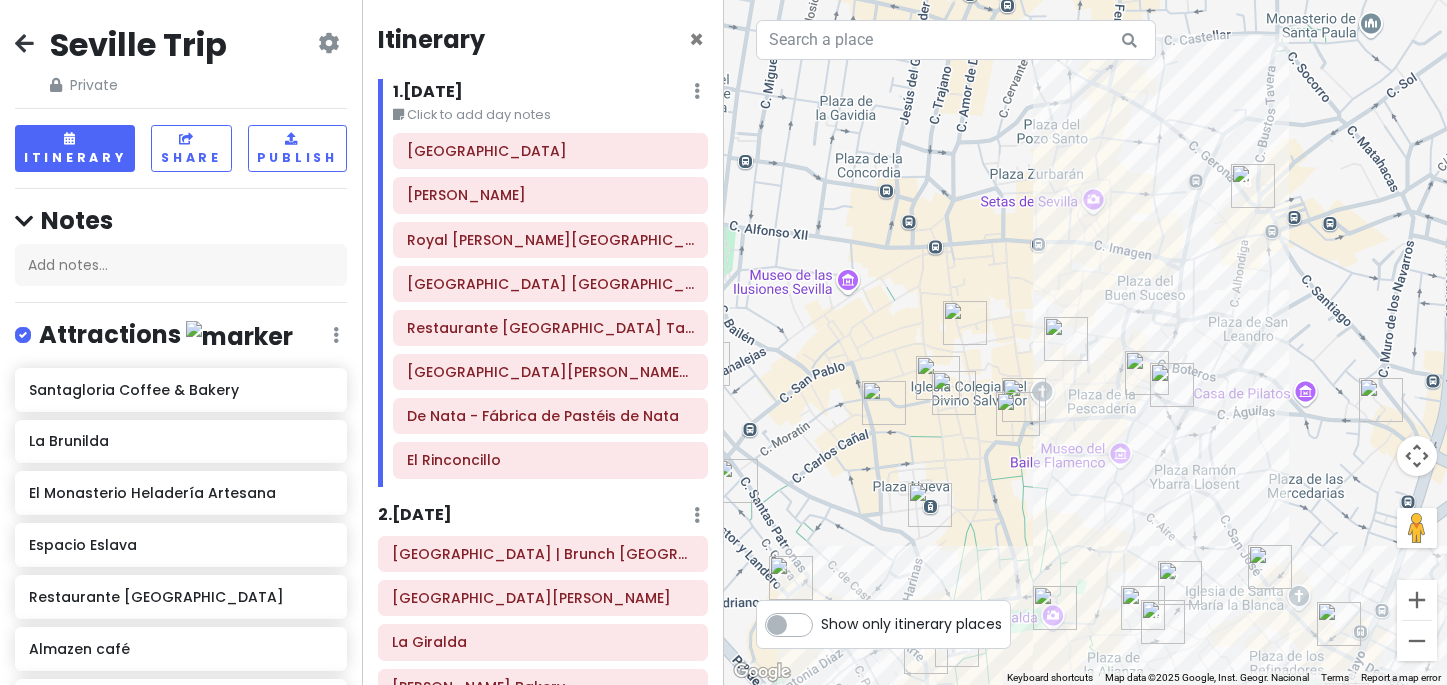 click at bounding box center [954, 393] 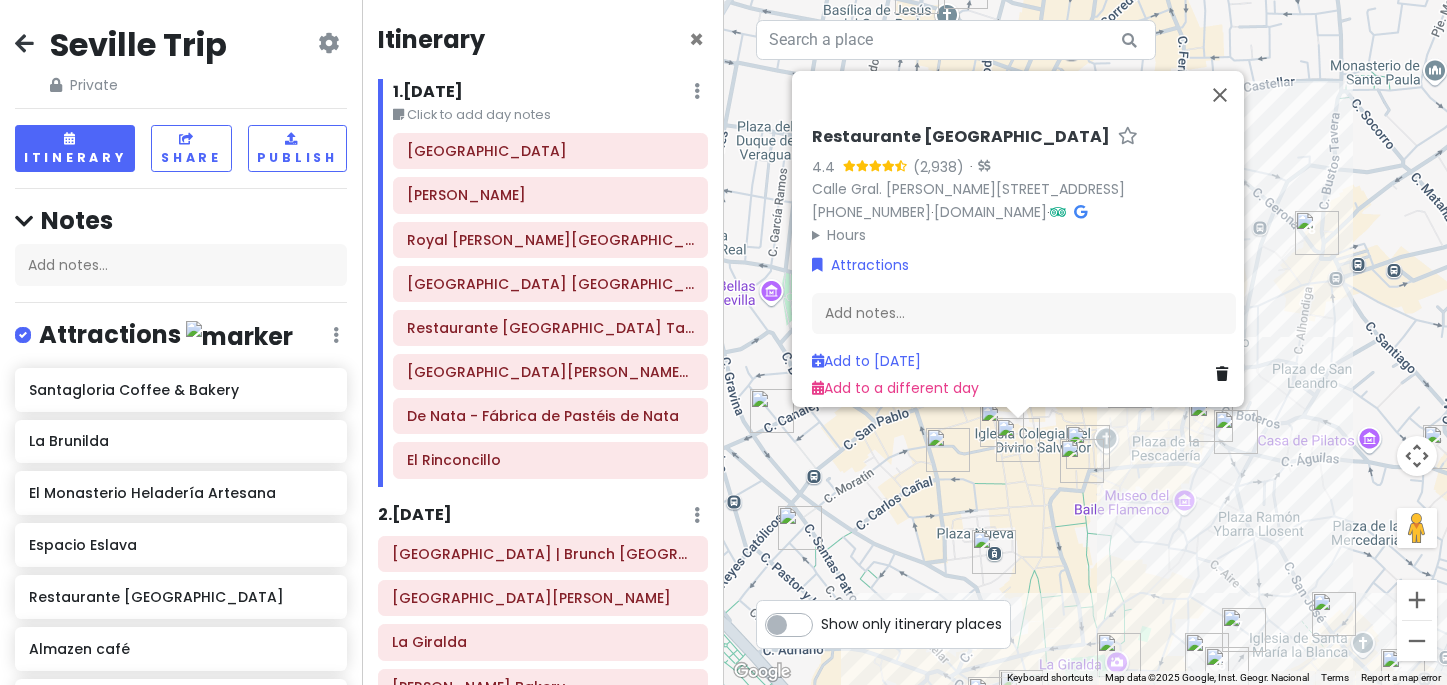 click at bounding box center [948, 450] 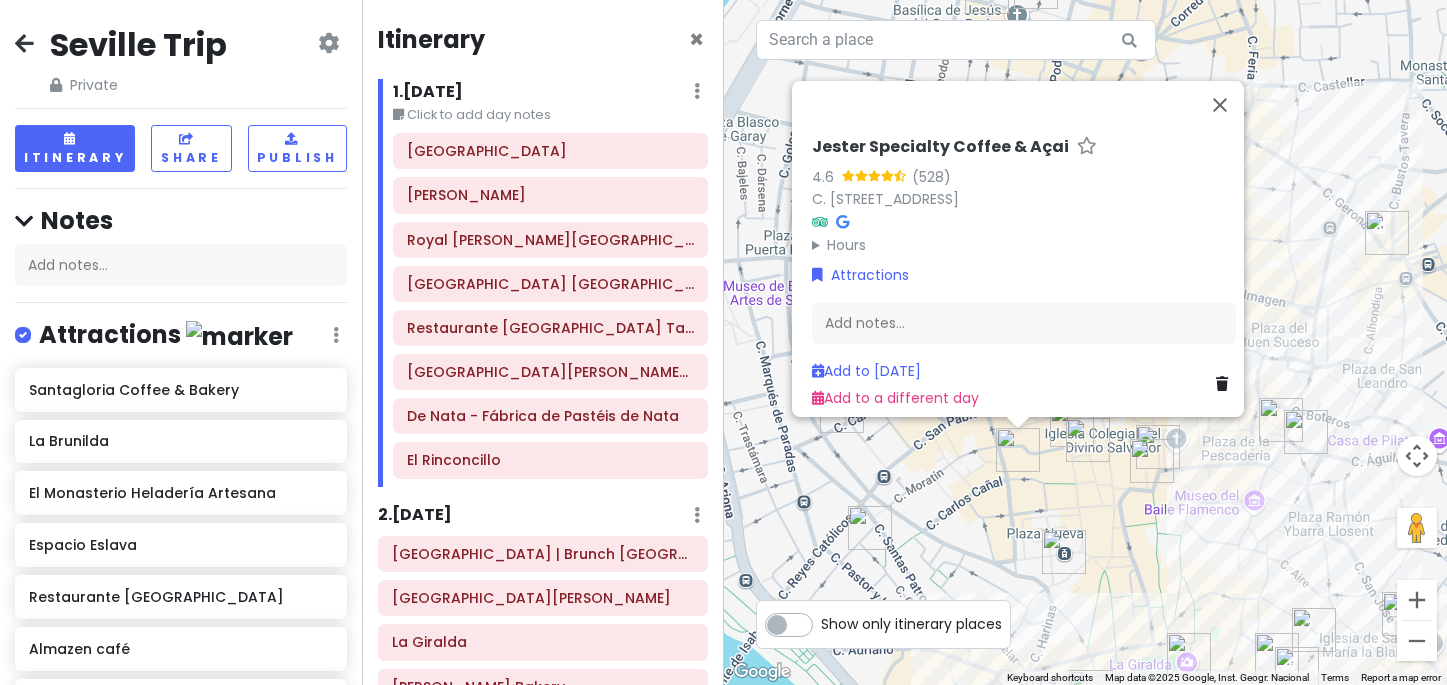 click on "To navigate, press the arrow keys. [PERSON_NAME] Specialty Coffee & Açai 4.6        (528) [PERSON_NAME], [GEOGRAPHIC_DATA] Hours [DATE]  8:30 AM – 2:00 PM, 4:30 – 8:30 PM [DATE]  8:30 AM – 2:00 PM, 4:30 – 8:30 PM [DATE]  8:30 AM – 2:00 PM, 4:30 – 8:30 PM [DATE]  8:30 AM – 2:00 PM, 4:30 – 8:30 PM [DATE]  8:30 AM – 2:00 PM, 4:30 – 8:30 PM [DATE]  8:30 AM – 8:30 PM [DATE]  8:30 AM – 8:30 PM Attractions Add notes...  Add to   [DATE]  Add to a different day" at bounding box center [1086, 342] 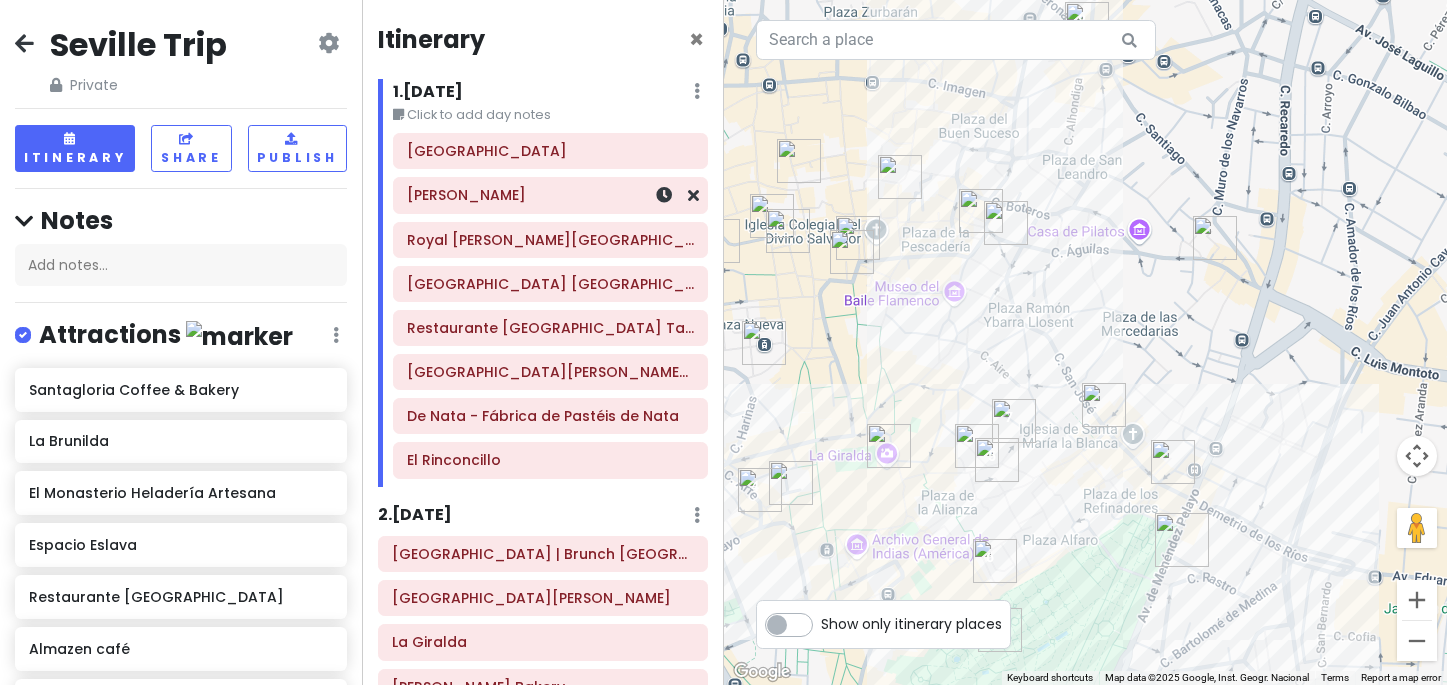 drag, startPoint x: 923, startPoint y: 409, endPoint x: 618, endPoint y: 202, distance: 368.6109 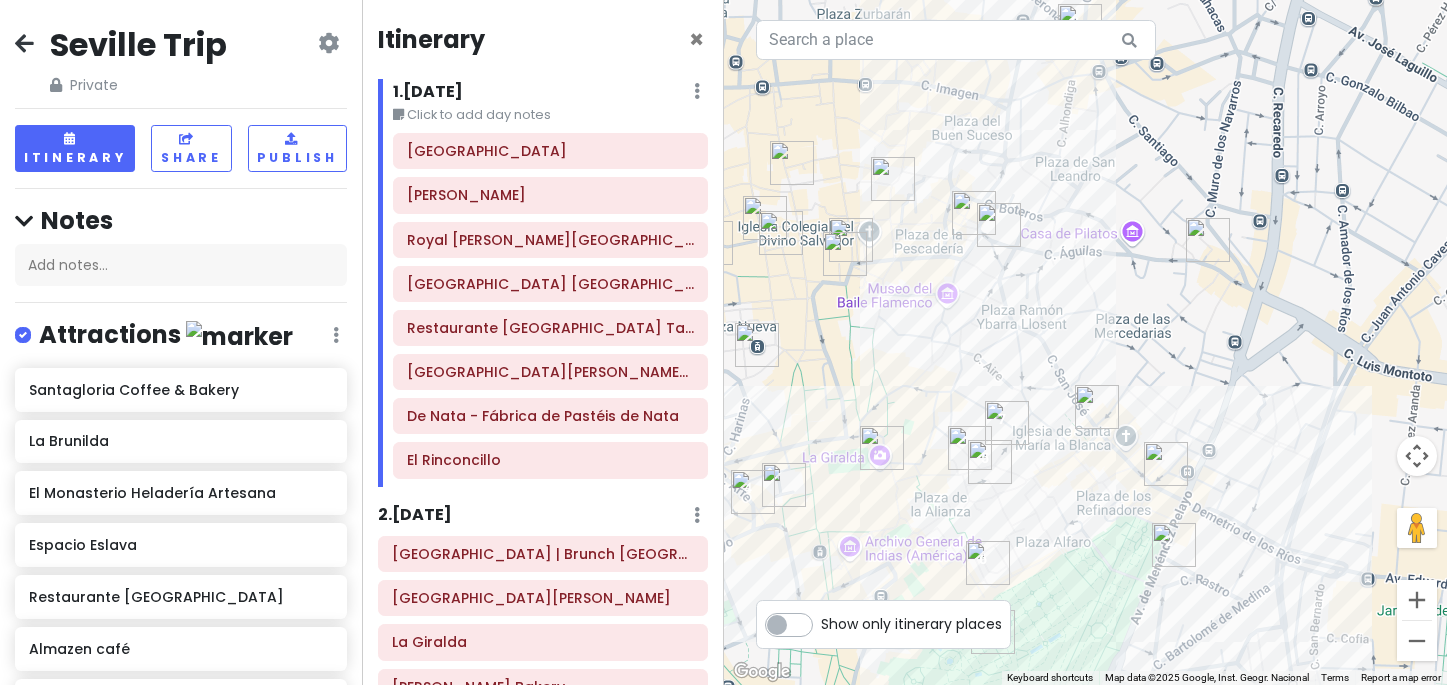 click at bounding box center [1097, 407] 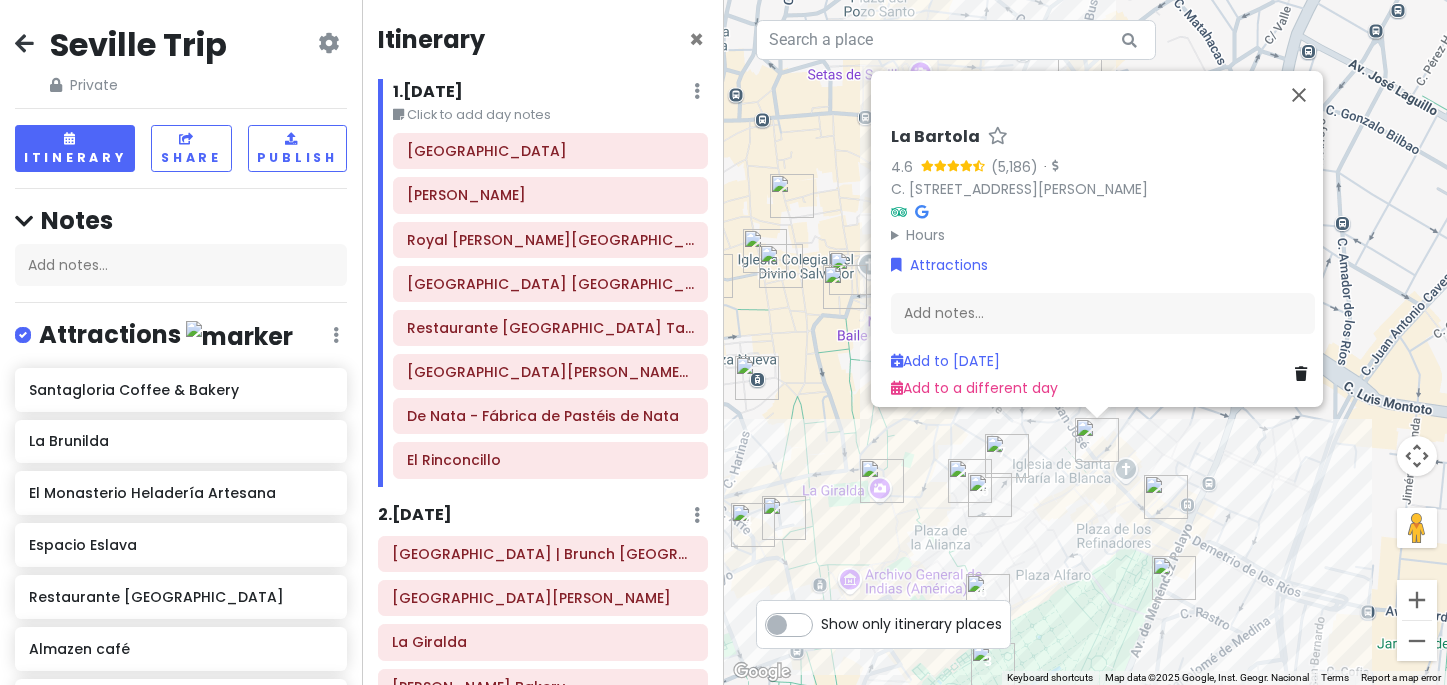 click on "To navigate, press the arrow keys. La [PERSON_NAME] 4.6        (5,186)    ·    C. [GEOGRAPHIC_DATA][PERSON_NAME], [GEOGRAPHIC_DATA] Hours [DATE]  12:00 PM – 12:00 AM [DATE]  12:00 PM – 12:00 AM [DATE]  12:00 PM – 12:00 AM [DATE]  12:00 PM – 12:00 AM [DATE]  12:00 PM – 12:00 AM [DATE]  12:00 PM – 12:00 AM [DATE]  12:00 PM – 12:00 AM Attractions Add notes...  Add to   [DATE]  Add to a different day" at bounding box center [1086, 342] 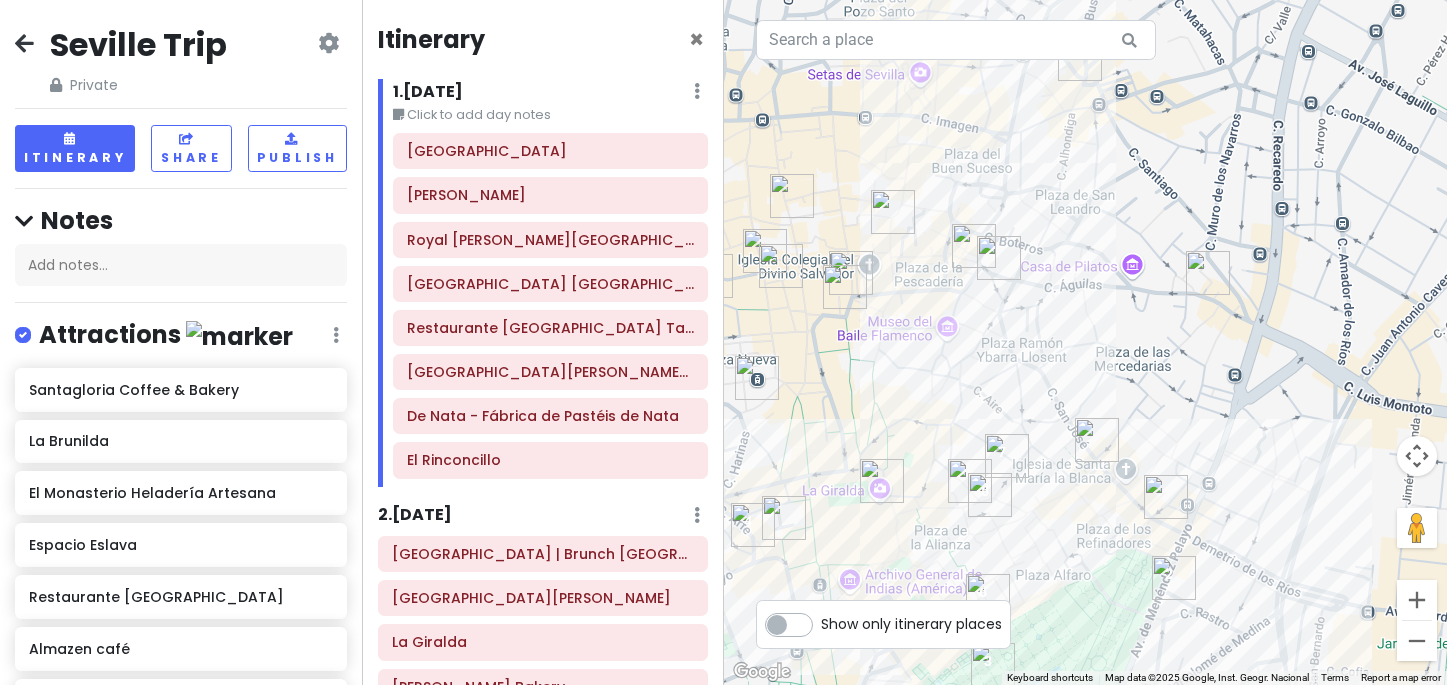 click at bounding box center (1166, 497) 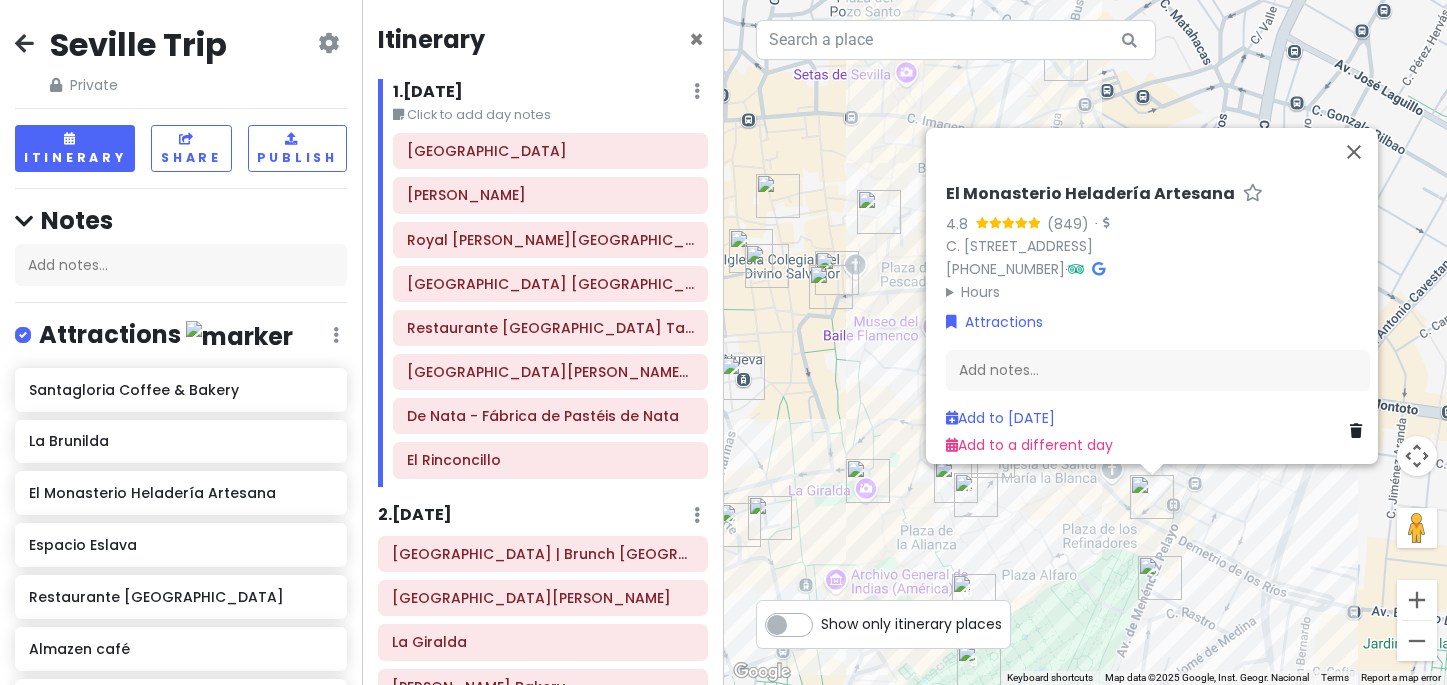 click on "To navigate, press the arrow keys. El Monasterio Heladería Artesana 4.8        (849)    ·    C. [STREET_ADDRESS] [PHONE_NUMBER]   ·   Hours [DATE]  2:00 PM – 12:30 AM [DATE]  2:00 PM – 12:30 AM [DATE]  2:00 PM – 12:30 AM [DATE]  2:00 PM – 12:30 AM [DATE]  2:00 PM – 1:00 AM [DATE]  2:00 PM – 1:00 AM [DATE]  2:00 PM – 12:30 AM Attractions Add notes...  Add to   [DATE]  Add to a different day" at bounding box center (1086, 342) 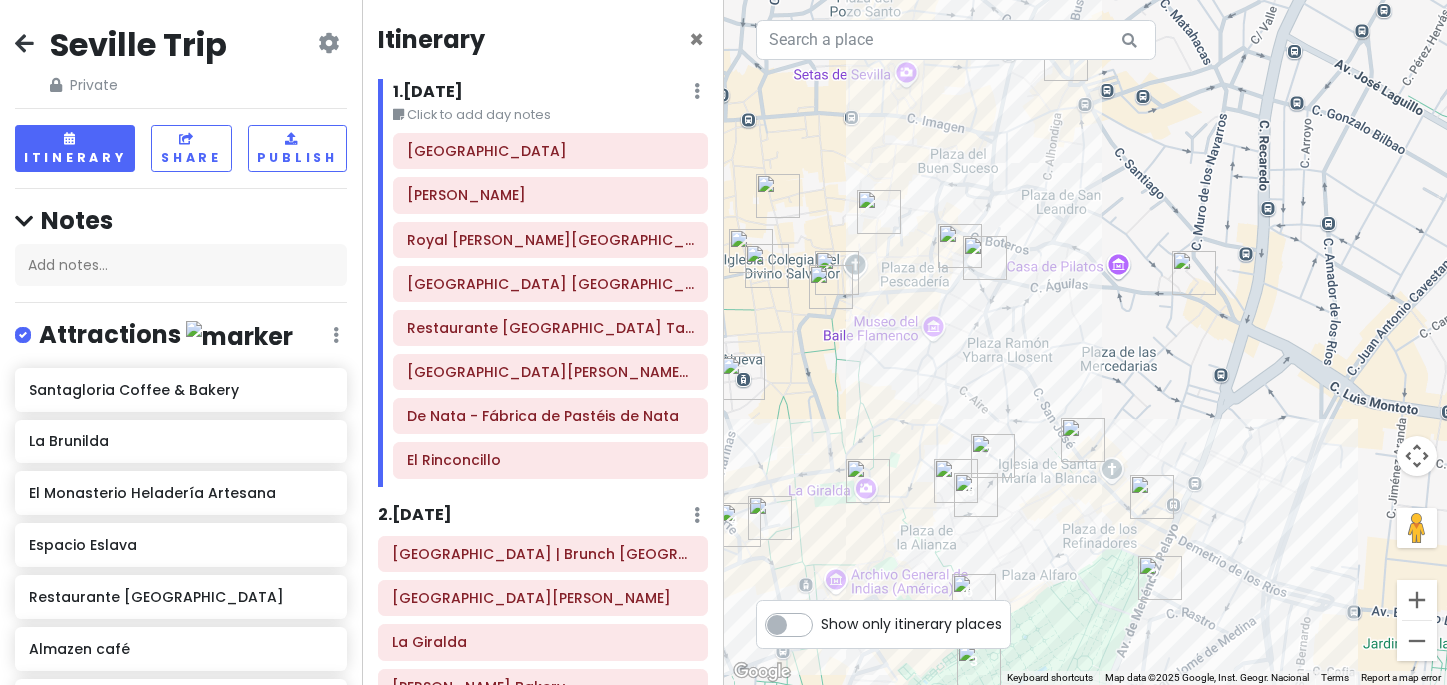click at bounding box center (1152, 497) 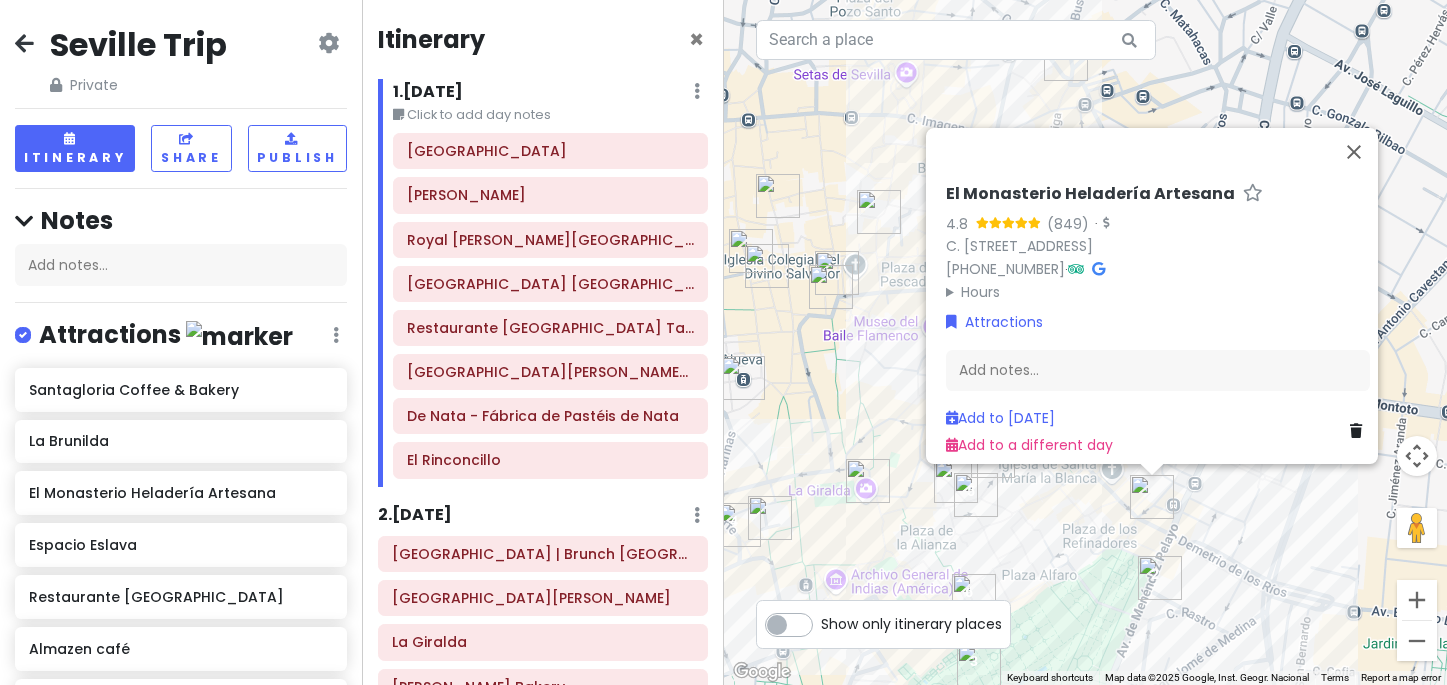click on "El Monasterio Heladería Artesana" at bounding box center (1090, 194) 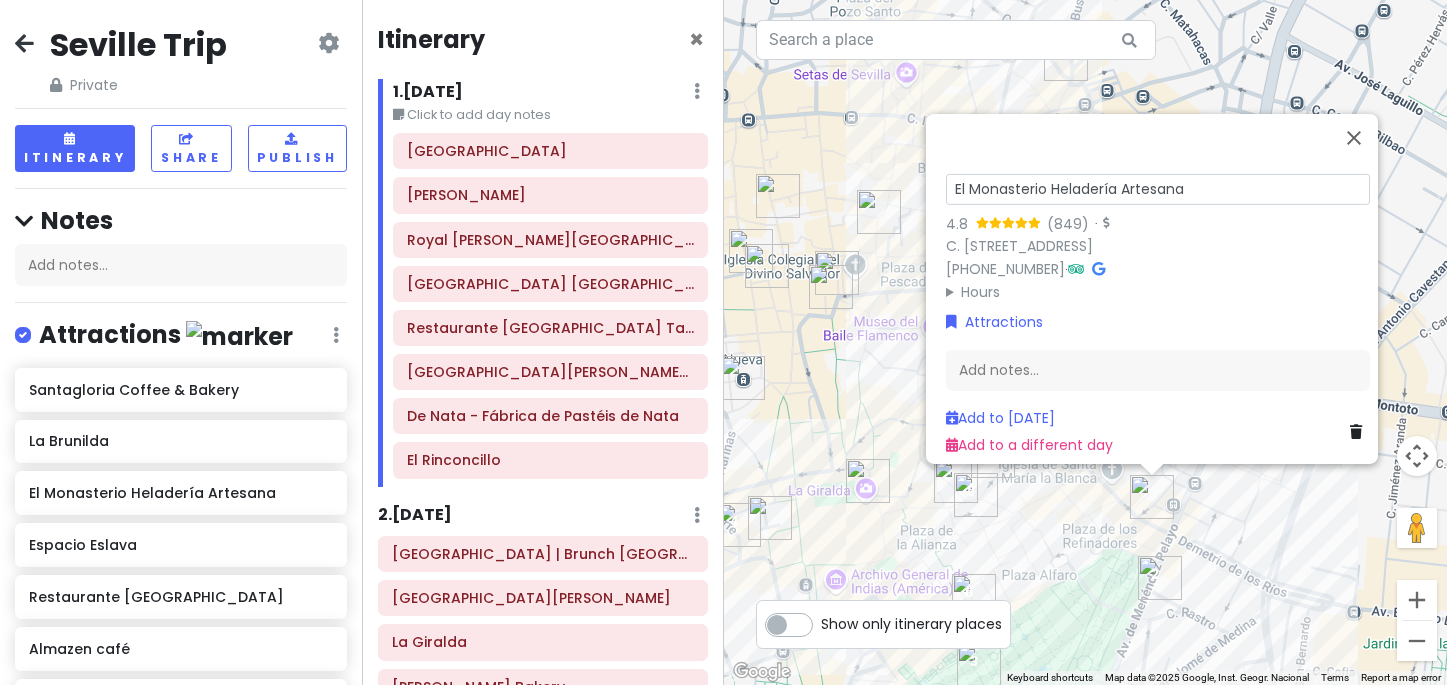 click on "El Monasterio Heladería Artesana" at bounding box center [1158, 188] 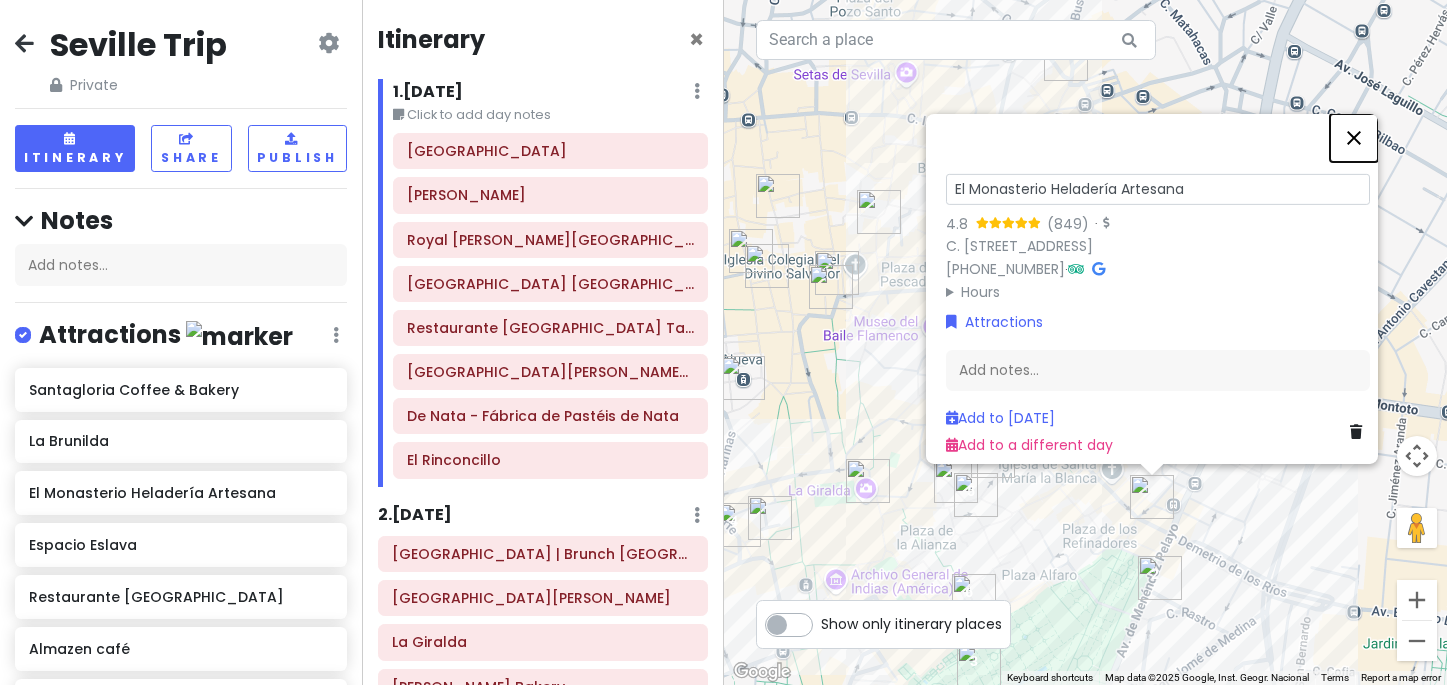click at bounding box center (1354, 137) 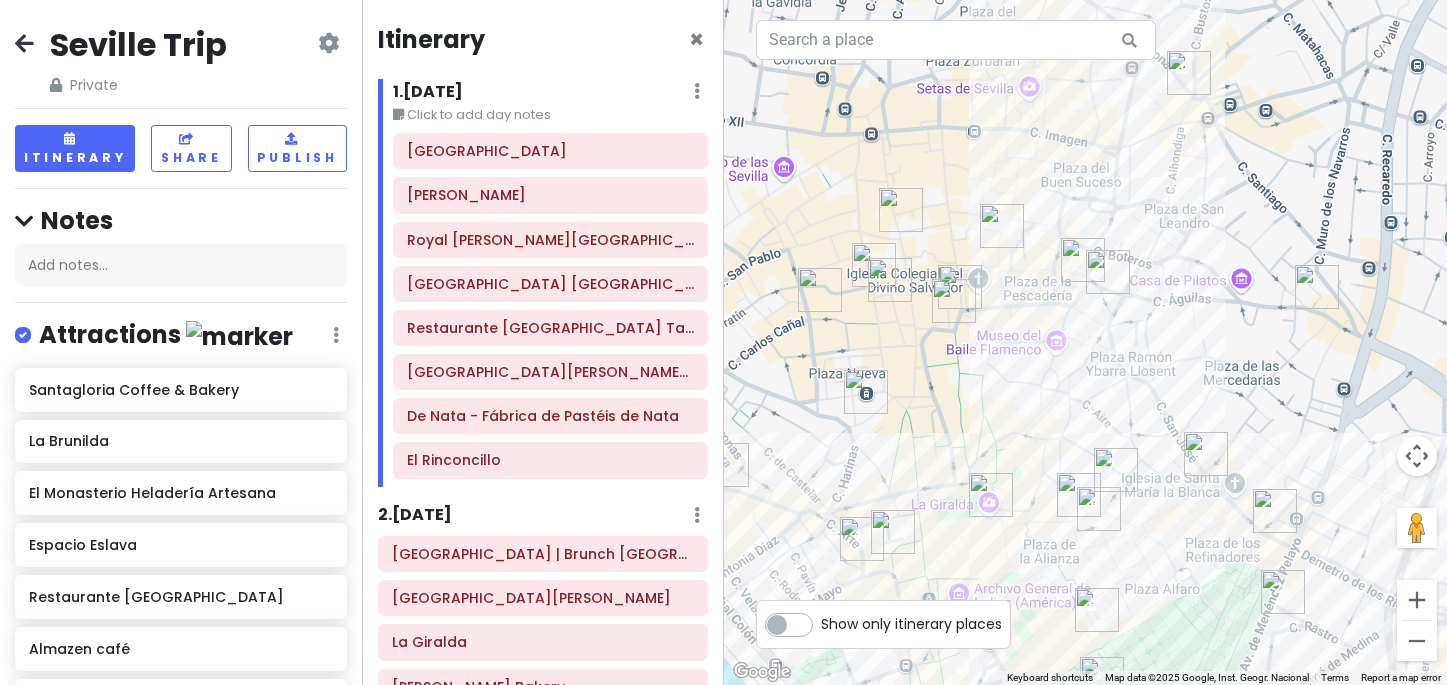 drag, startPoint x: 1144, startPoint y: 381, endPoint x: 1269, endPoint y: 395, distance: 125.781555 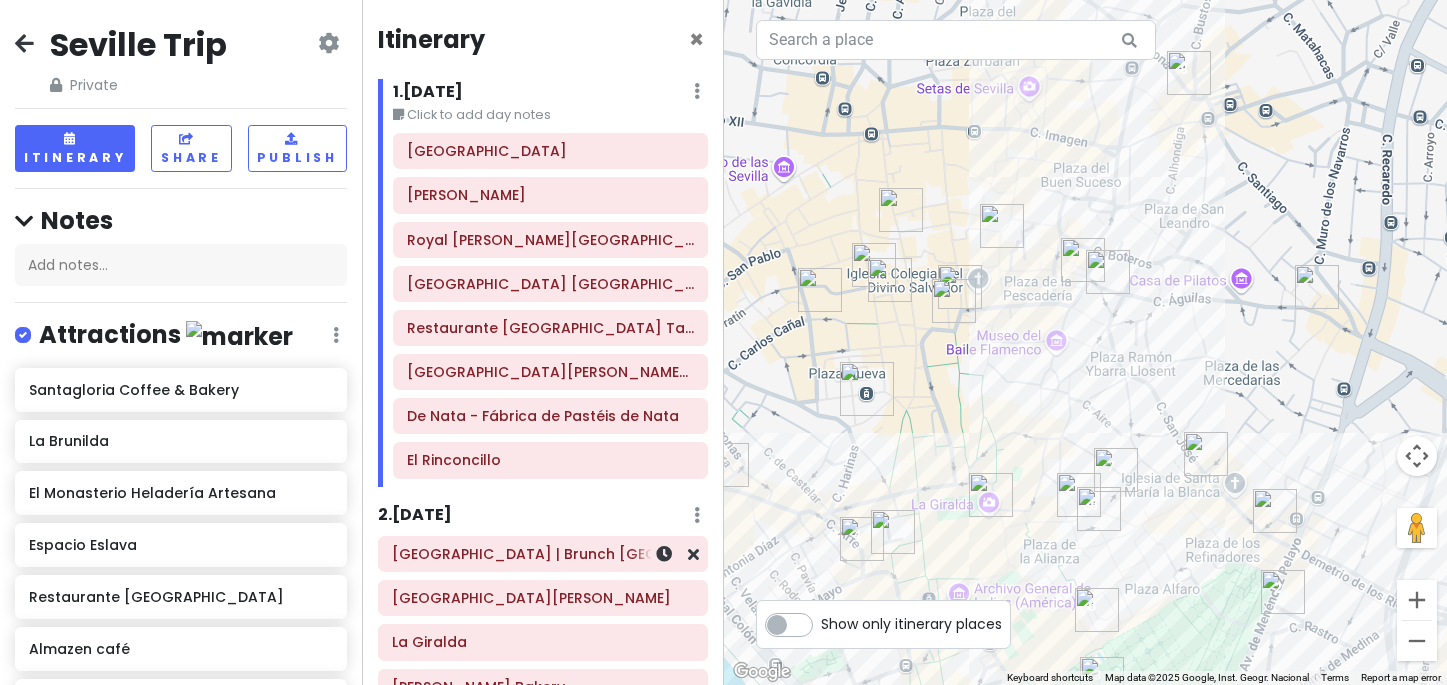 click on "[GEOGRAPHIC_DATA] | Brunch [GEOGRAPHIC_DATA]" at bounding box center (543, 554) 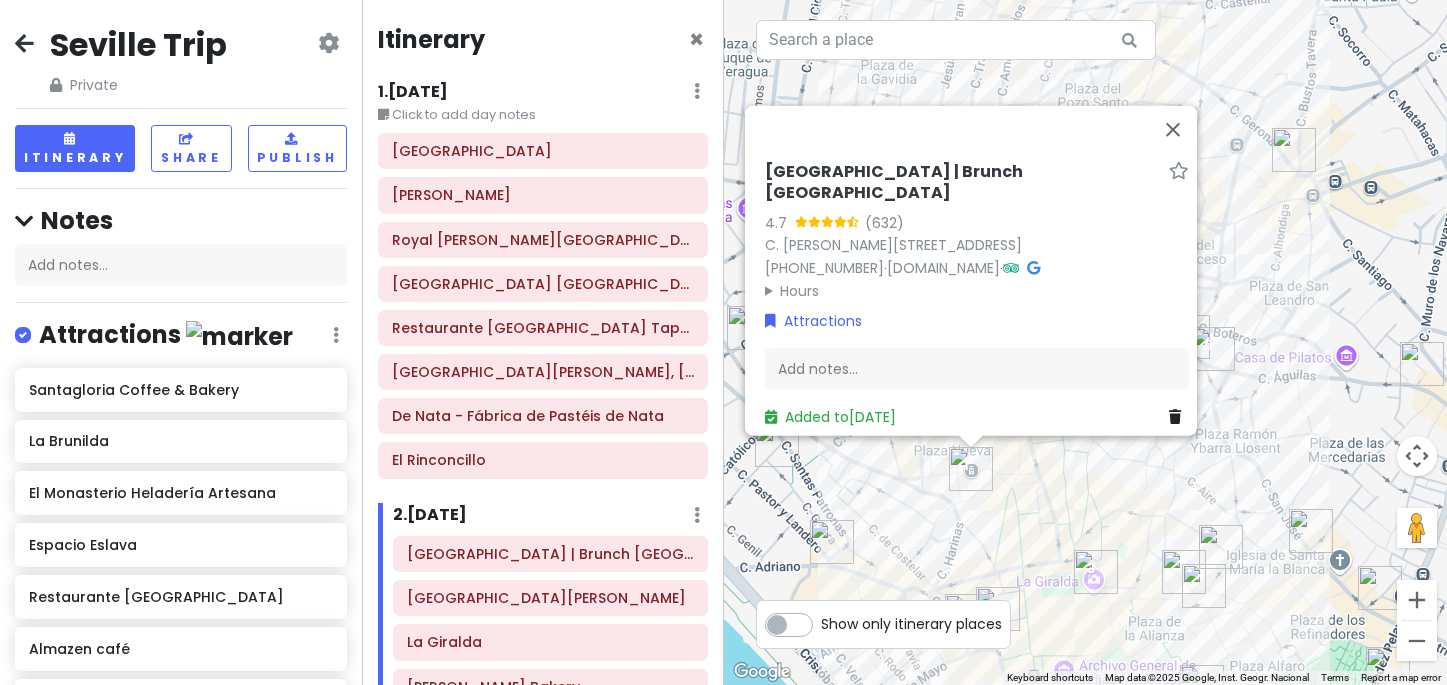 drag, startPoint x: 1186, startPoint y: 524, endPoint x: 1136, endPoint y: 569, distance: 67.26812 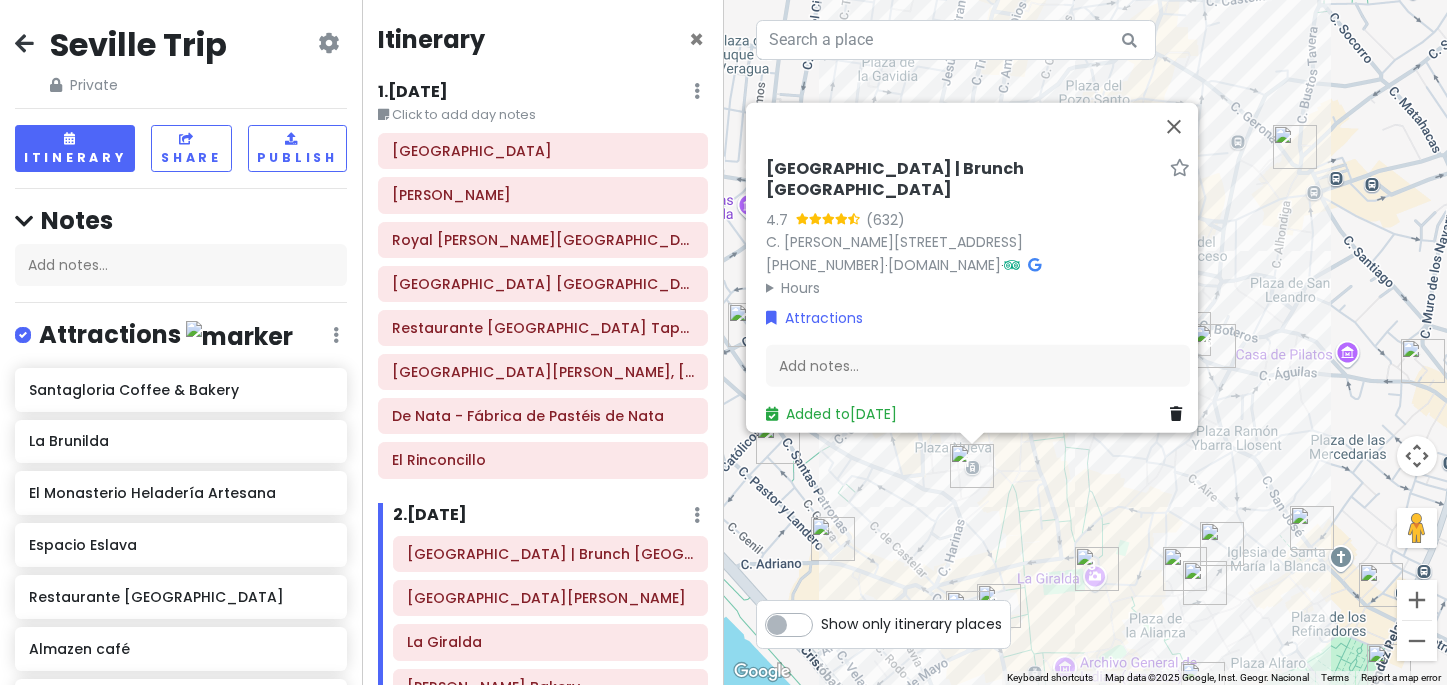 click on "To navigate, press the arrow keys. [GEOGRAPHIC_DATA] | [GEOGRAPHIC_DATA] 4.7        (632) C. [PERSON_NAME][STREET_ADDRESS] [PHONE_NUMBER]   ·   [DOMAIN_NAME]   ·   Hours [DATE]  9:00 AM – 10:00 PM [DATE]  9:00 AM – 10:00 PM [DATE]  9:00 AM – 10:00 PM [DATE]  9:00 AM – 10:00 PM [DATE]  9:00 AM – 11:00 PM [DATE]  9:00 AM – 11:00 PM [DATE]  9:00 AM – 4:00 PM Attractions Add notes... Added to  [DATE]" at bounding box center (1086, 342) 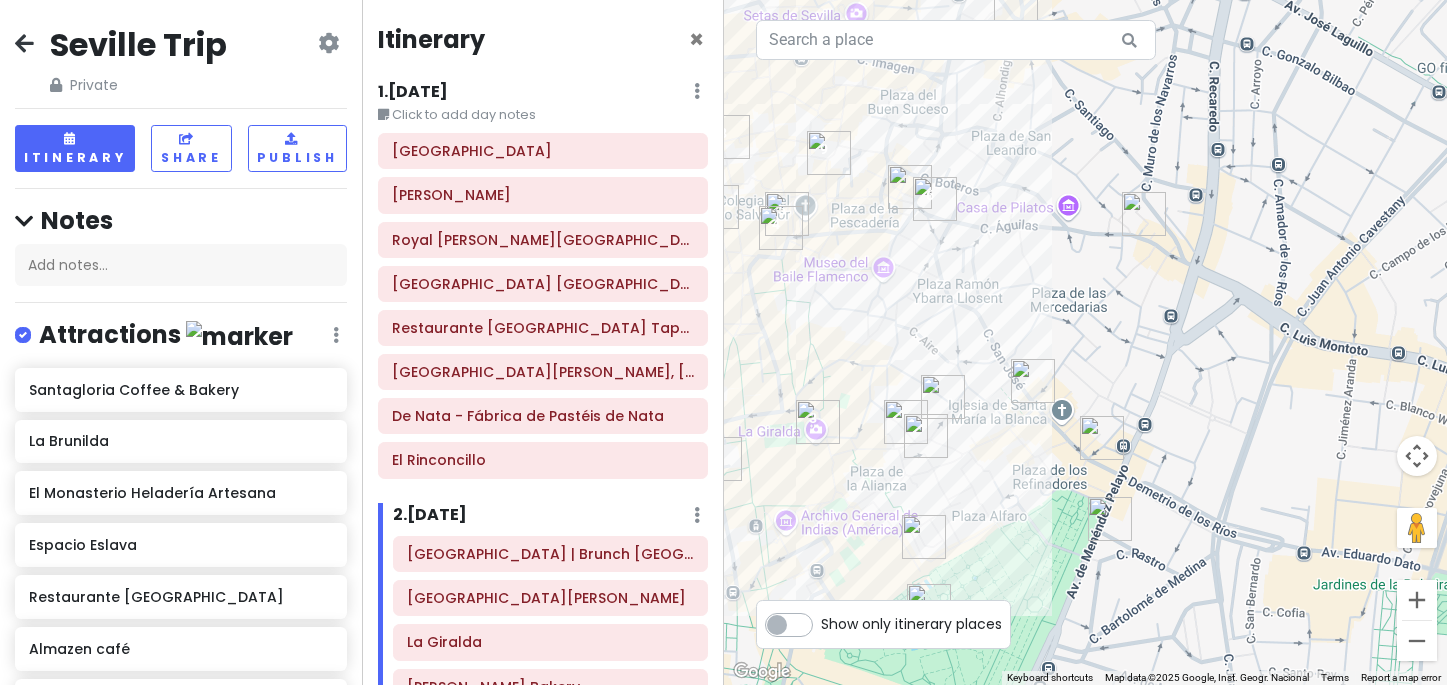 drag, startPoint x: 1210, startPoint y: 506, endPoint x: 925, endPoint y: 358, distance: 321.13705 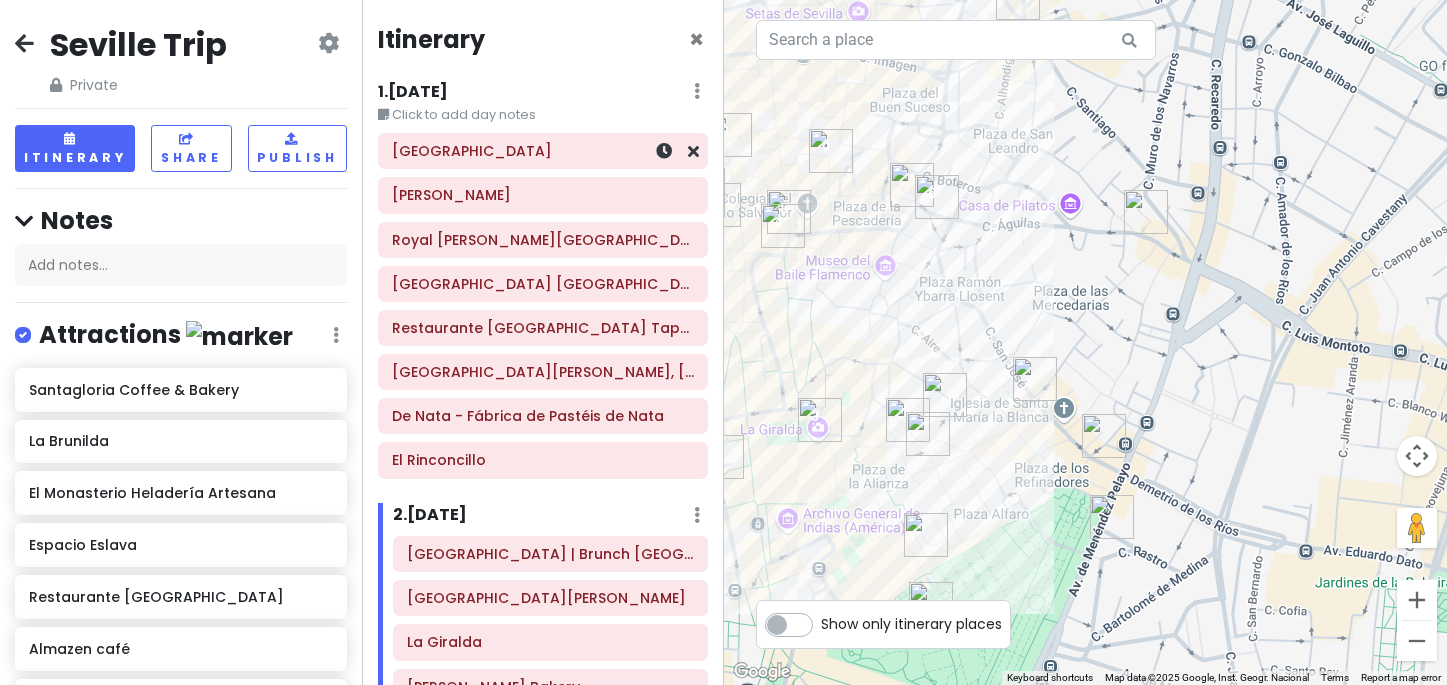 click on "[GEOGRAPHIC_DATA]" at bounding box center (543, 151) 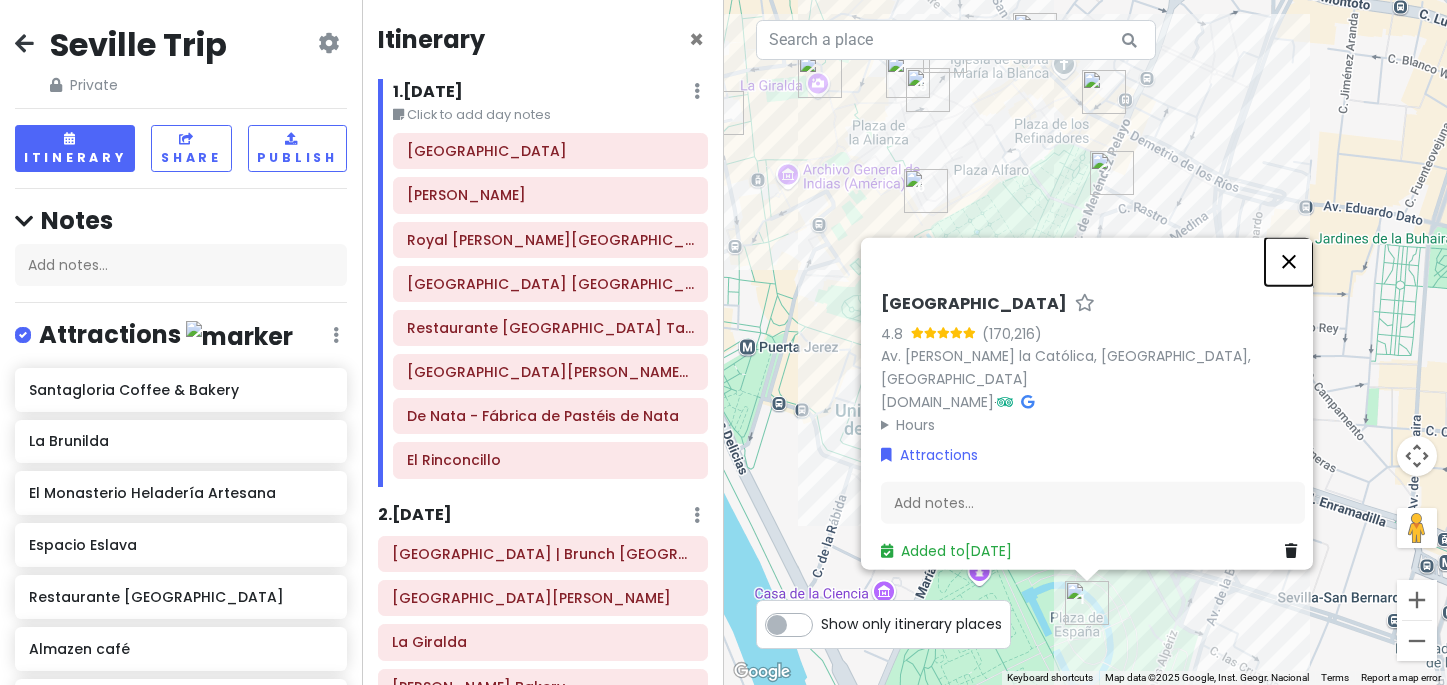 click at bounding box center [1289, 261] 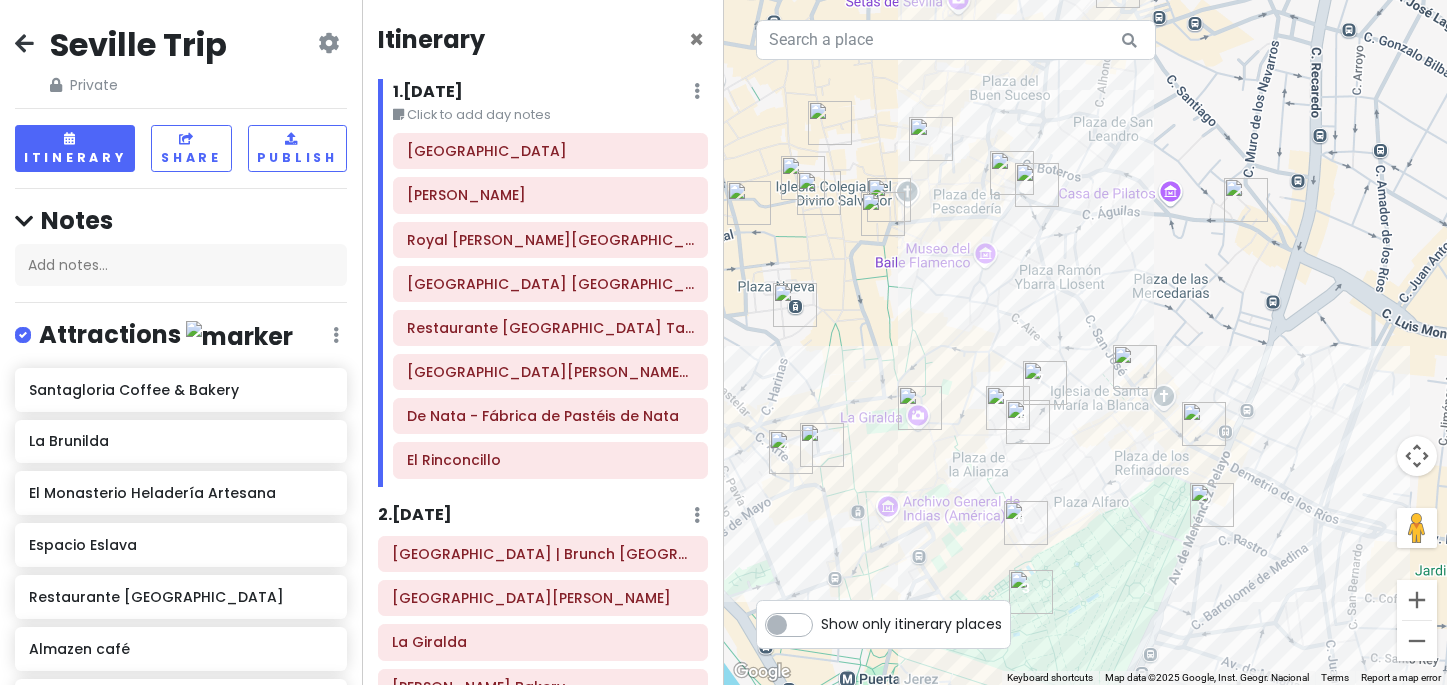 drag, startPoint x: 1296, startPoint y: 296, endPoint x: 1347, endPoint y: 638, distance: 345.78174 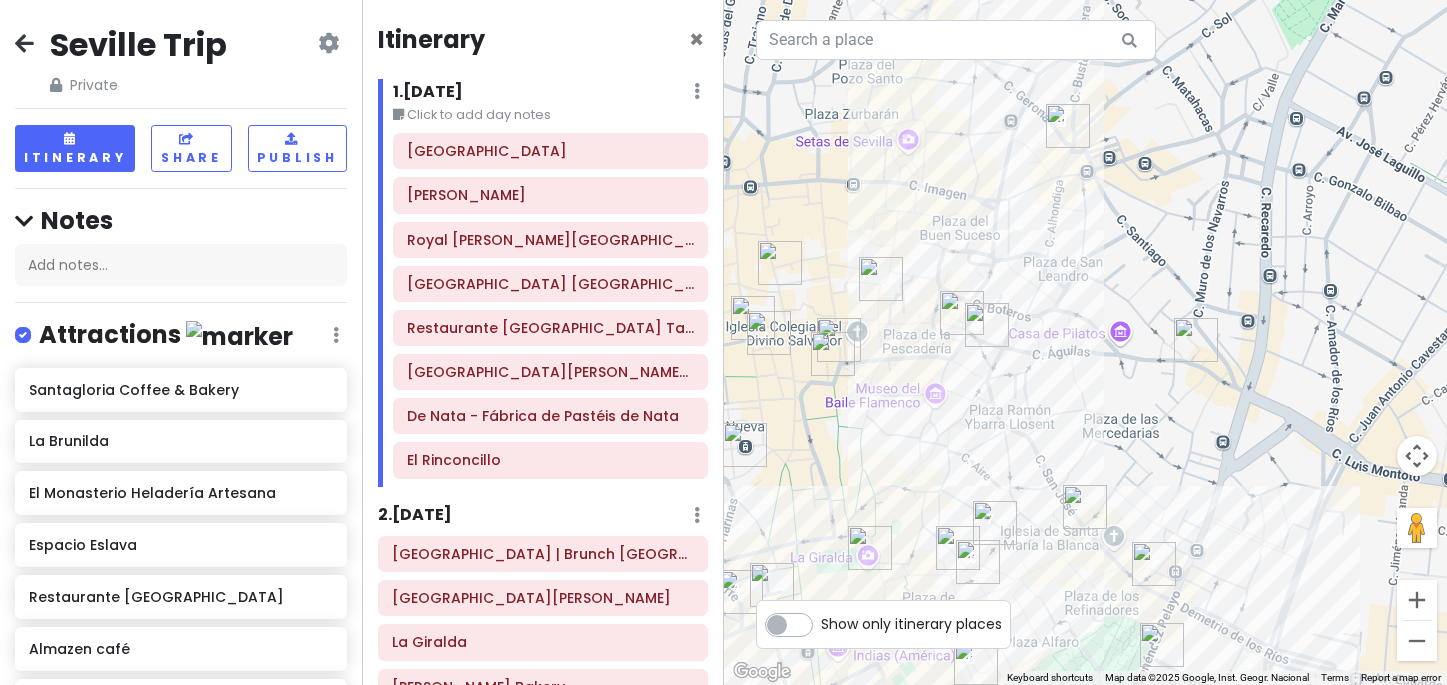 drag, startPoint x: 1110, startPoint y: 263, endPoint x: 1110, endPoint y: 361, distance: 98 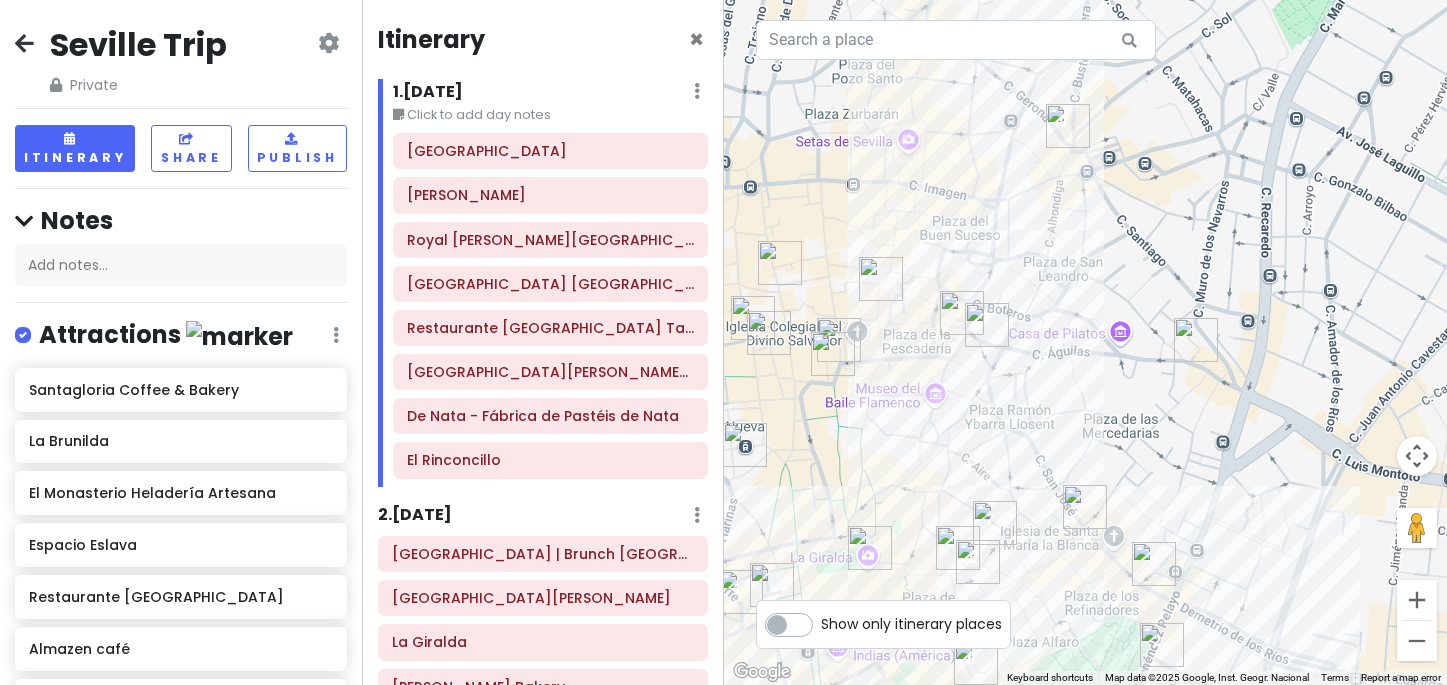 click at bounding box center [1068, 126] 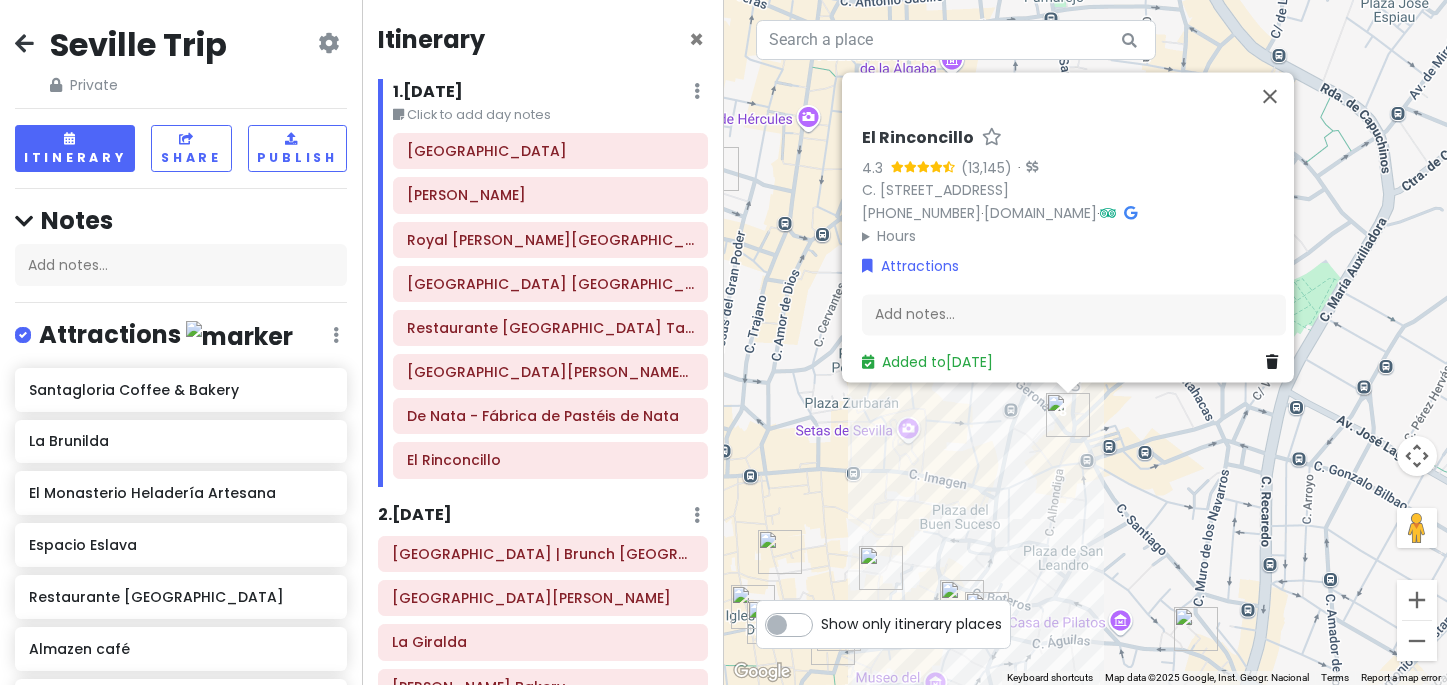 click on "Added to  [DATE]" at bounding box center (1074, 362) 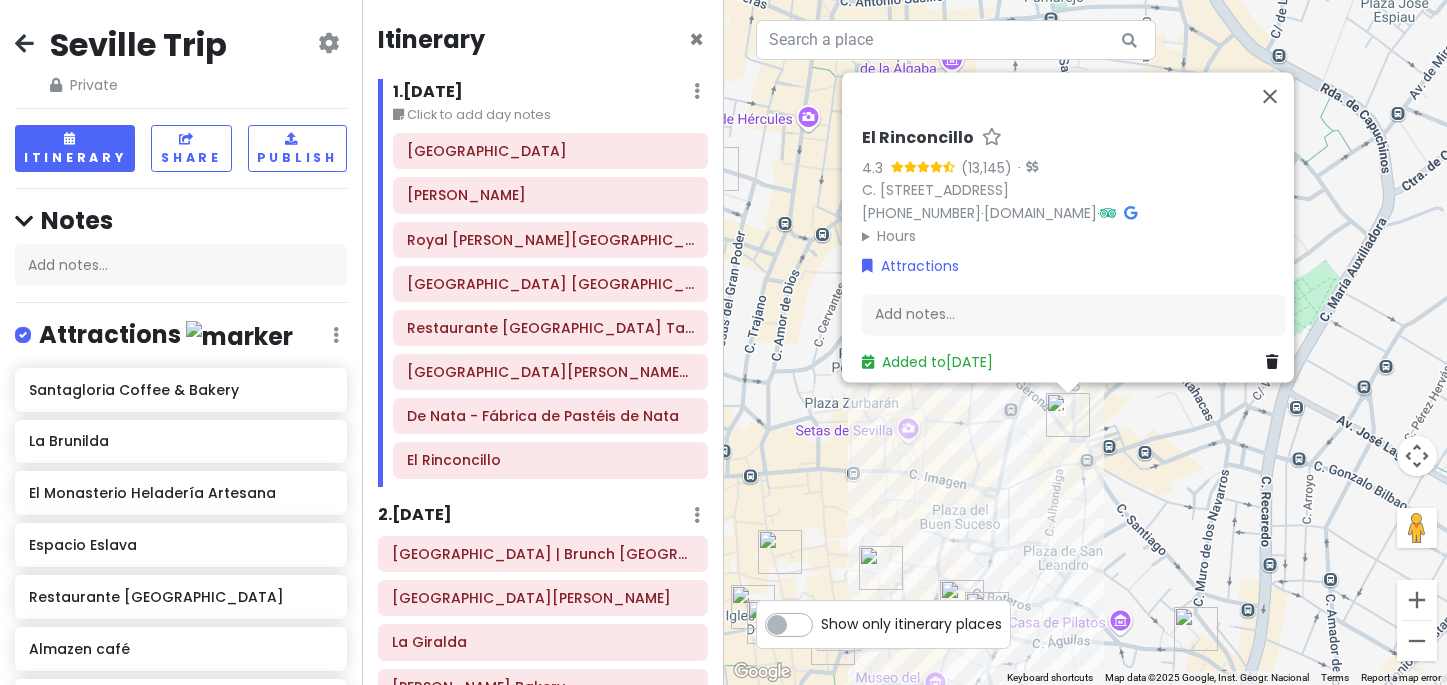 click at bounding box center (1272, 362) 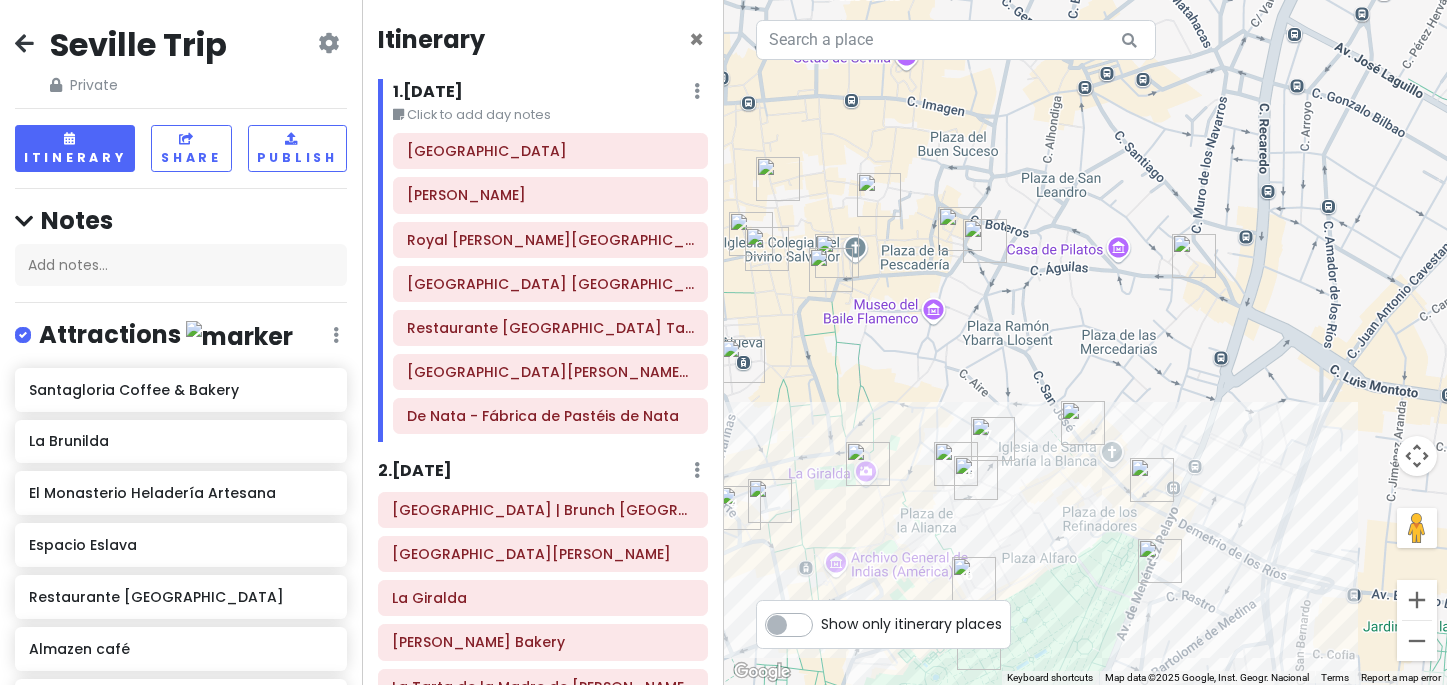 drag, startPoint x: 1243, startPoint y: 460, endPoint x: 1241, endPoint y: 85, distance: 375.00534 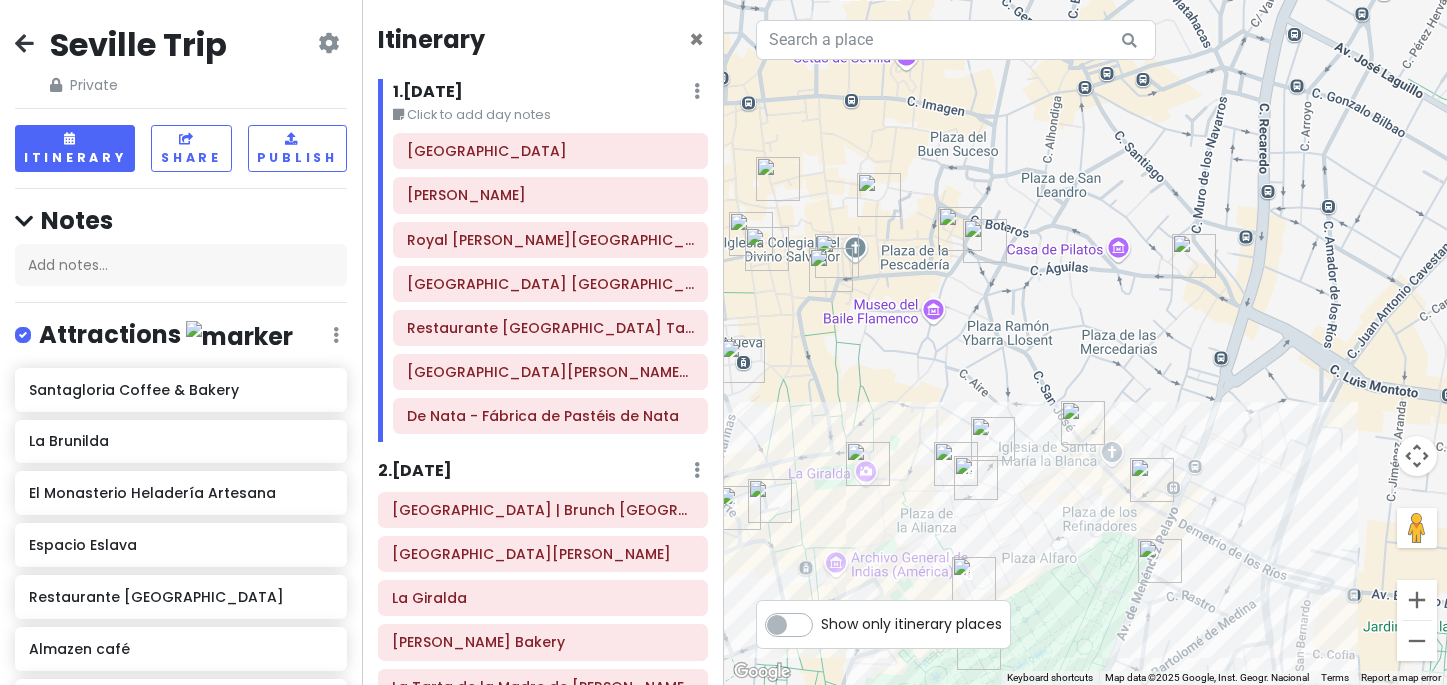 click at bounding box center [1083, 423] 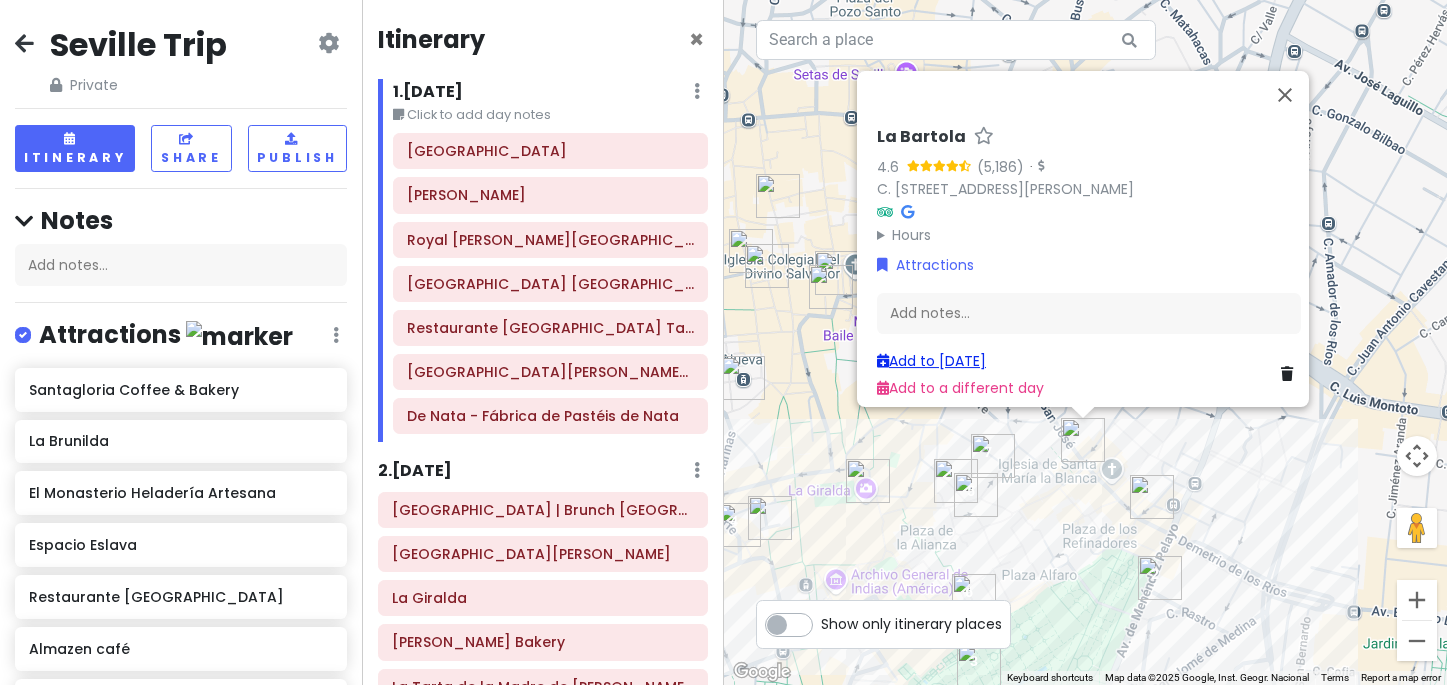 click on "Add to   [DATE]" at bounding box center (931, 361) 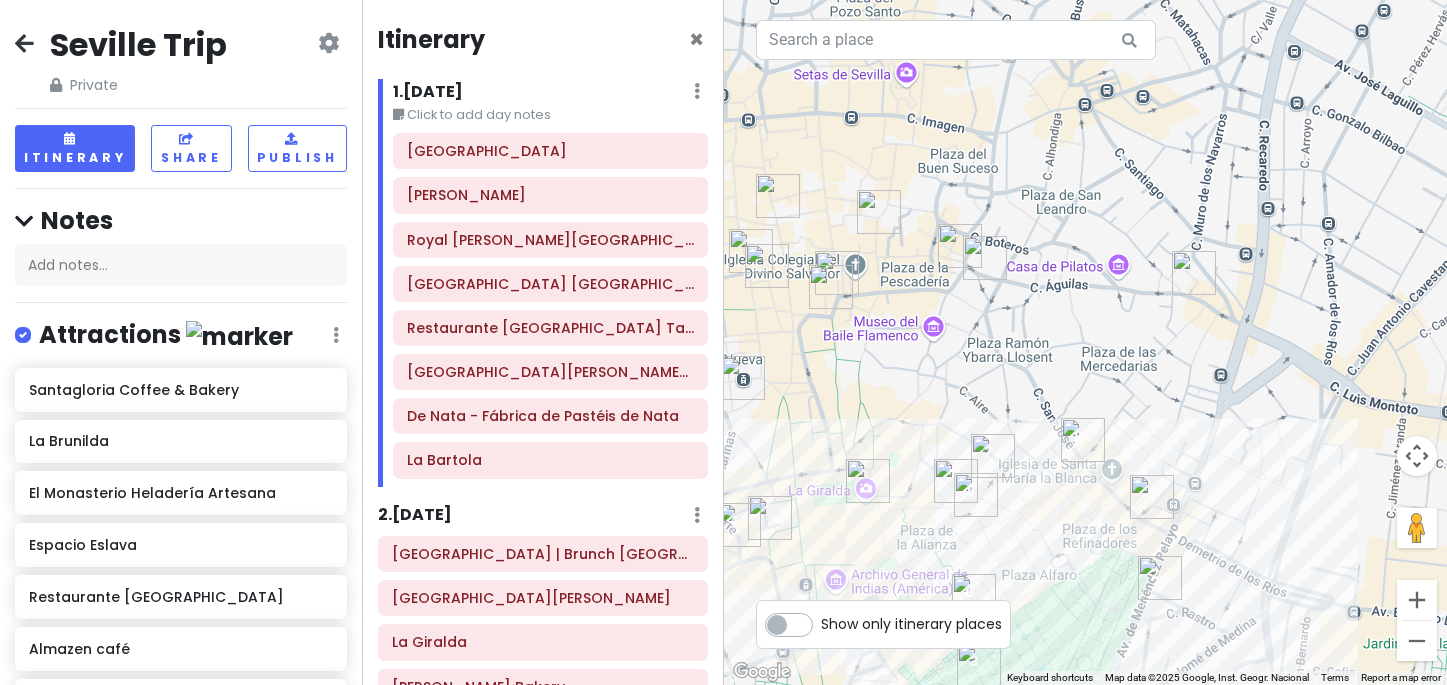 click at bounding box center (1152, 497) 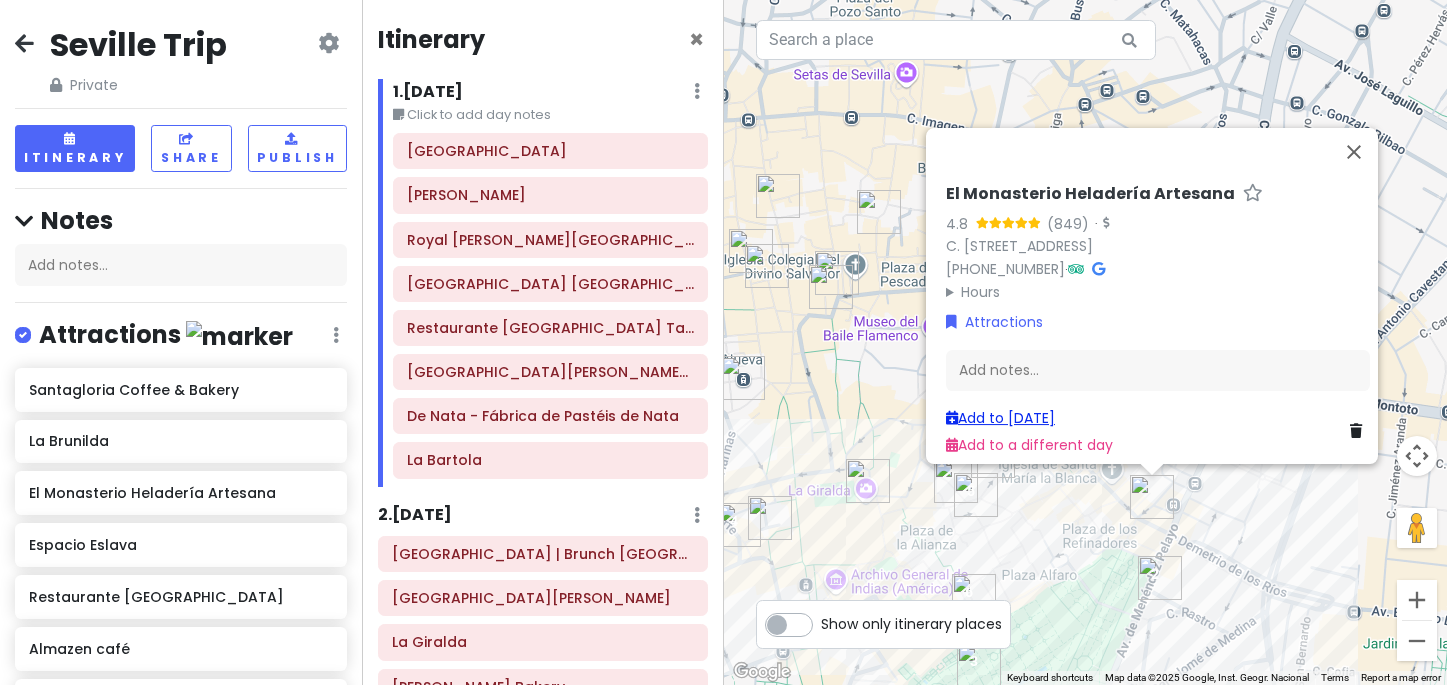 click on "Add to   [DATE]" at bounding box center (1000, 418) 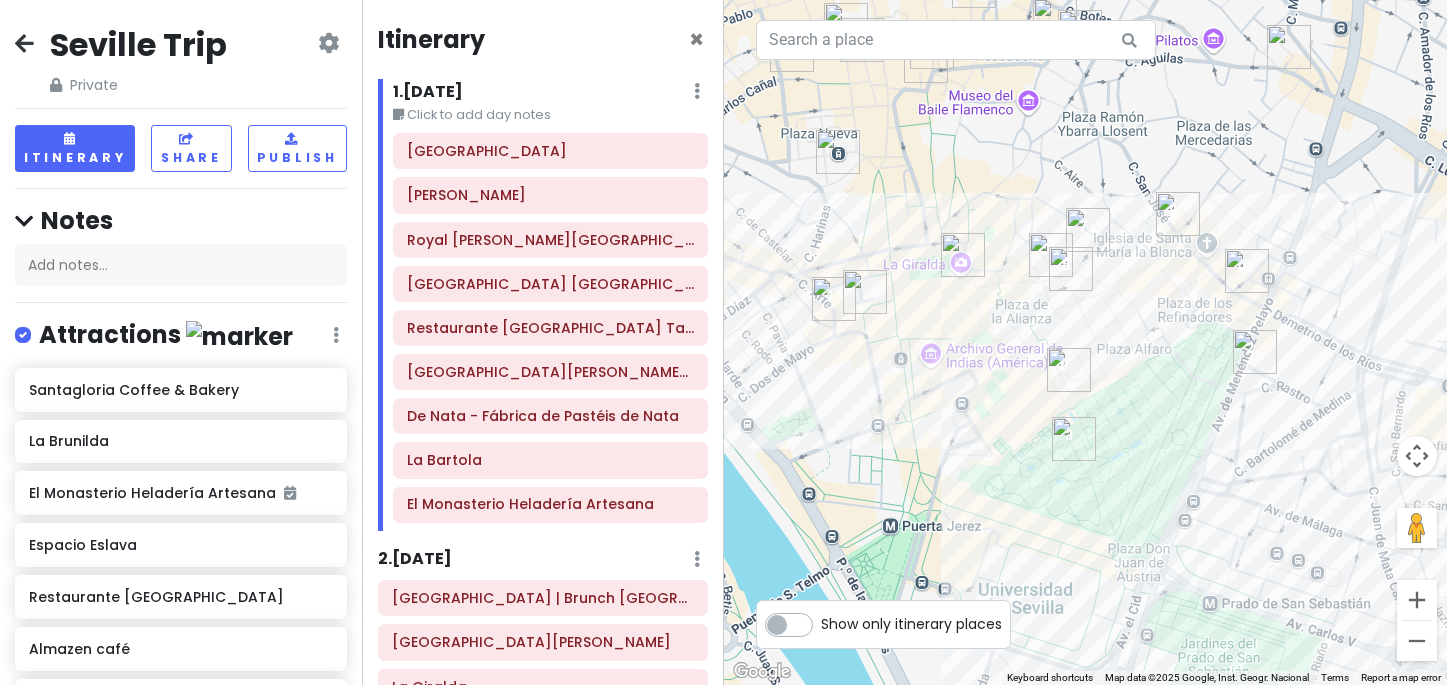 drag, startPoint x: 1076, startPoint y: 524, endPoint x: 1172, endPoint y: 293, distance: 250.15395 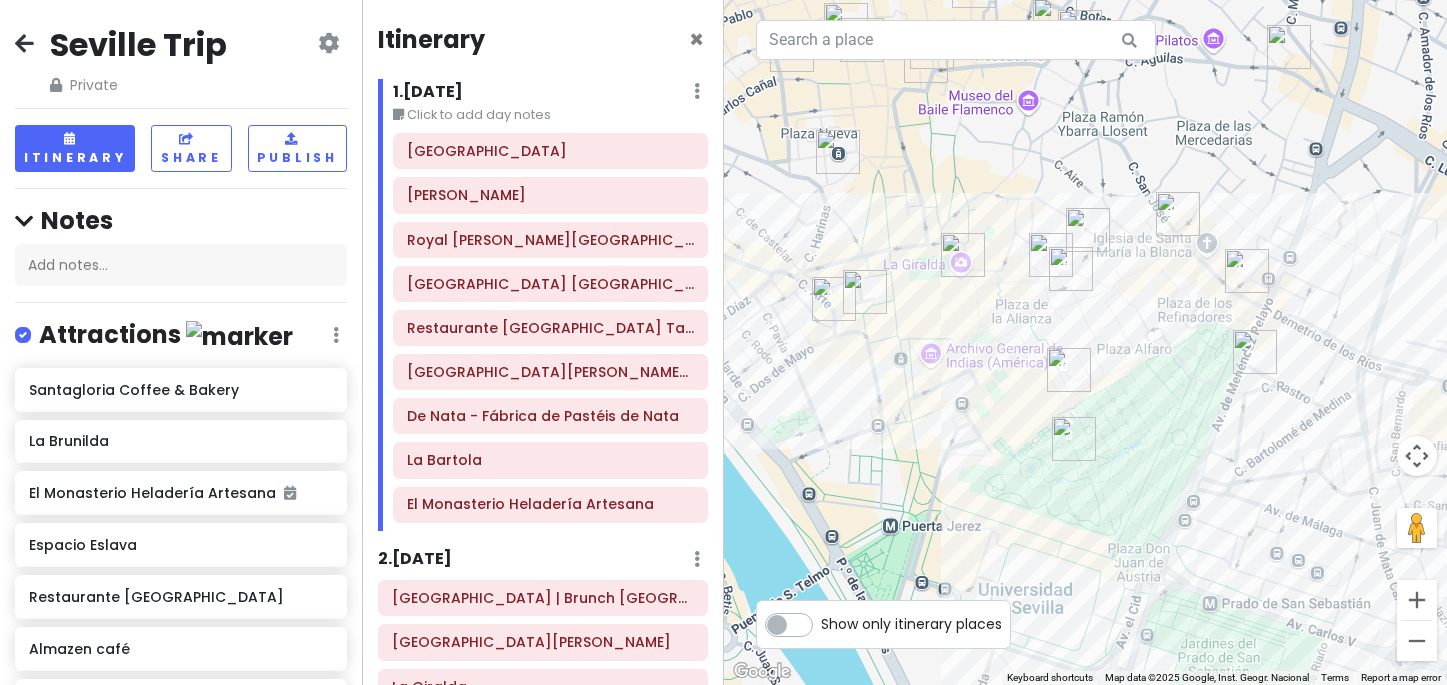 click at bounding box center (838, 152) 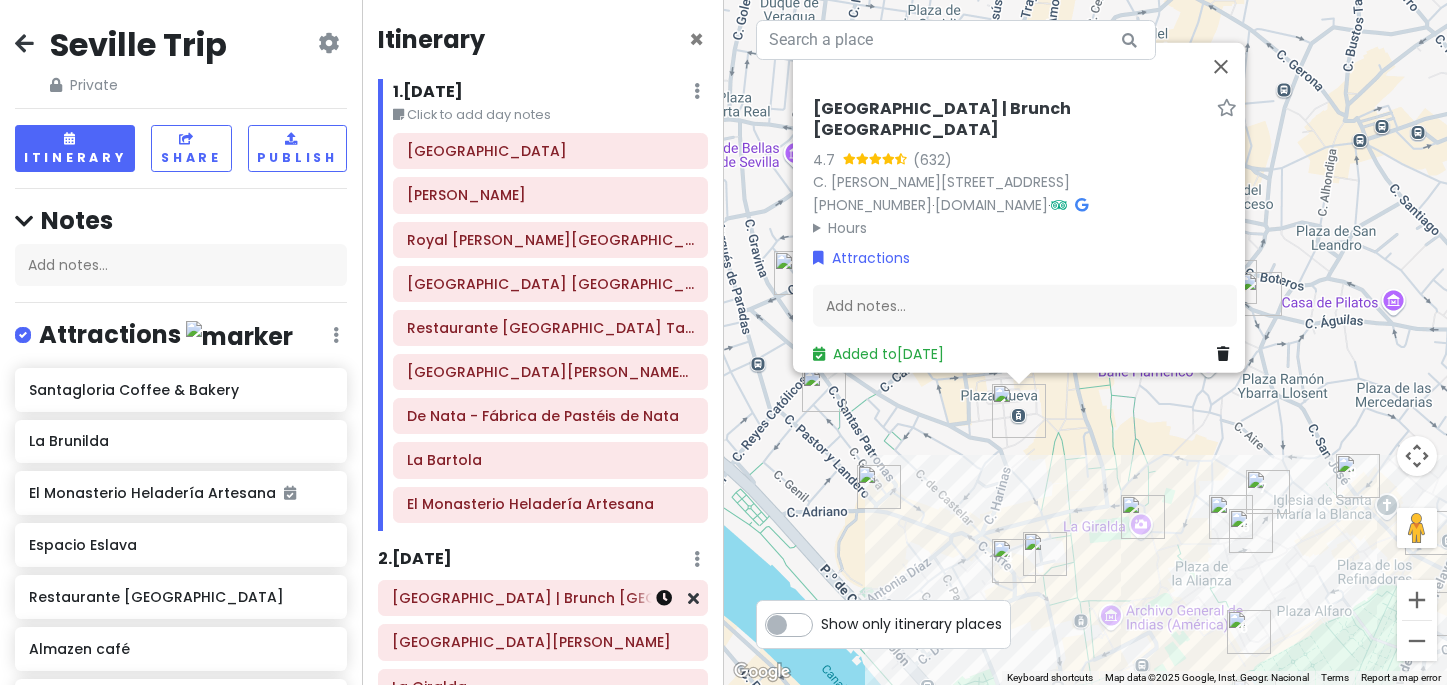 click at bounding box center (664, 598) 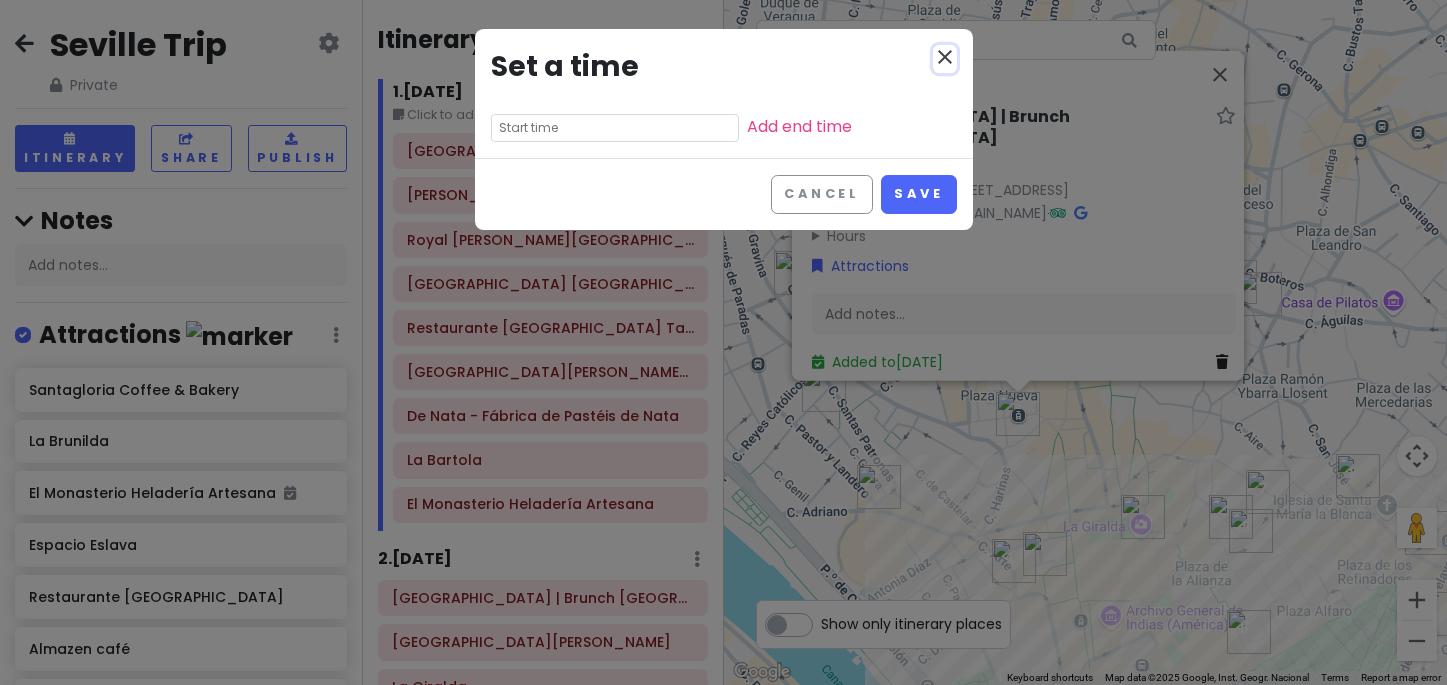 click on "close" at bounding box center [945, 57] 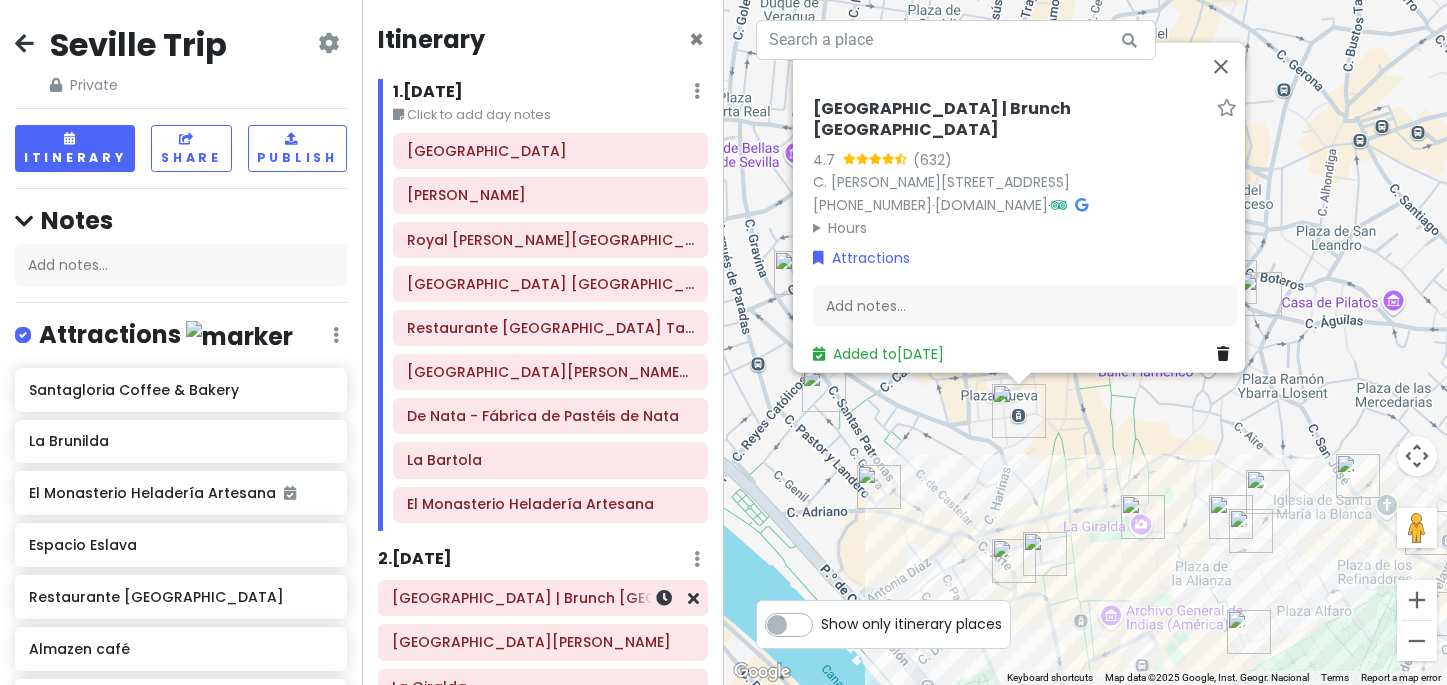 click on "[GEOGRAPHIC_DATA] | Brunch [GEOGRAPHIC_DATA]" at bounding box center [543, 598] 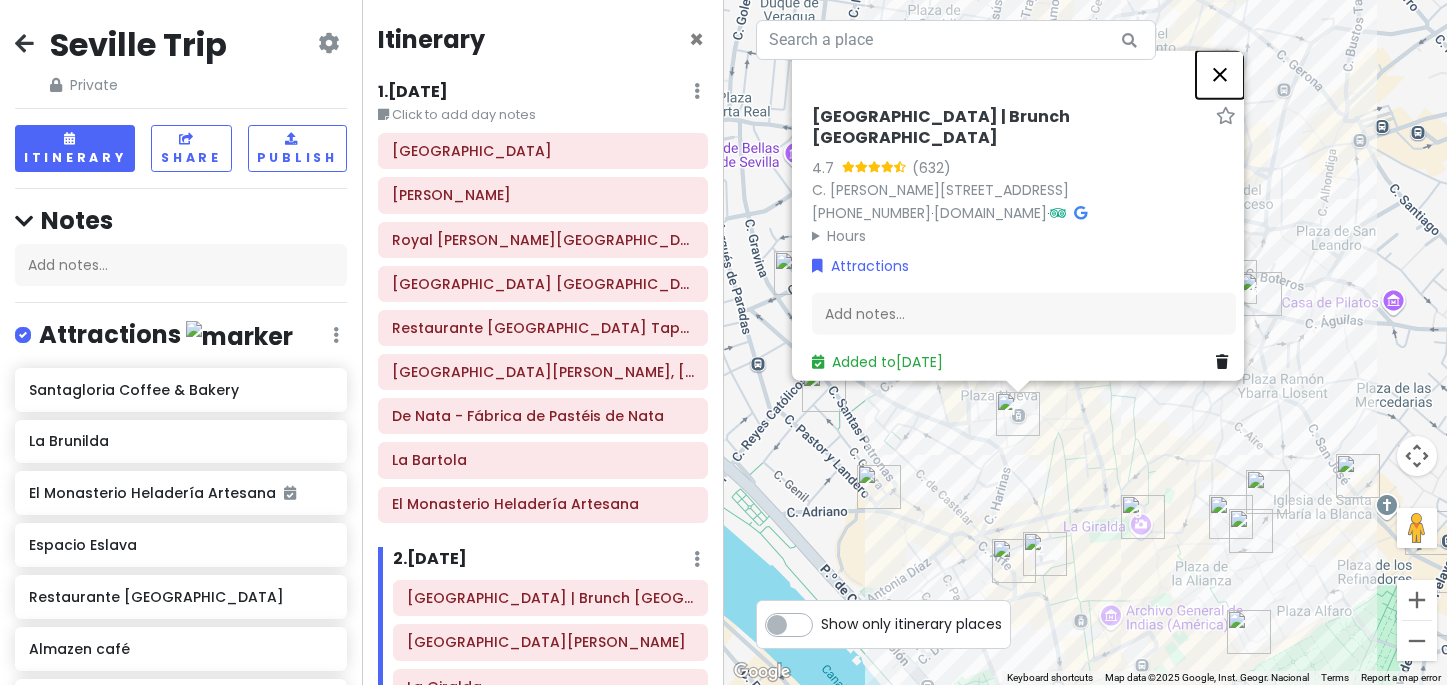 click at bounding box center (1220, 74) 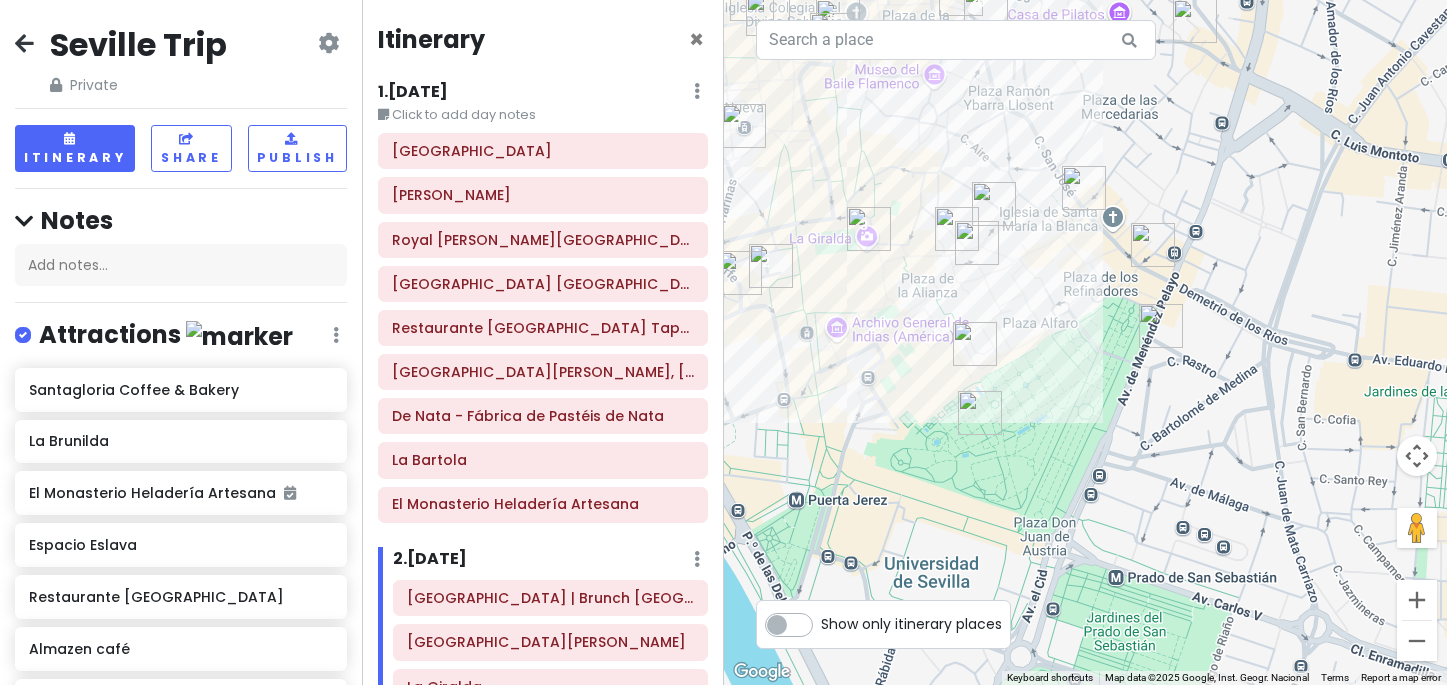 drag, startPoint x: 1218, startPoint y: 138, endPoint x: 944, endPoint y: -146, distance: 394.62894 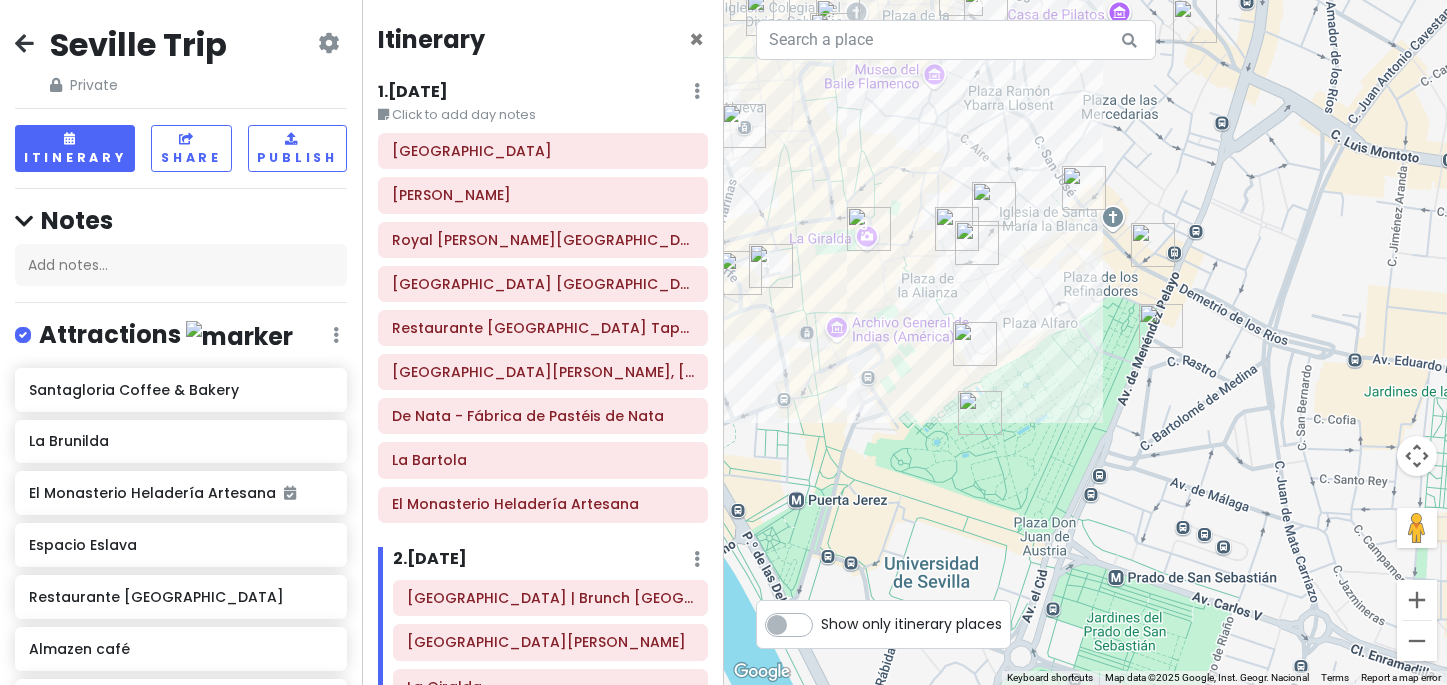 click at bounding box center (977, 243) 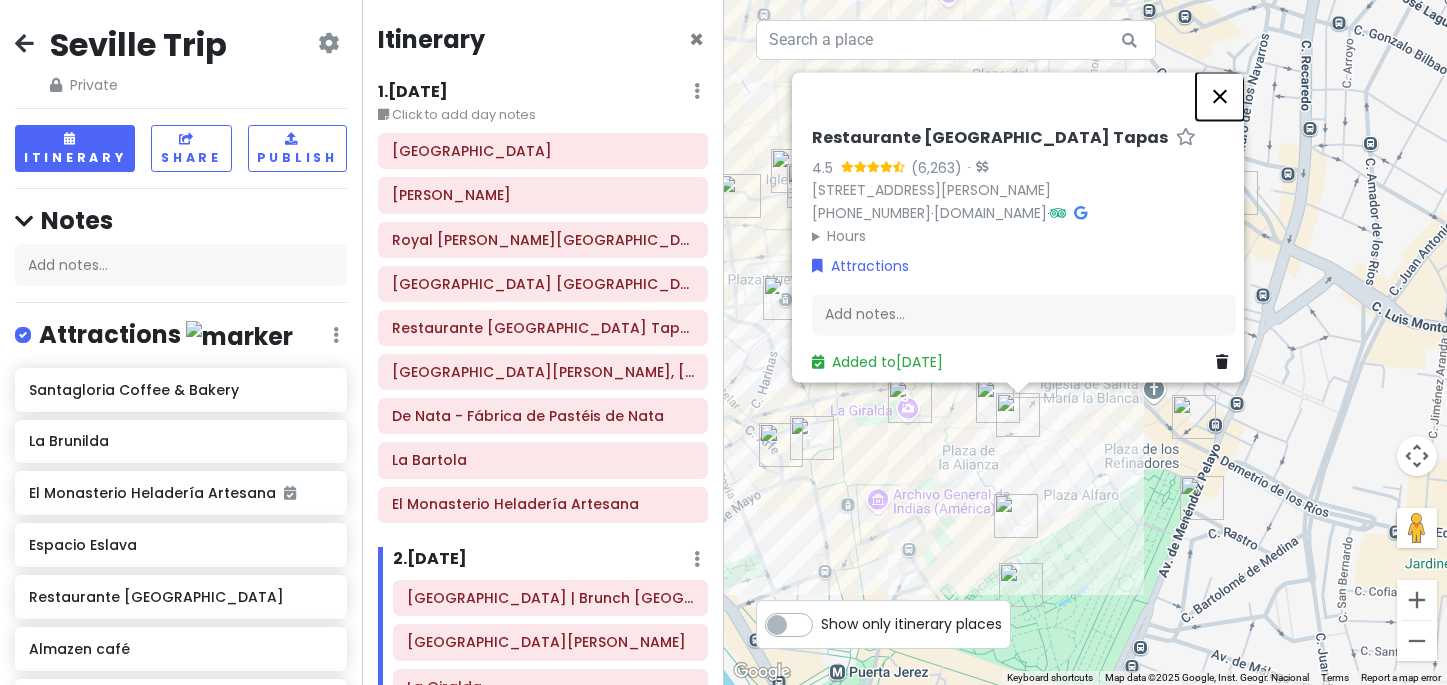 click at bounding box center [1220, 96] 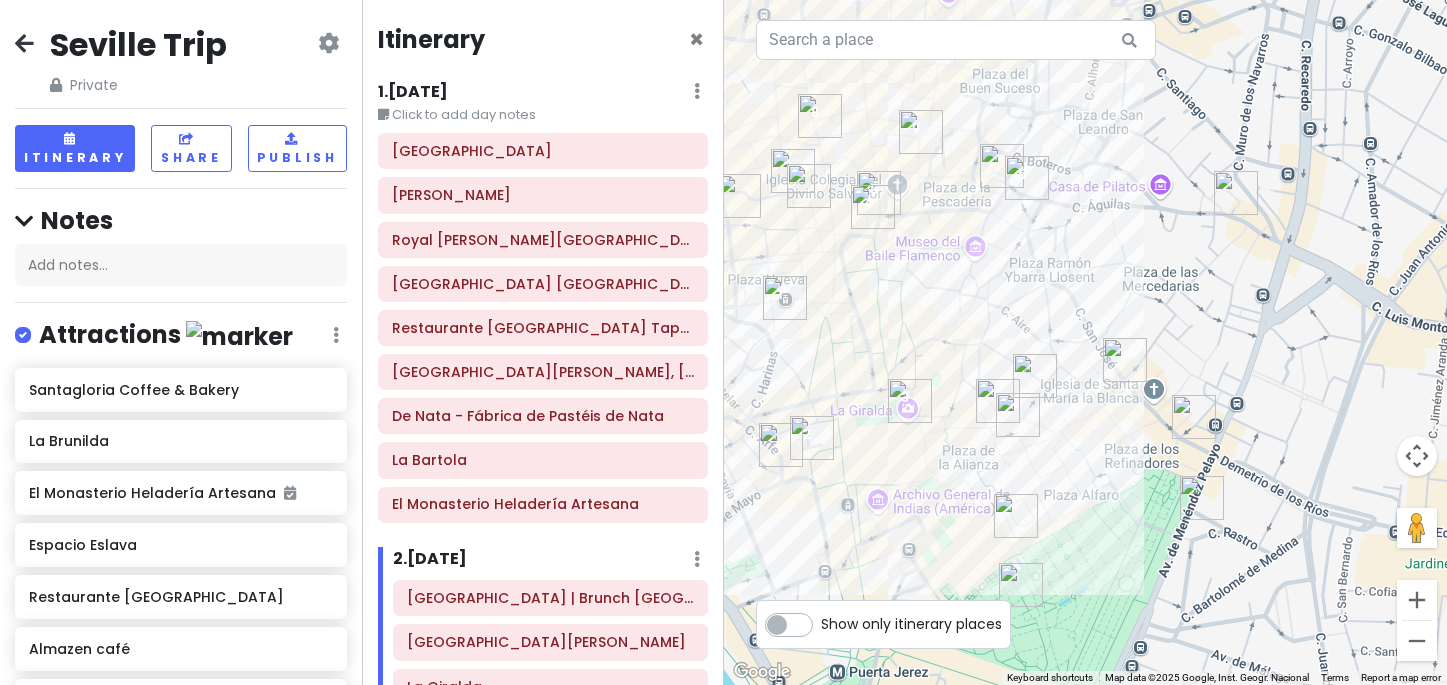 click on "[GEOGRAPHIC_DATA] [PERSON_NAME] [GEOGRAPHIC_DATA][PERSON_NAME] [GEOGRAPHIC_DATA] Restaurante [GEOGRAPHIC_DATA][PERSON_NAME], [GEOGRAPHIC_DATA] [GEOGRAPHIC_DATA] de Pastéis de Nata [GEOGRAPHIC_DATA][PERSON_NAME] [GEOGRAPHIC_DATA] [GEOGRAPHIC_DATA] Artesana" 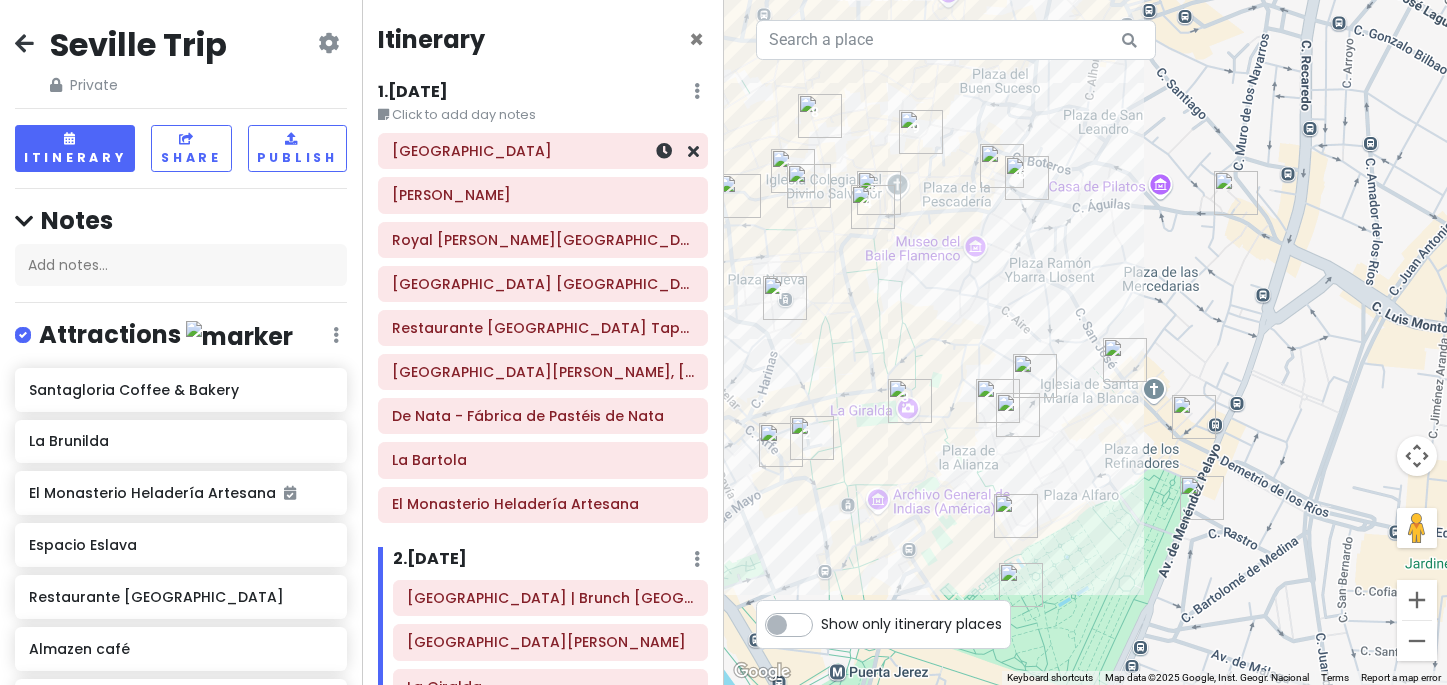 click on "[GEOGRAPHIC_DATA]" at bounding box center (543, 151) 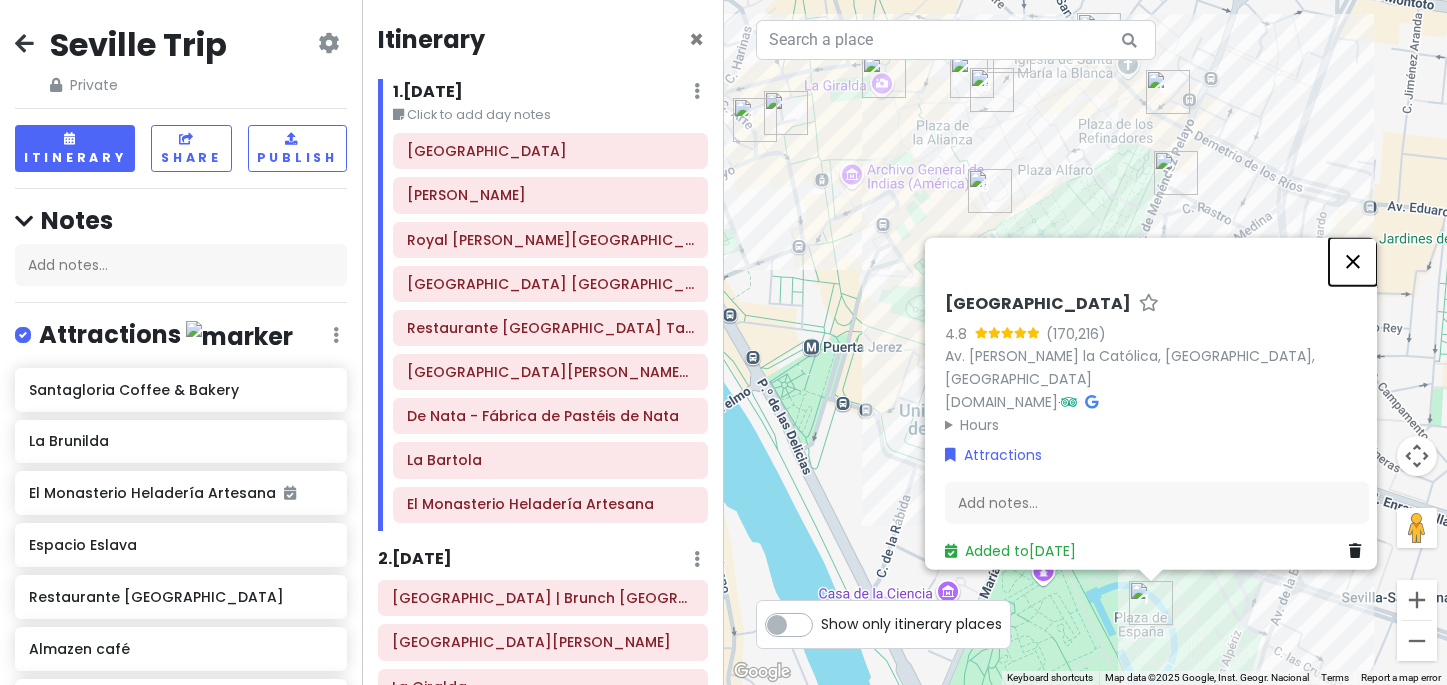 click at bounding box center (1353, 261) 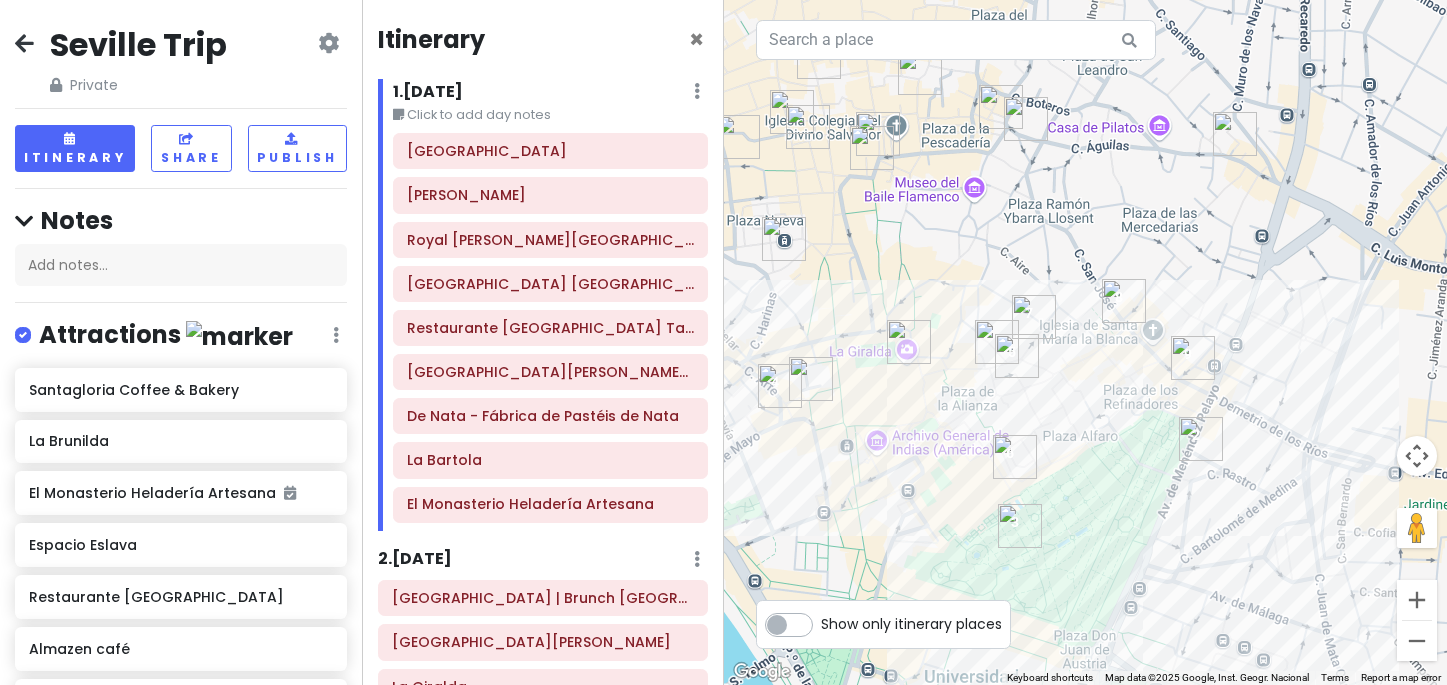 drag, startPoint x: 1337, startPoint y: 250, endPoint x: 1362, endPoint y: 520, distance: 271.15494 